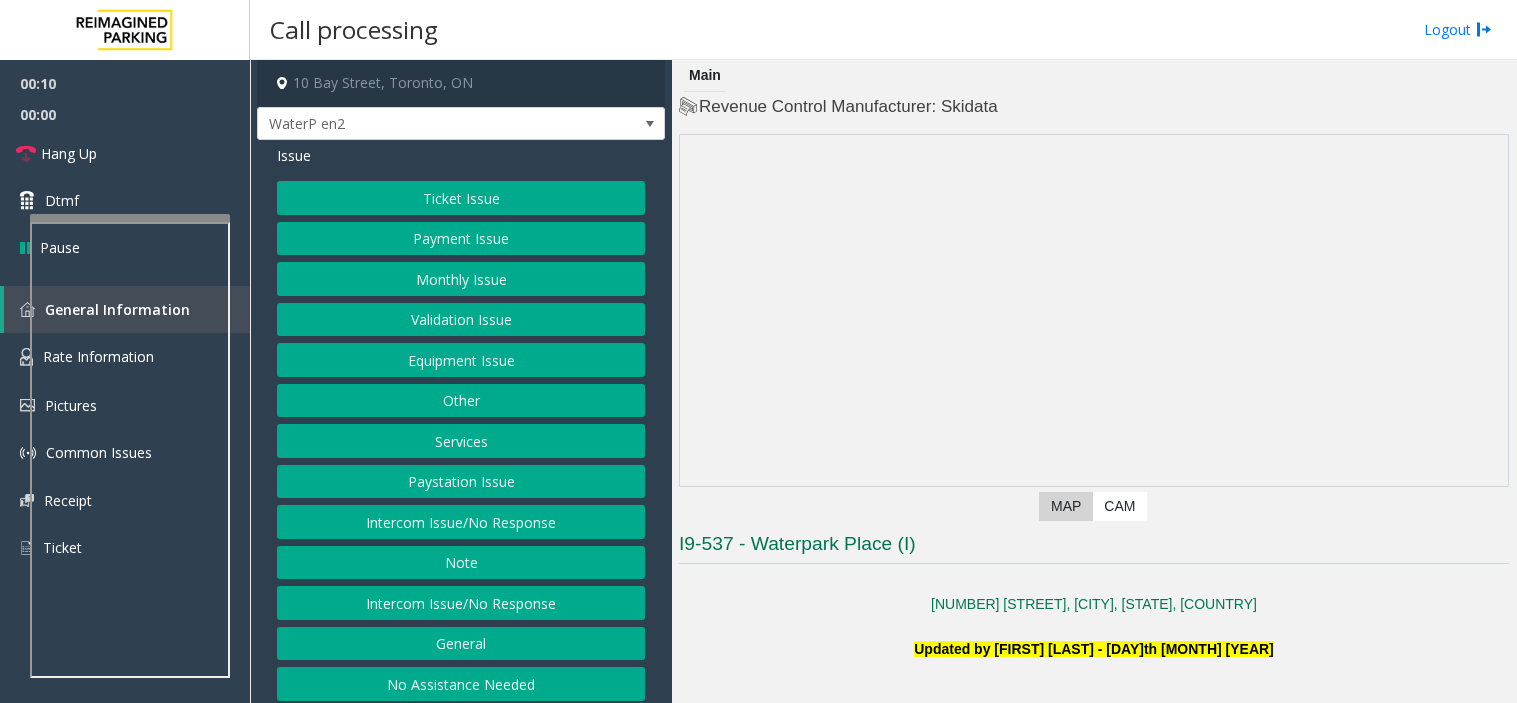 scroll, scrollTop: 0, scrollLeft: 0, axis: both 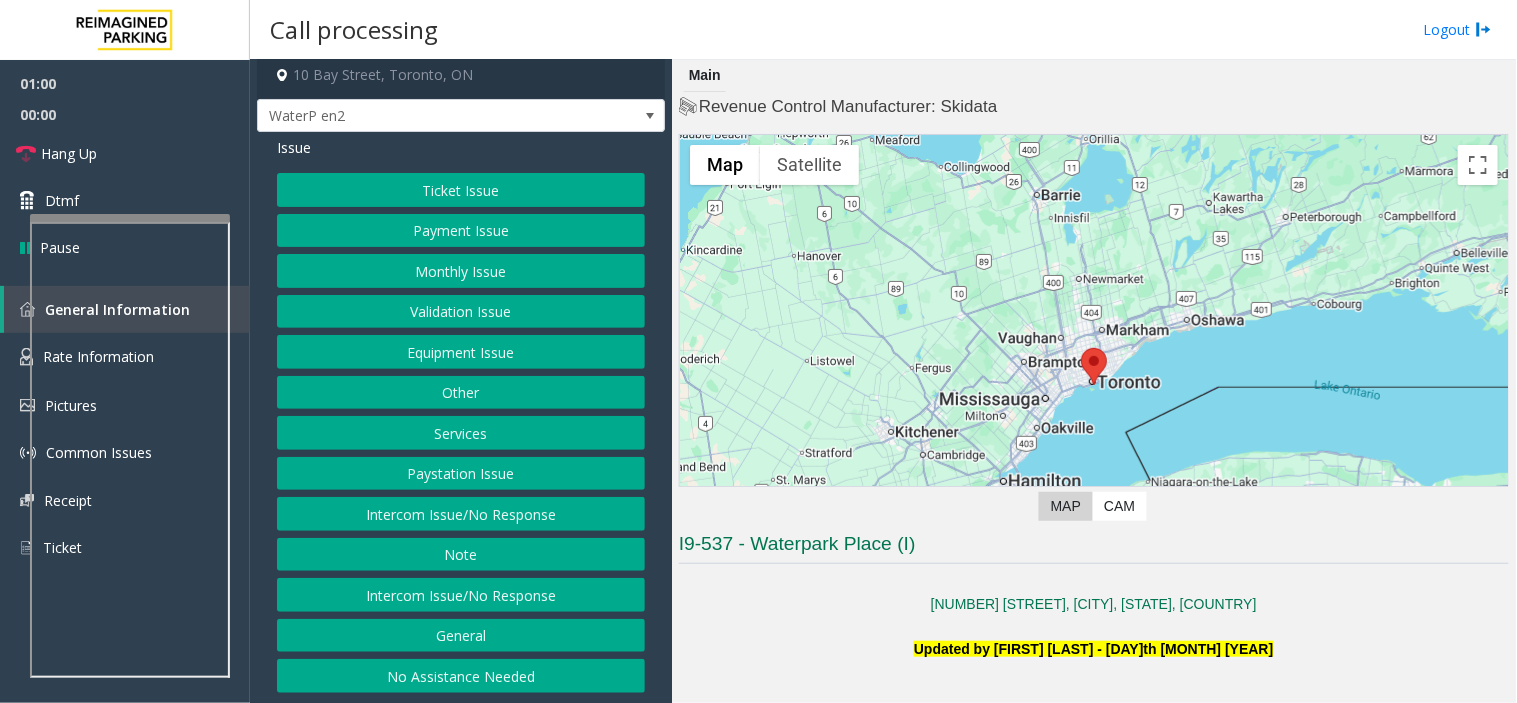 drag, startPoint x: 506, startPoint y: 591, endPoint x: 512, endPoint y: 354, distance: 237.07594 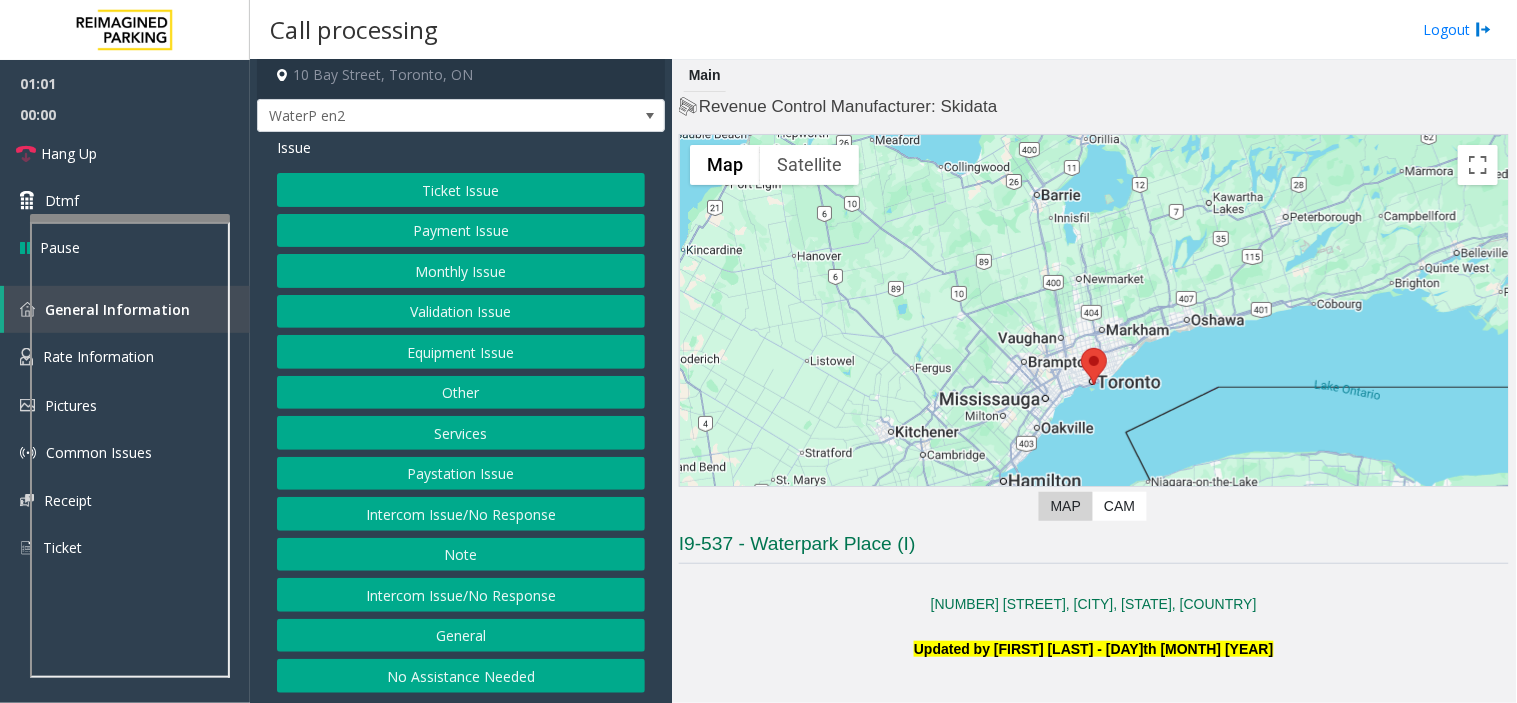 click on "Equipment Issue" 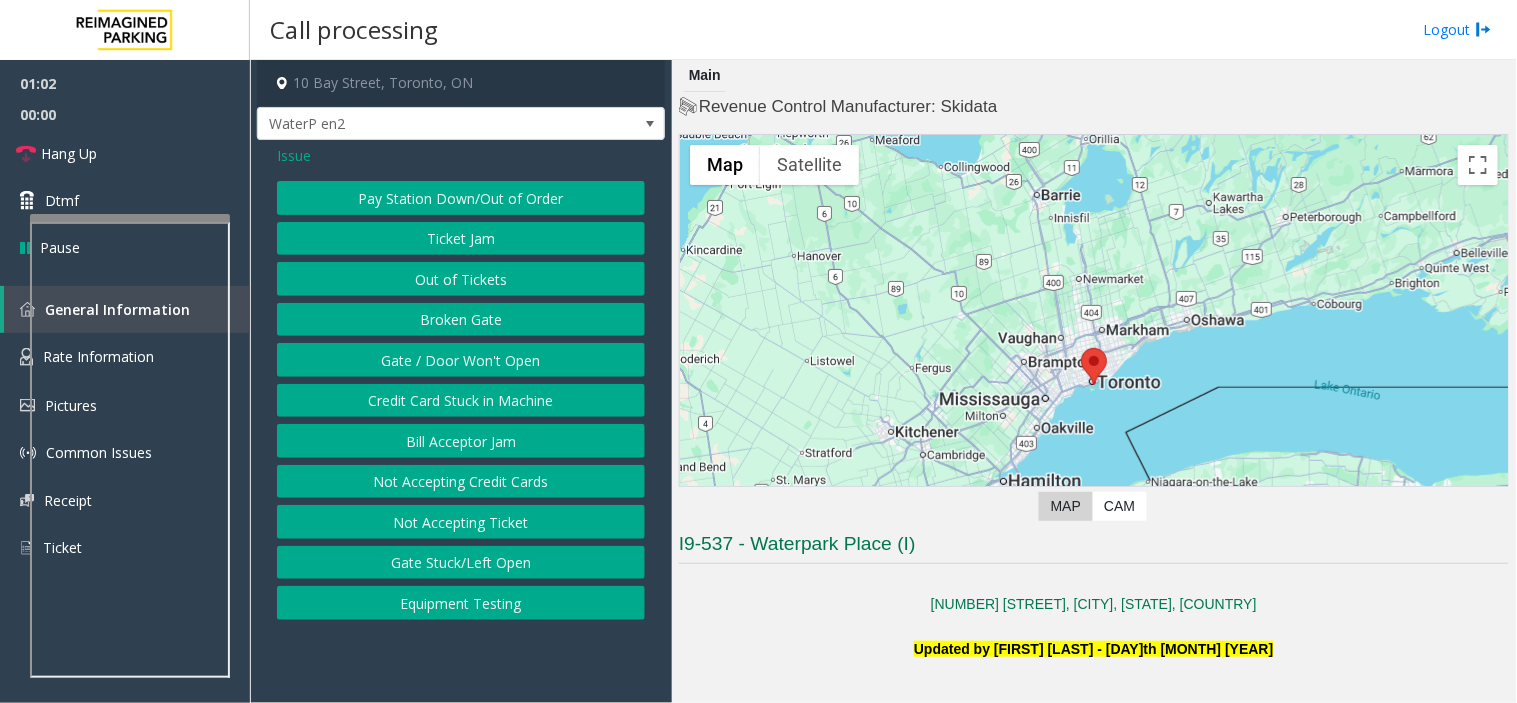 scroll, scrollTop: 0, scrollLeft: 0, axis: both 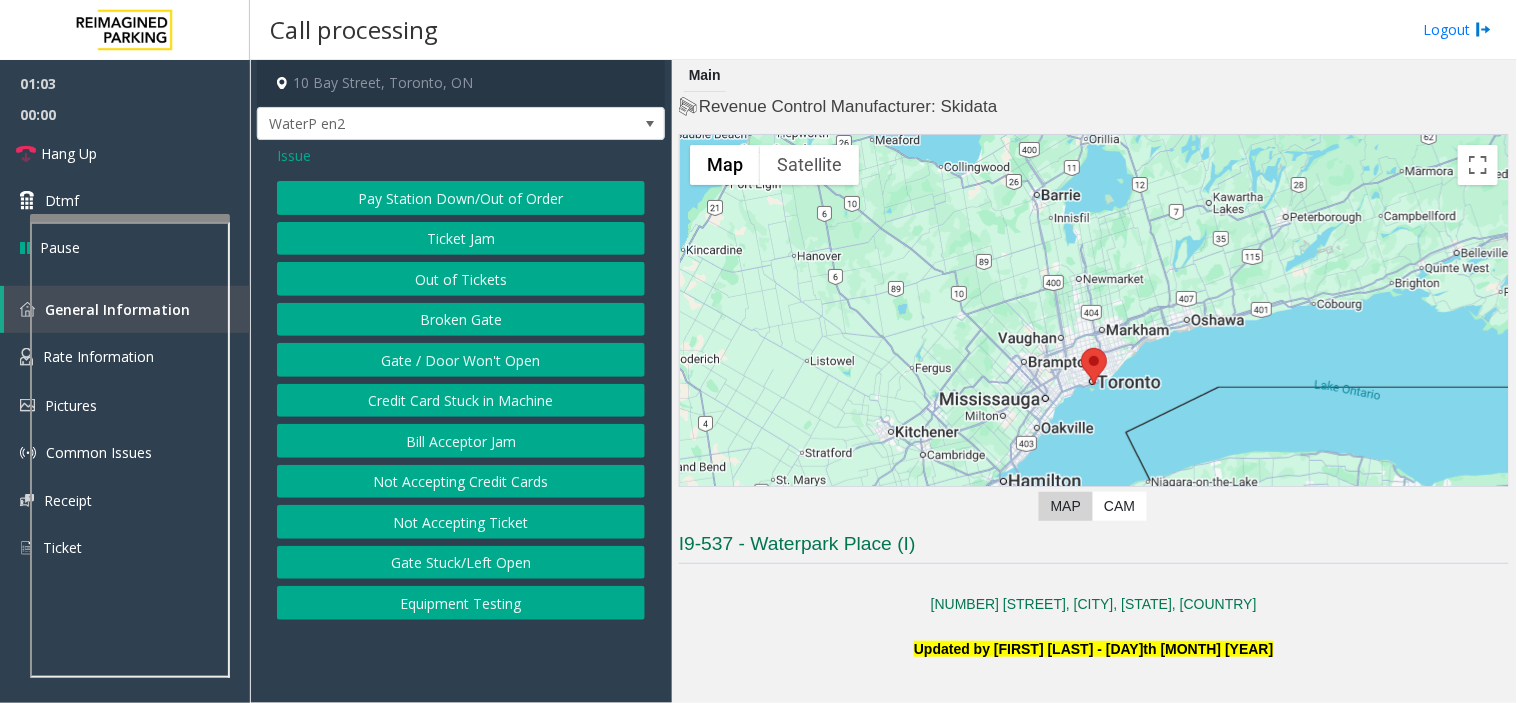 click on "Gate / Door Won't Open" 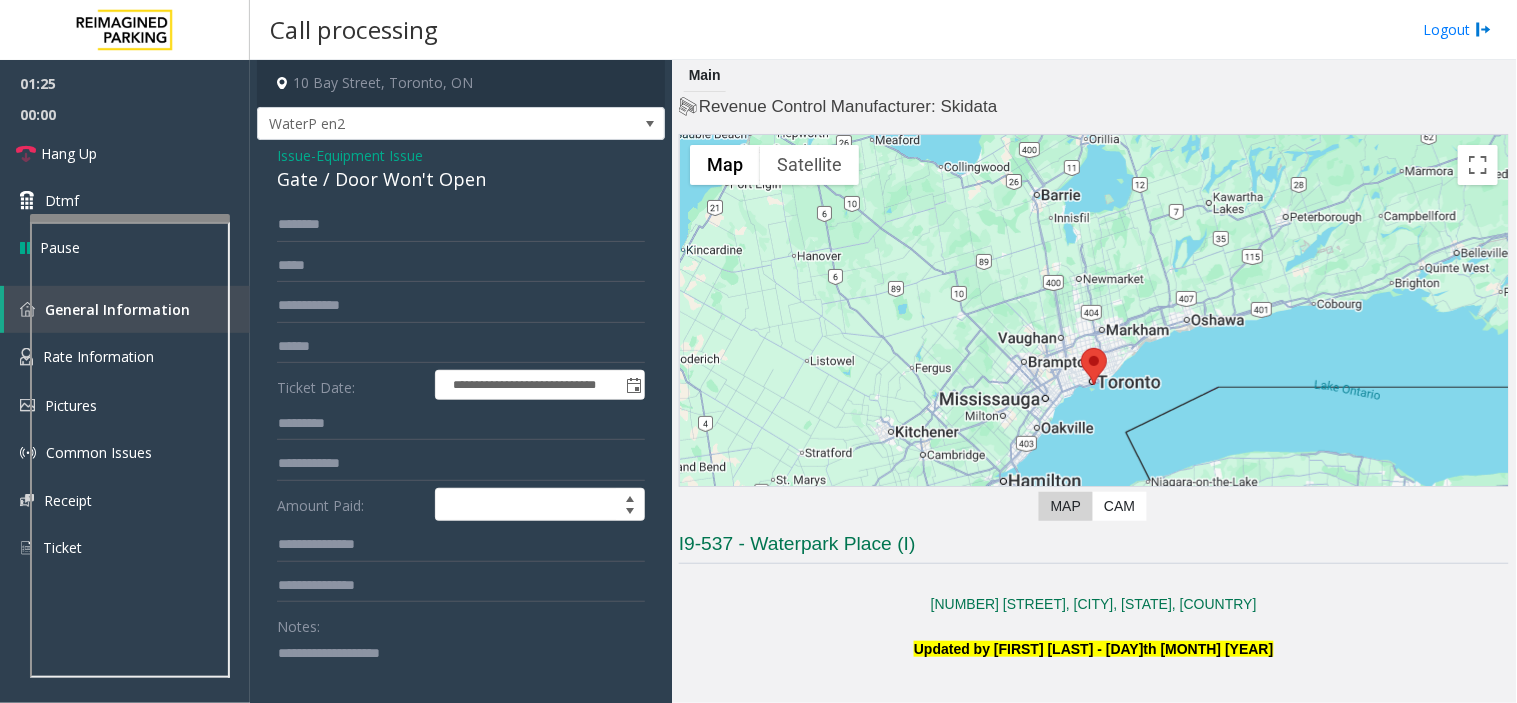 scroll, scrollTop: 86, scrollLeft: 0, axis: vertical 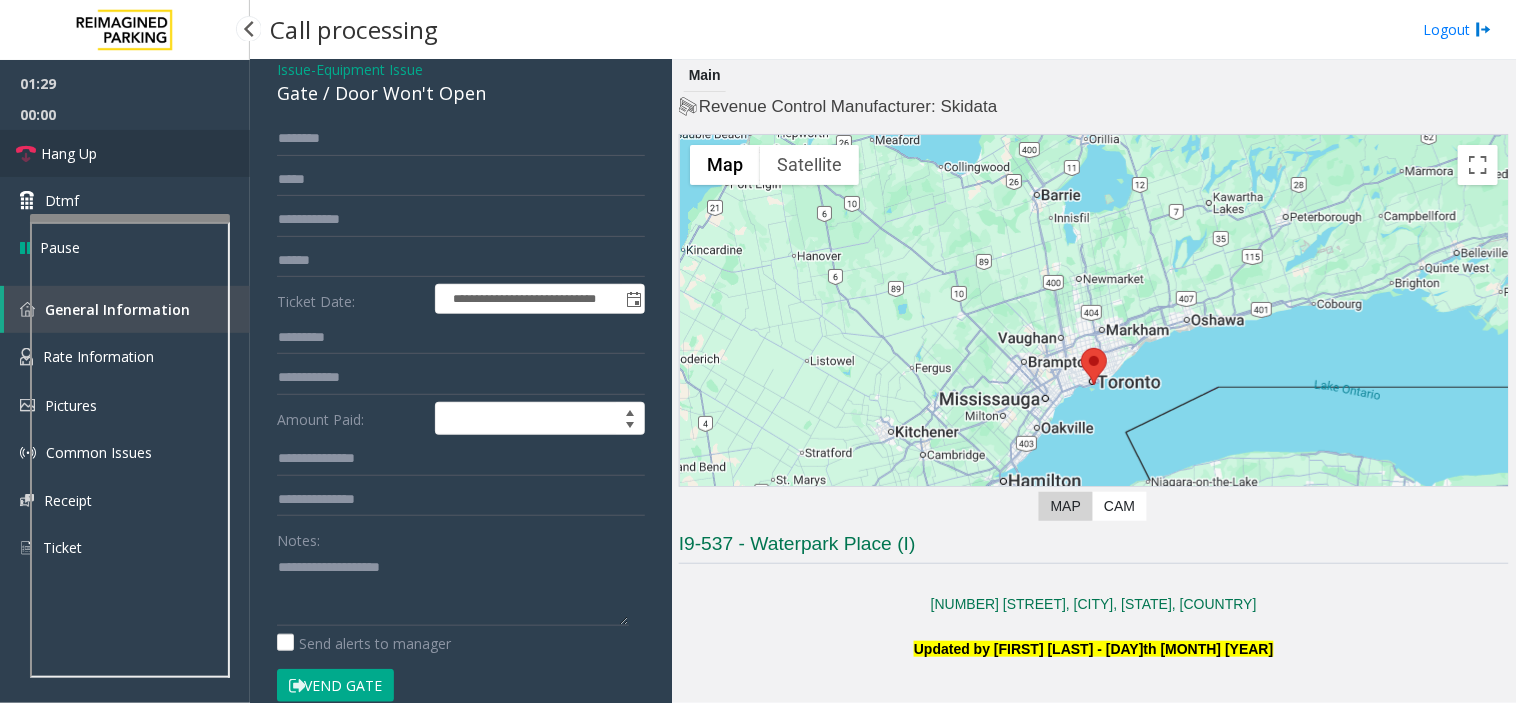 click on "Hang Up" at bounding box center (125, 153) 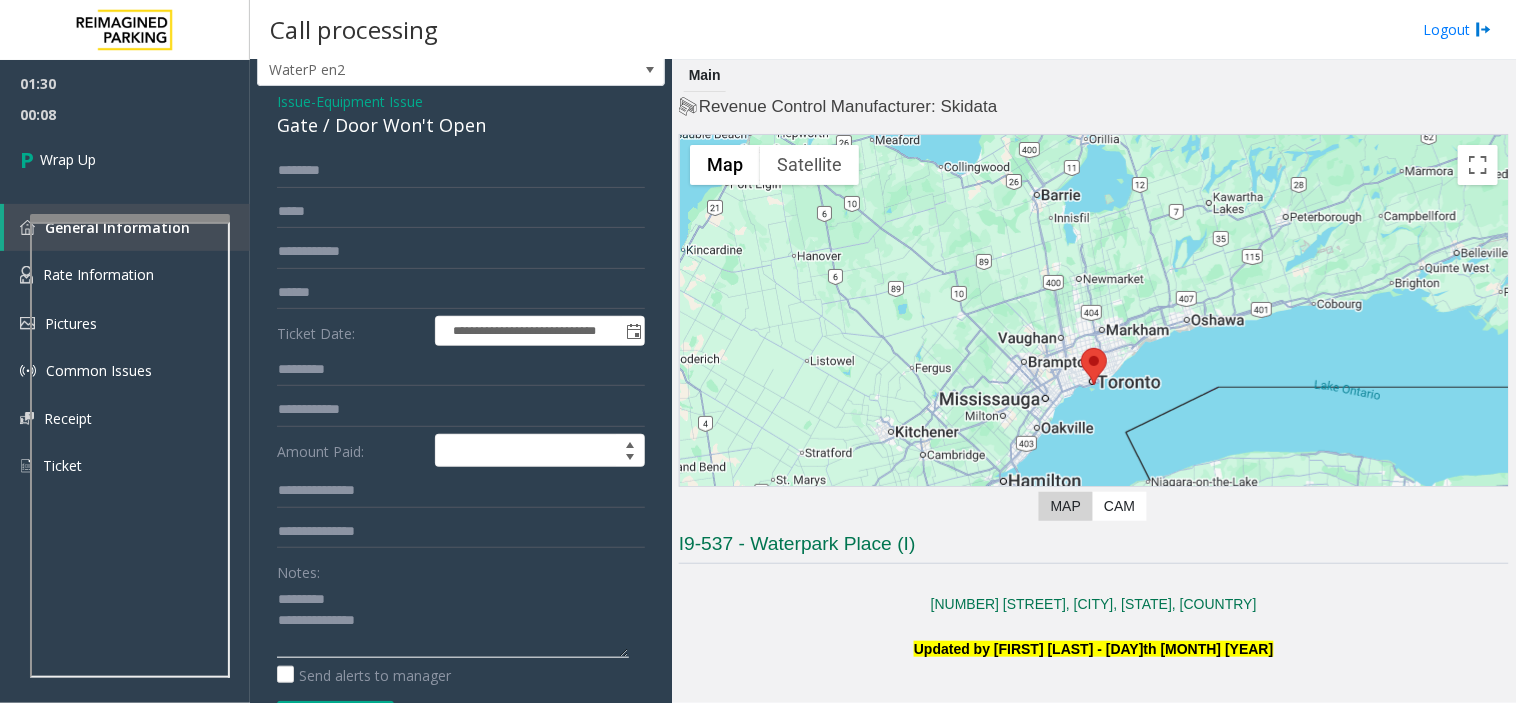 scroll, scrollTop: 0, scrollLeft: 0, axis: both 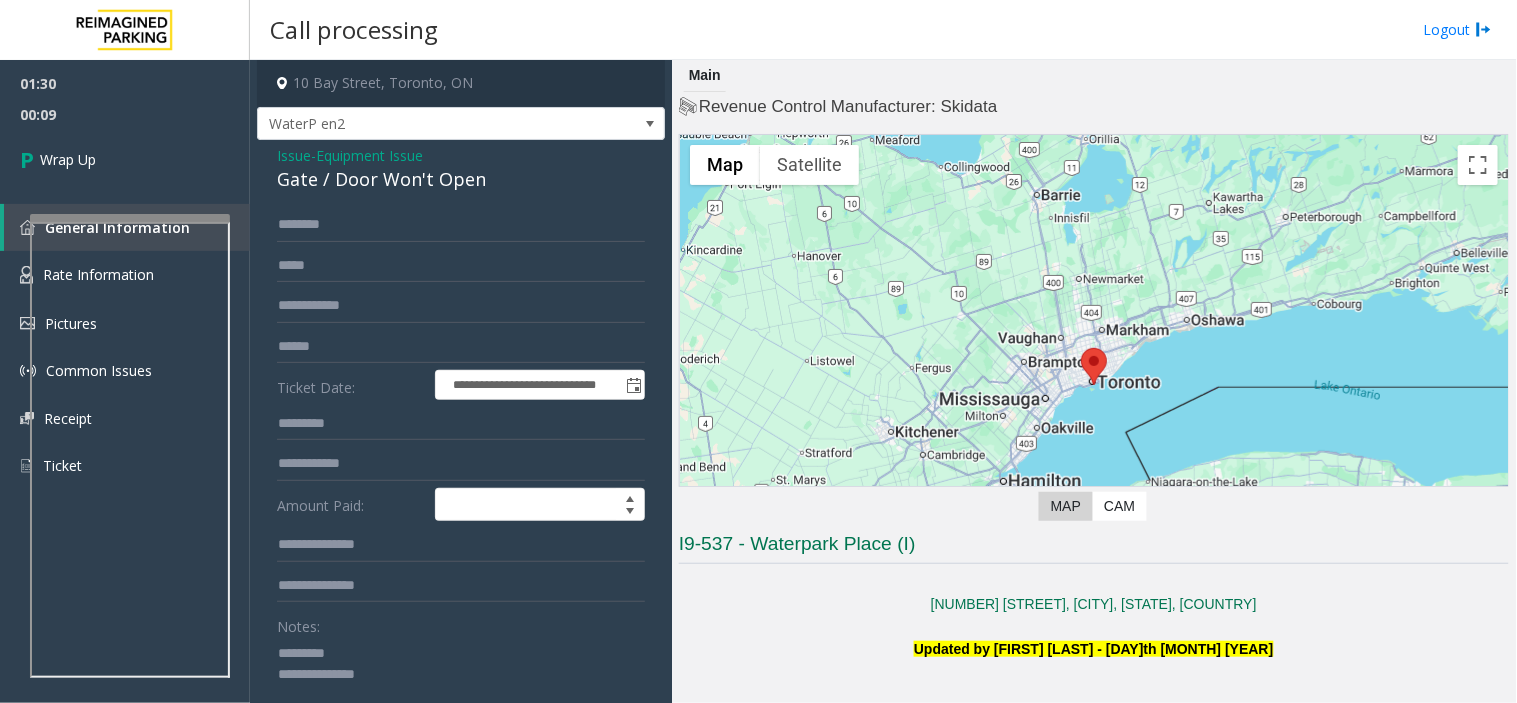click on "Gate / Door Won't Open" 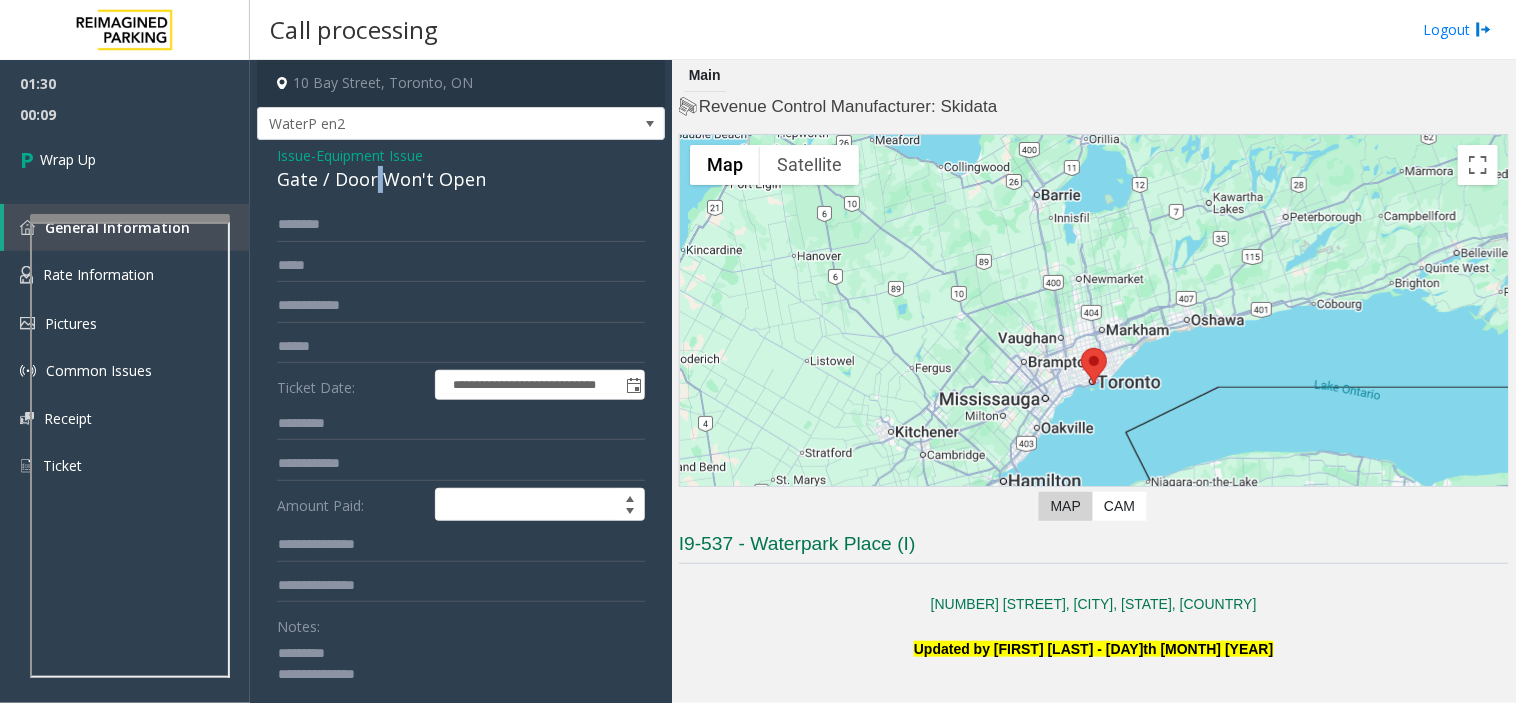 click on "Gate / Door Won't Open" 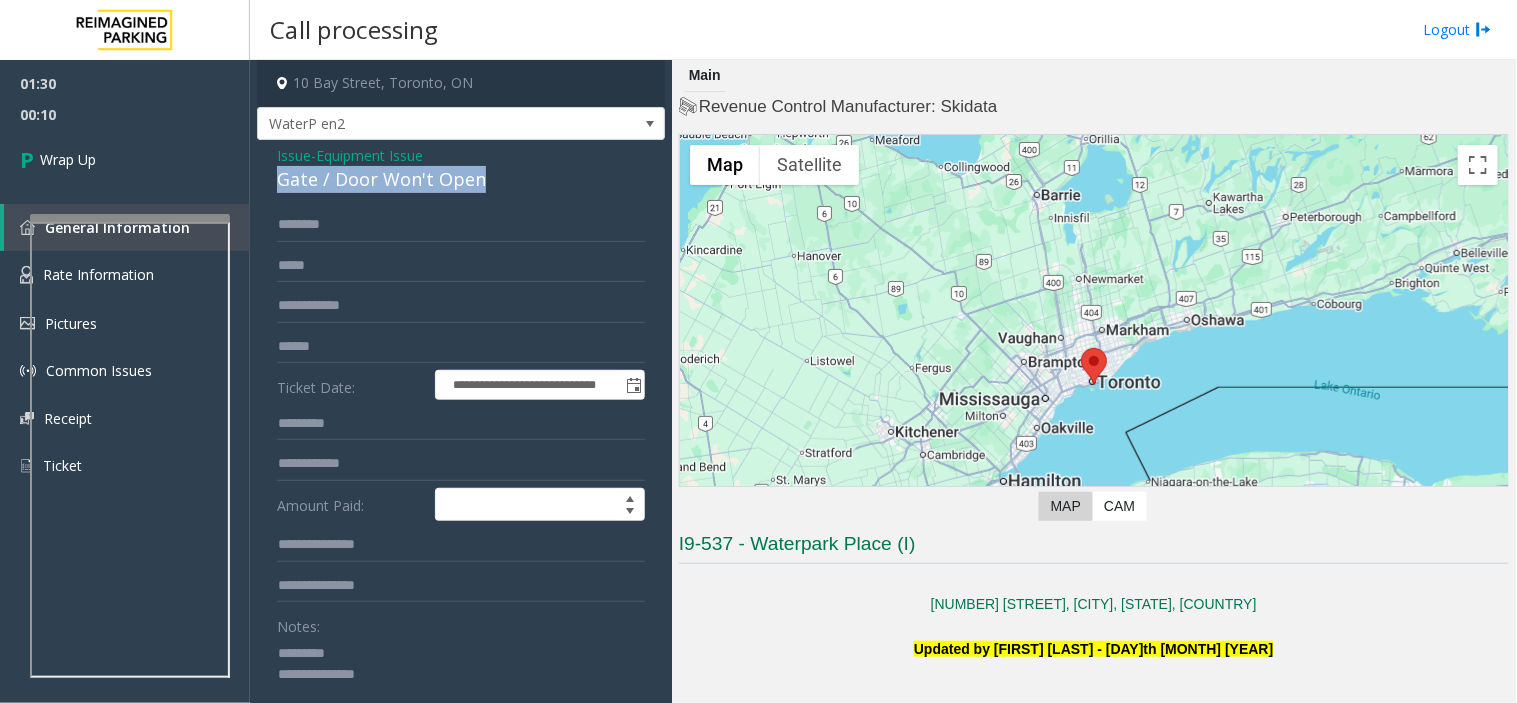 click on "Gate / Door Won't Open" 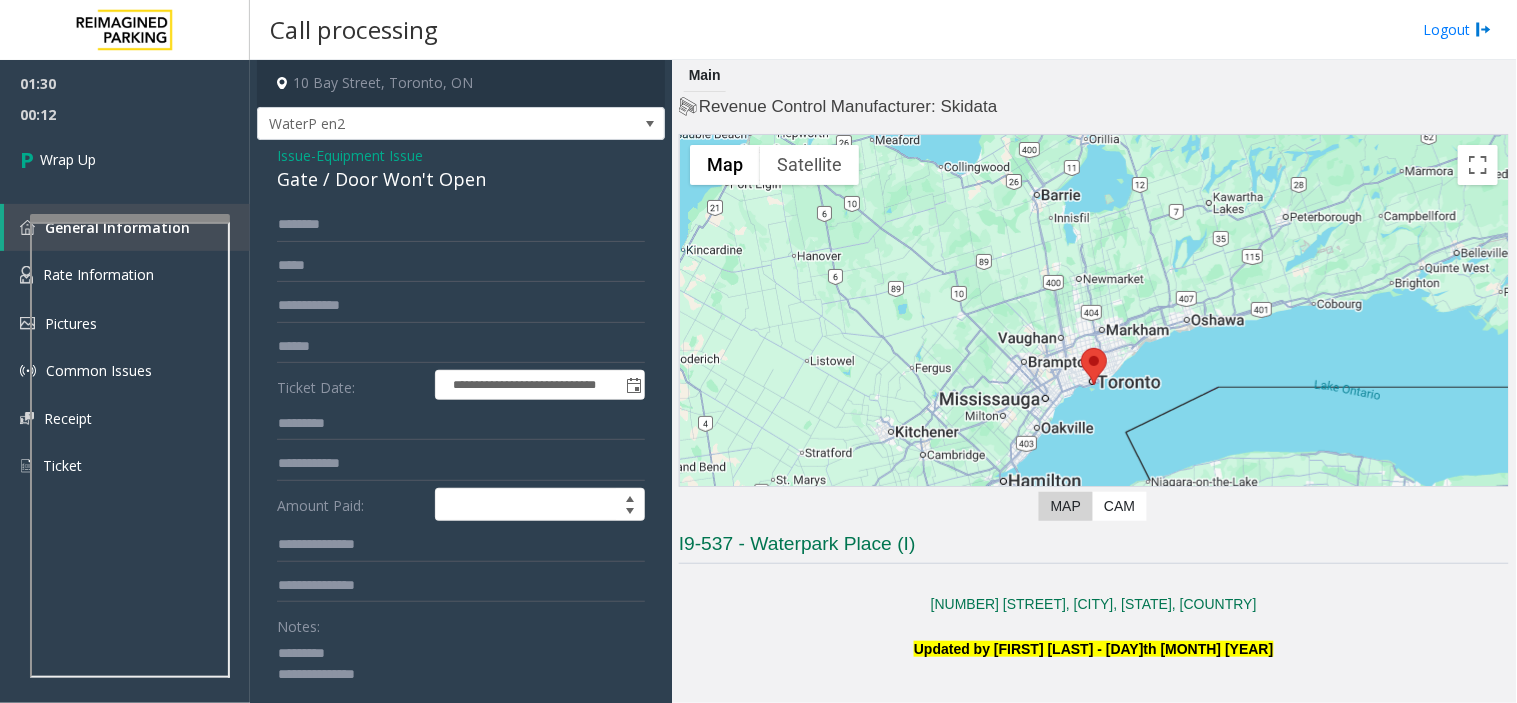click 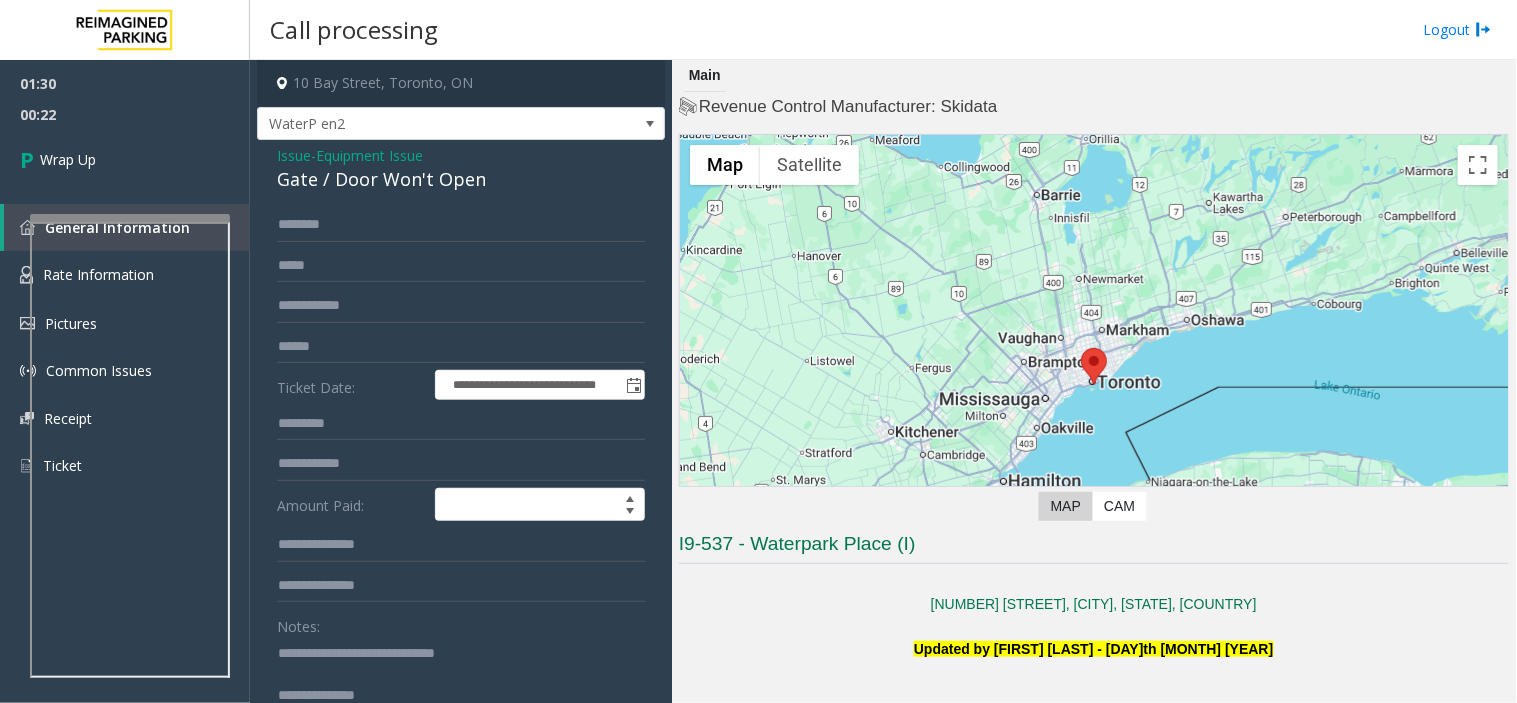 click 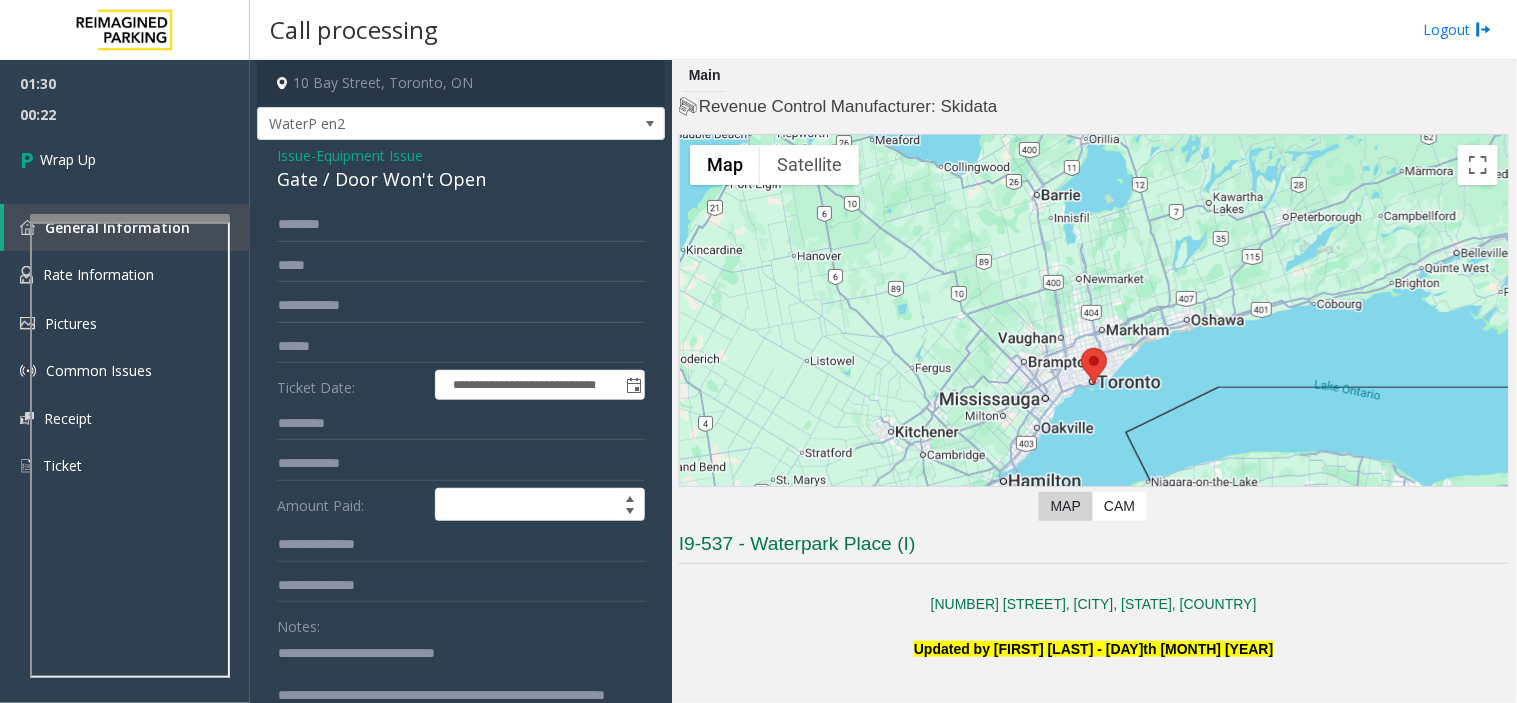scroll, scrollTop: 14, scrollLeft: 0, axis: vertical 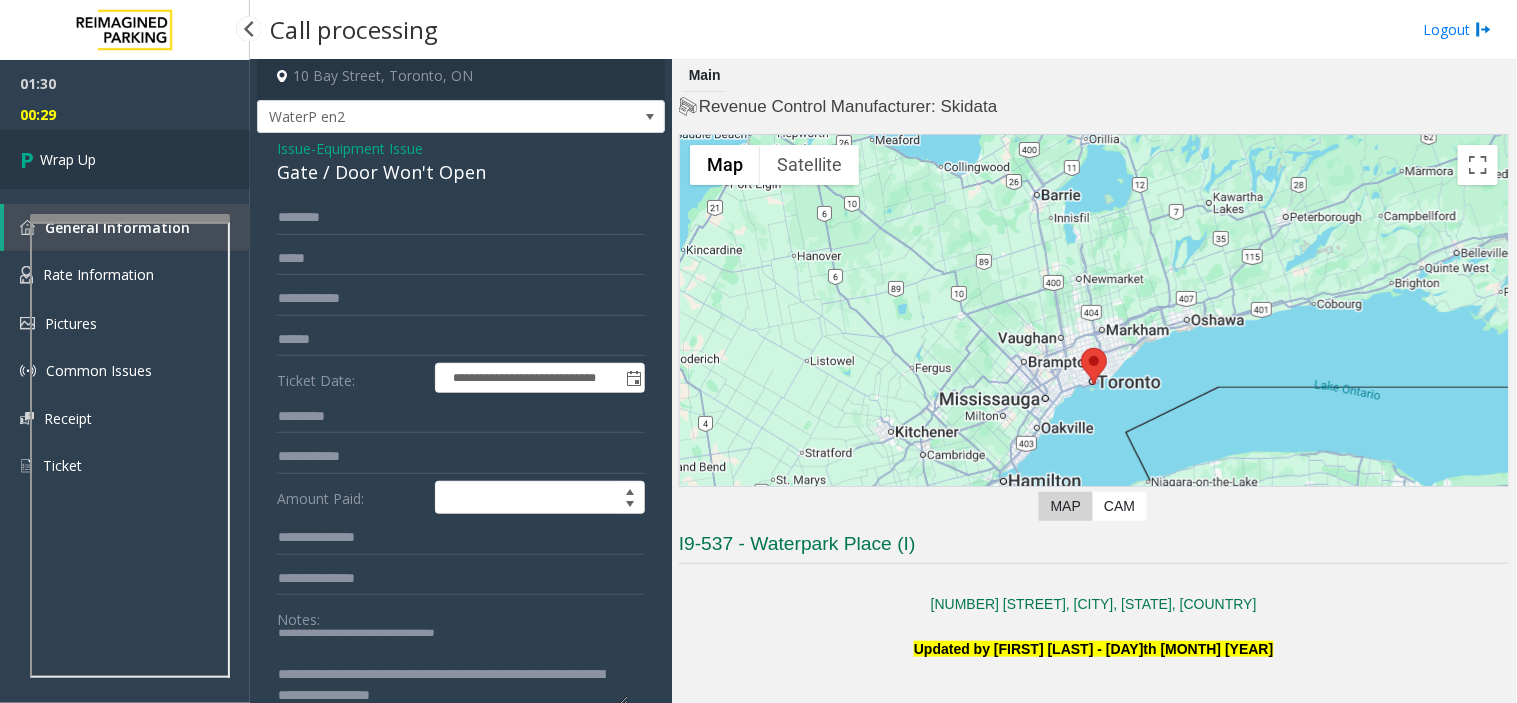 type on "**********" 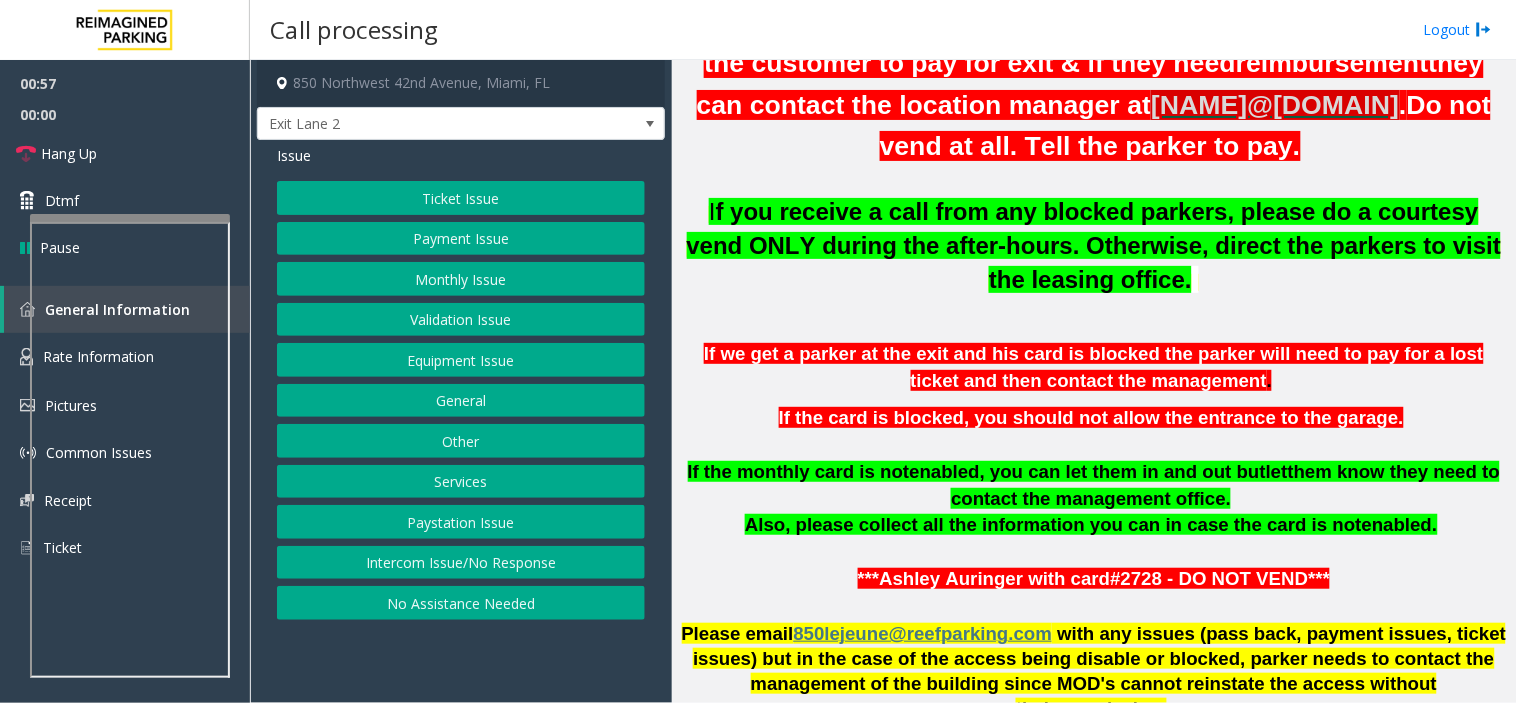 scroll, scrollTop: 1000, scrollLeft: 0, axis: vertical 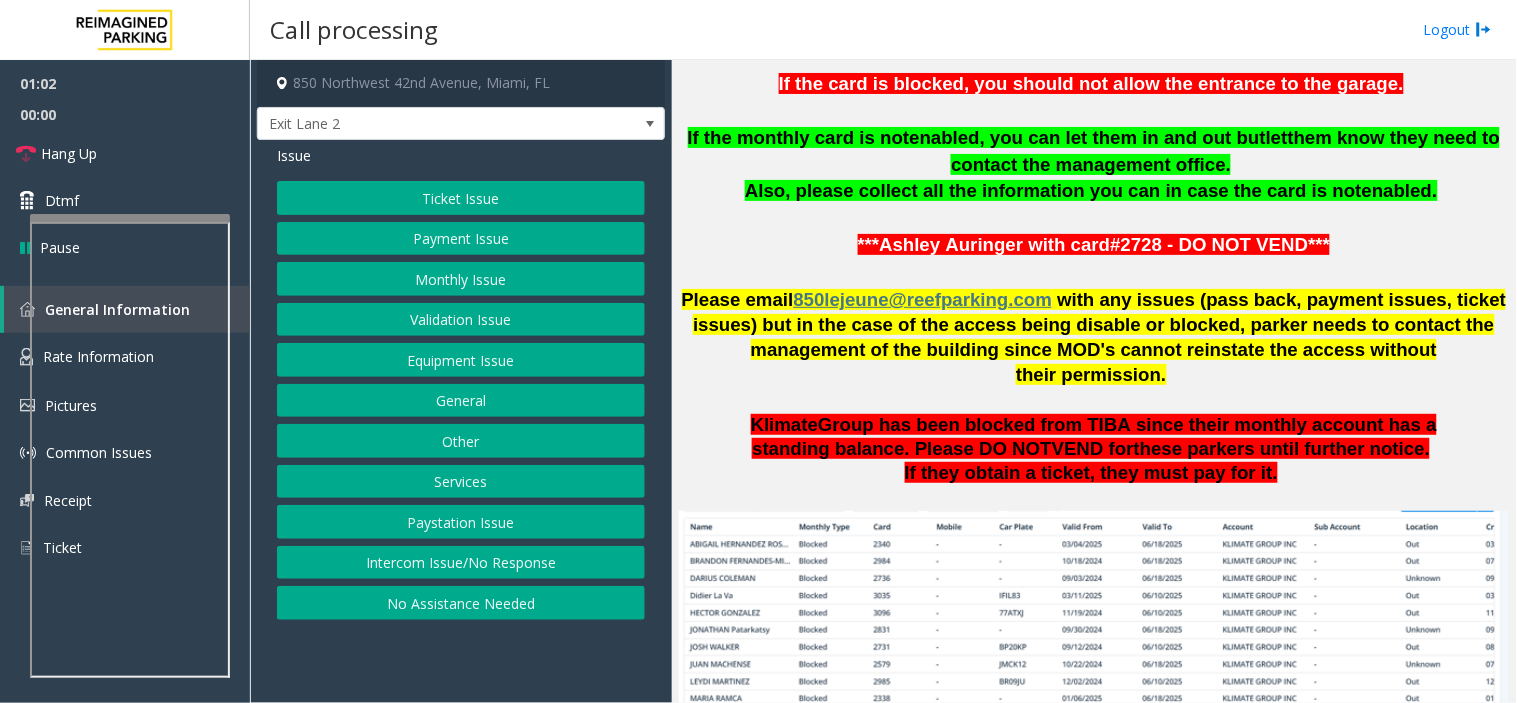 drag, startPoint x: 422, startPoint y: 361, endPoint x: 420, endPoint y: 392, distance: 31.06445 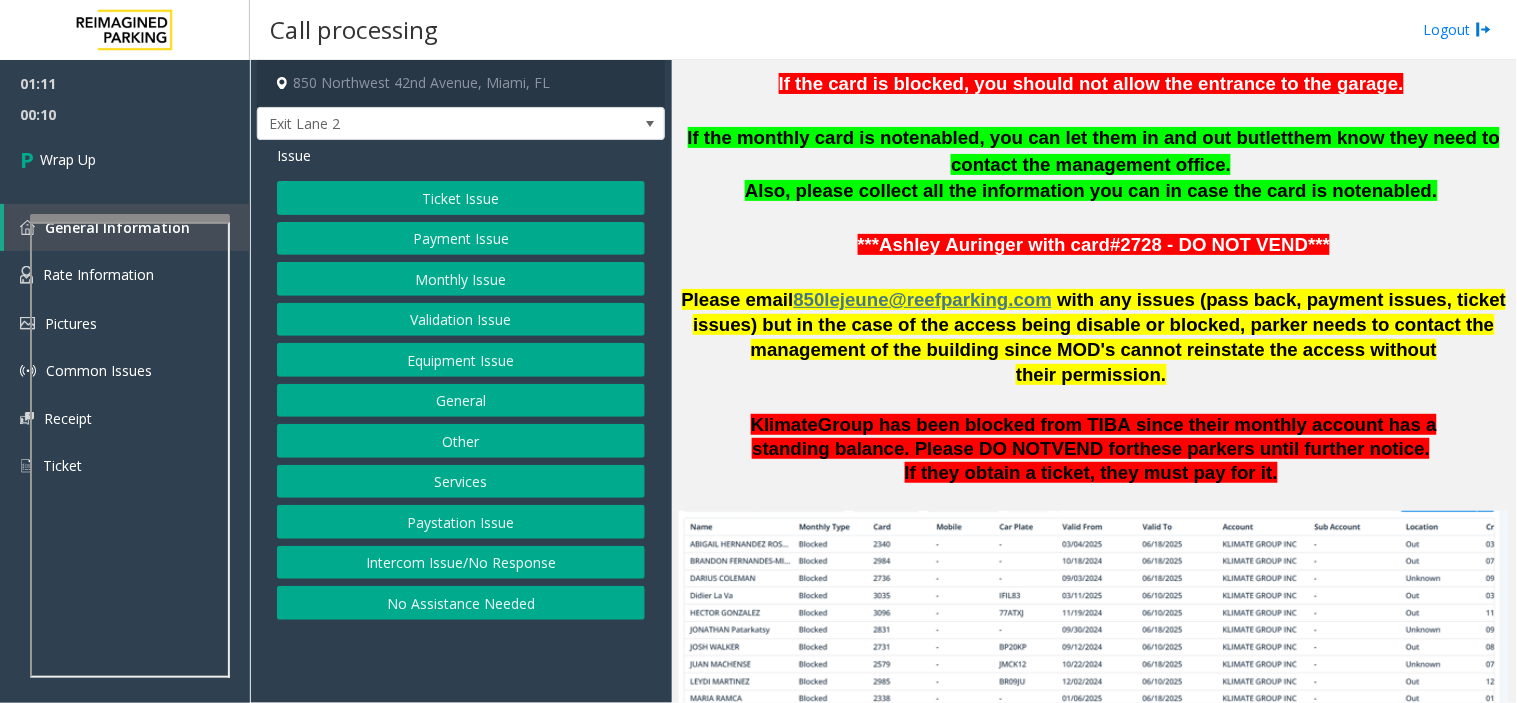click on "Monthly Issue" 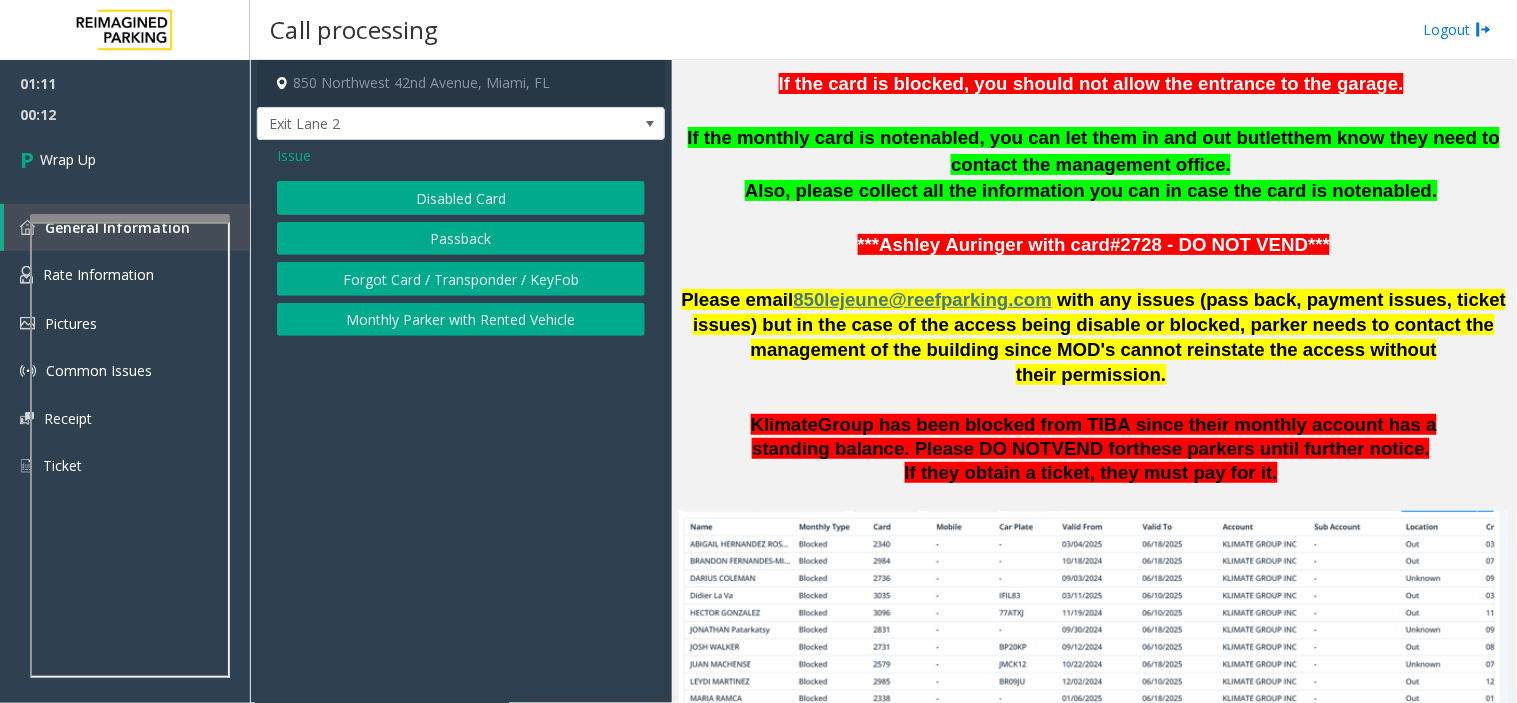click on "Disabled Card" 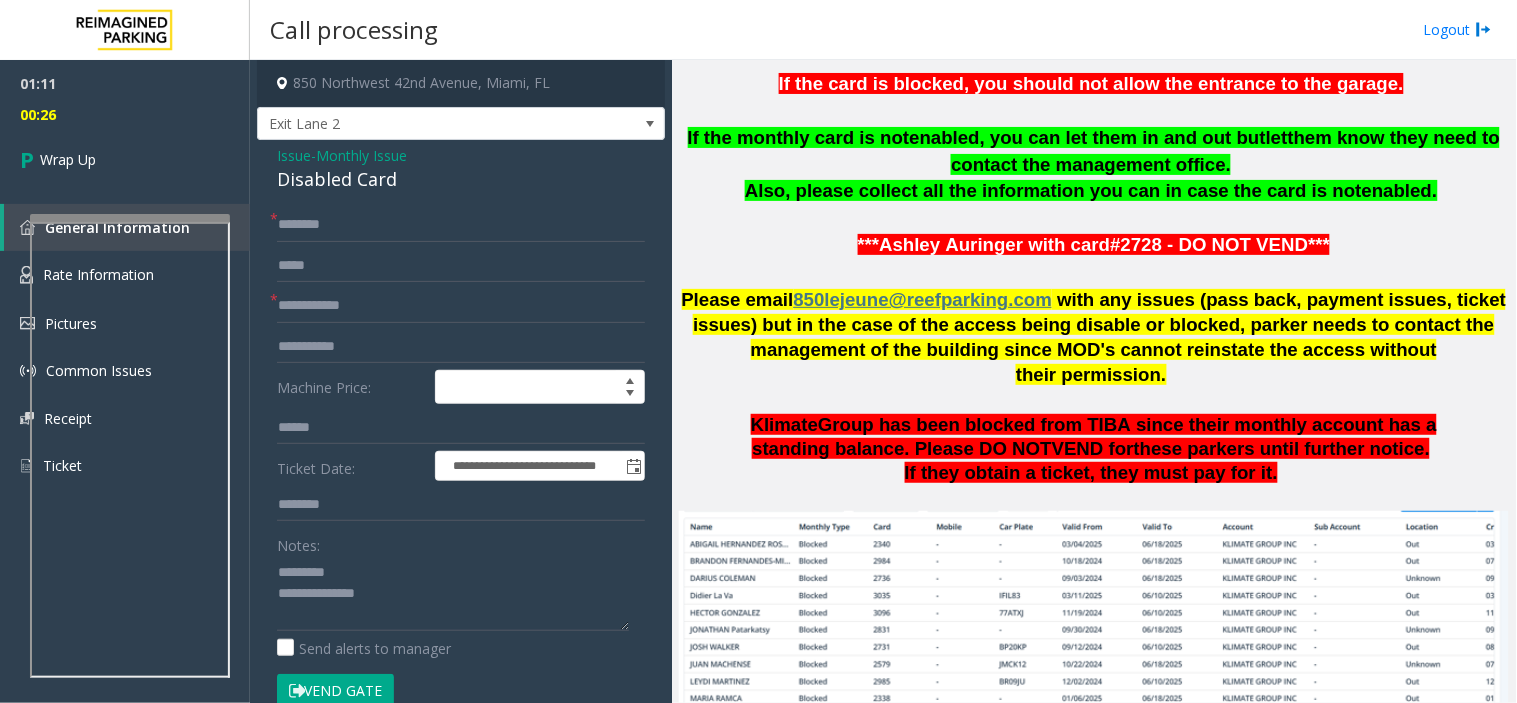 click on "Disabled Card" 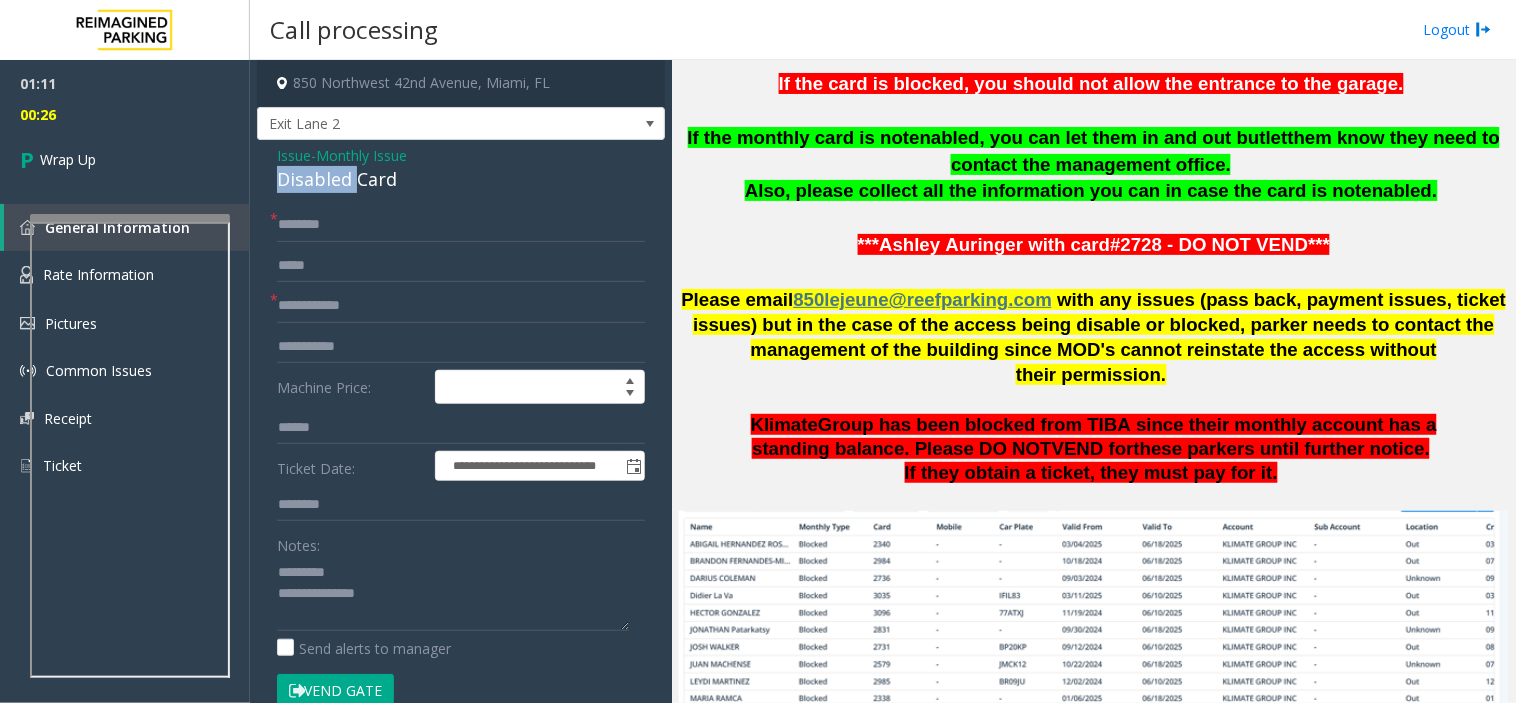 click on "Disabled Card" 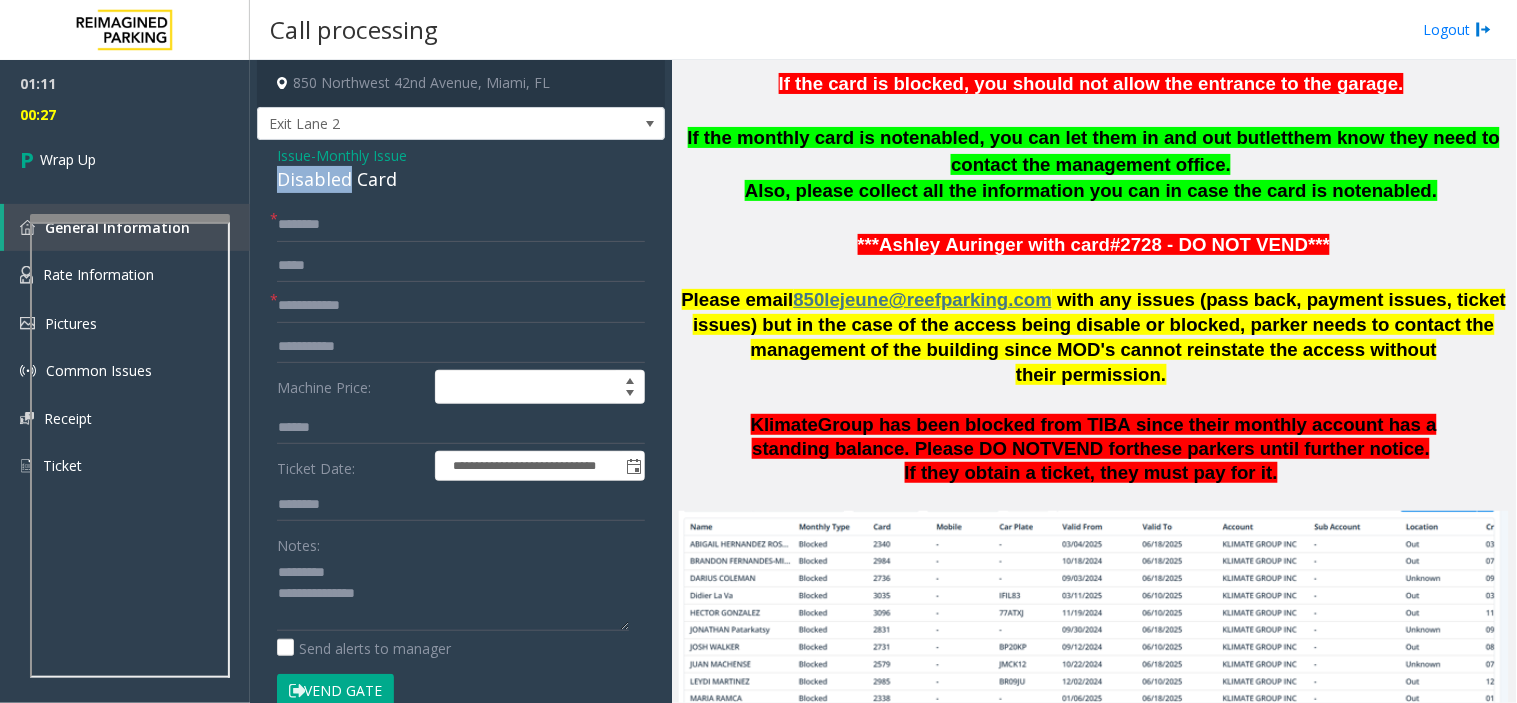 click on "Disabled Card" 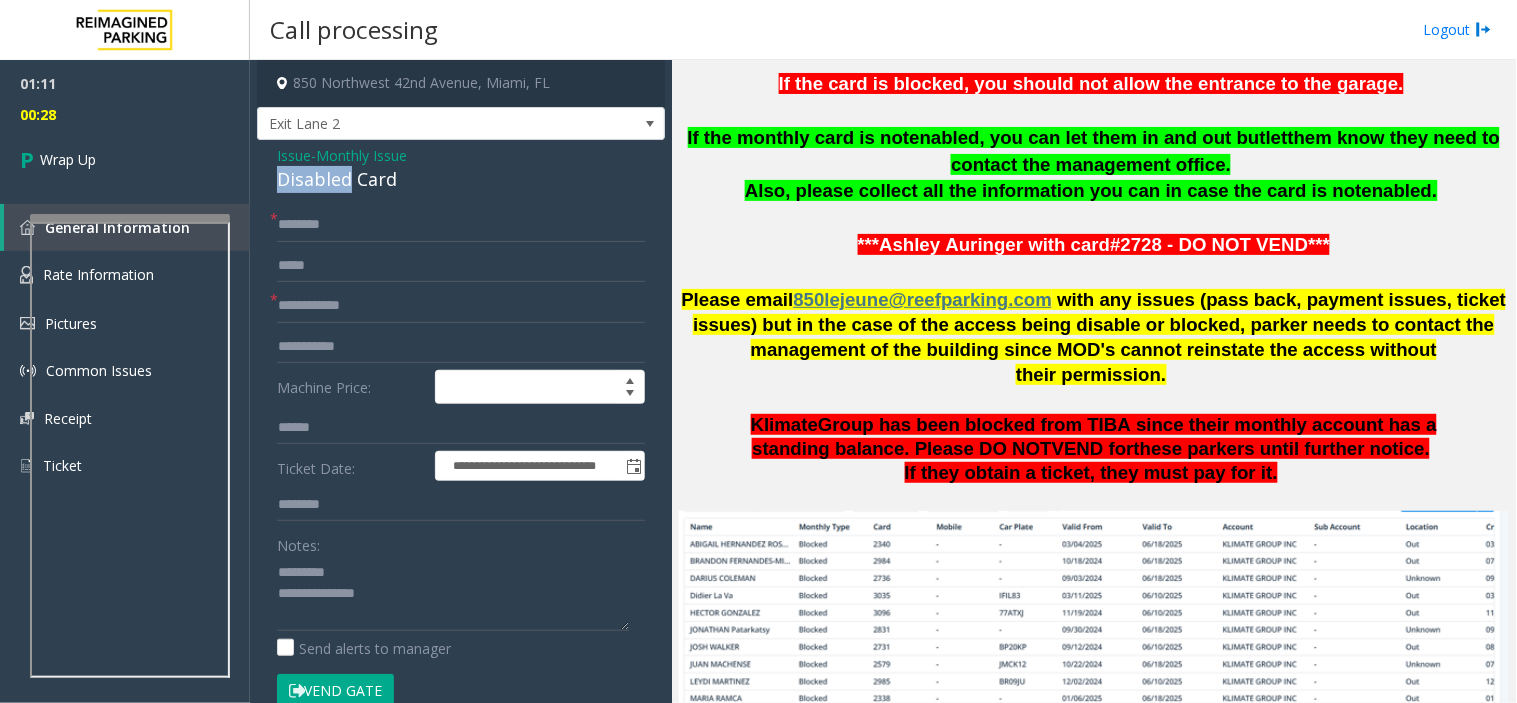click on "Disabled Card" 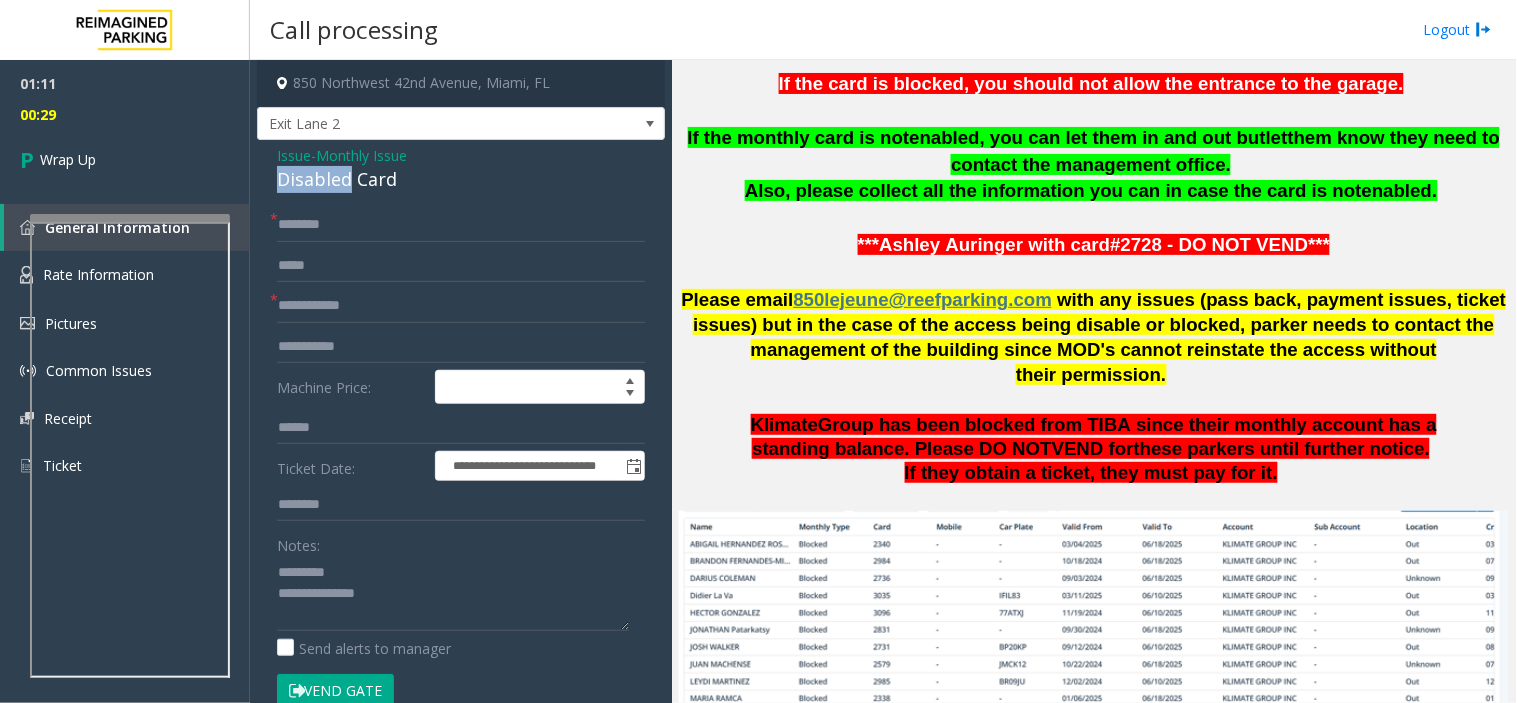click on "Disabled Card" 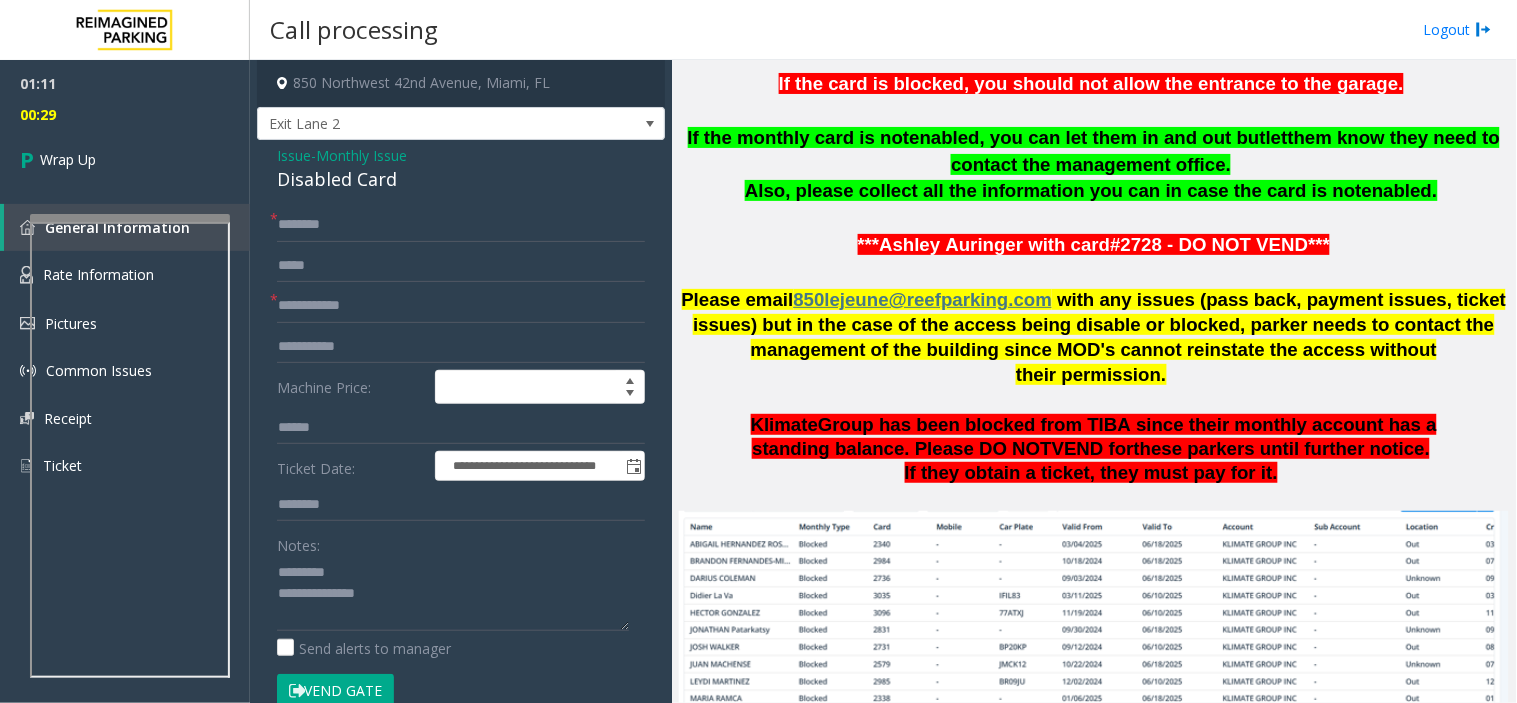 click on "Disabled Card" 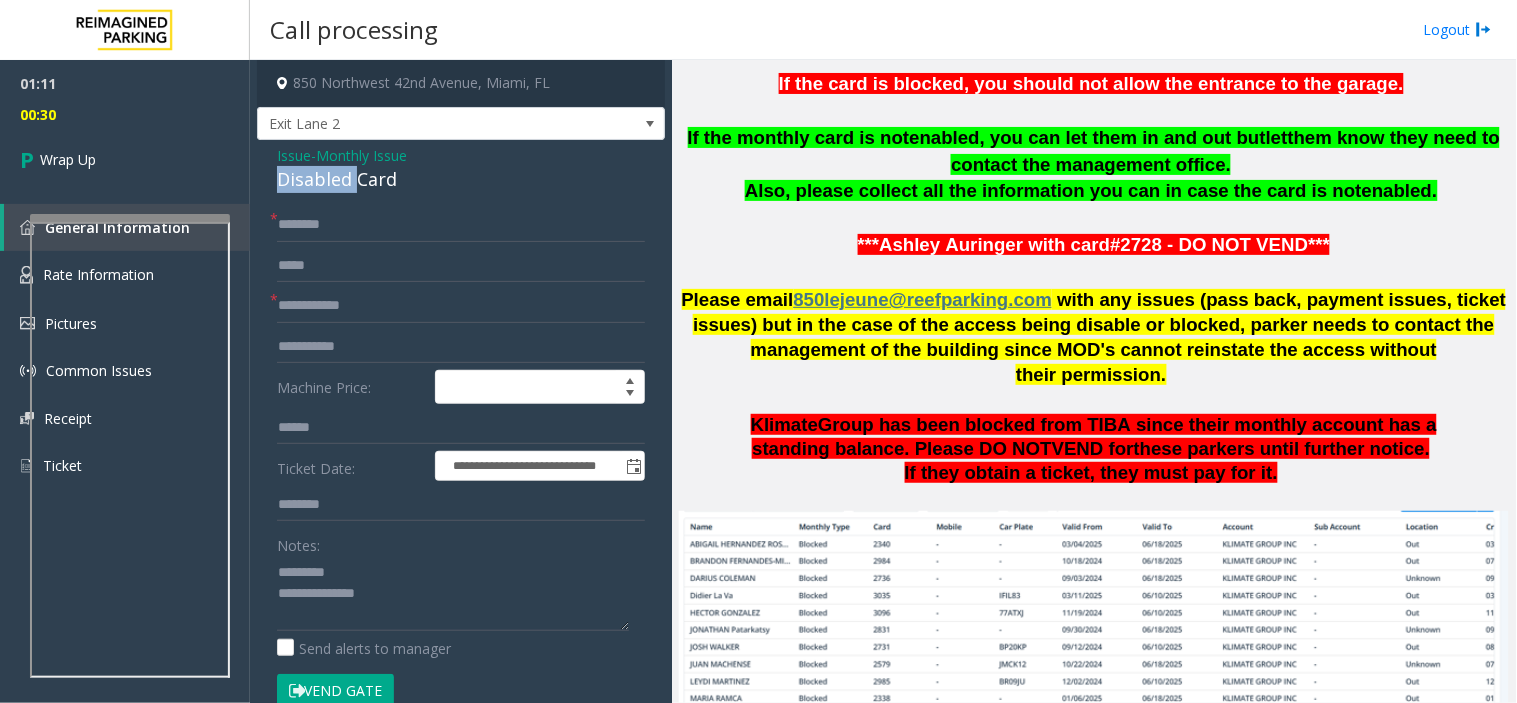 click on "Disabled Card" 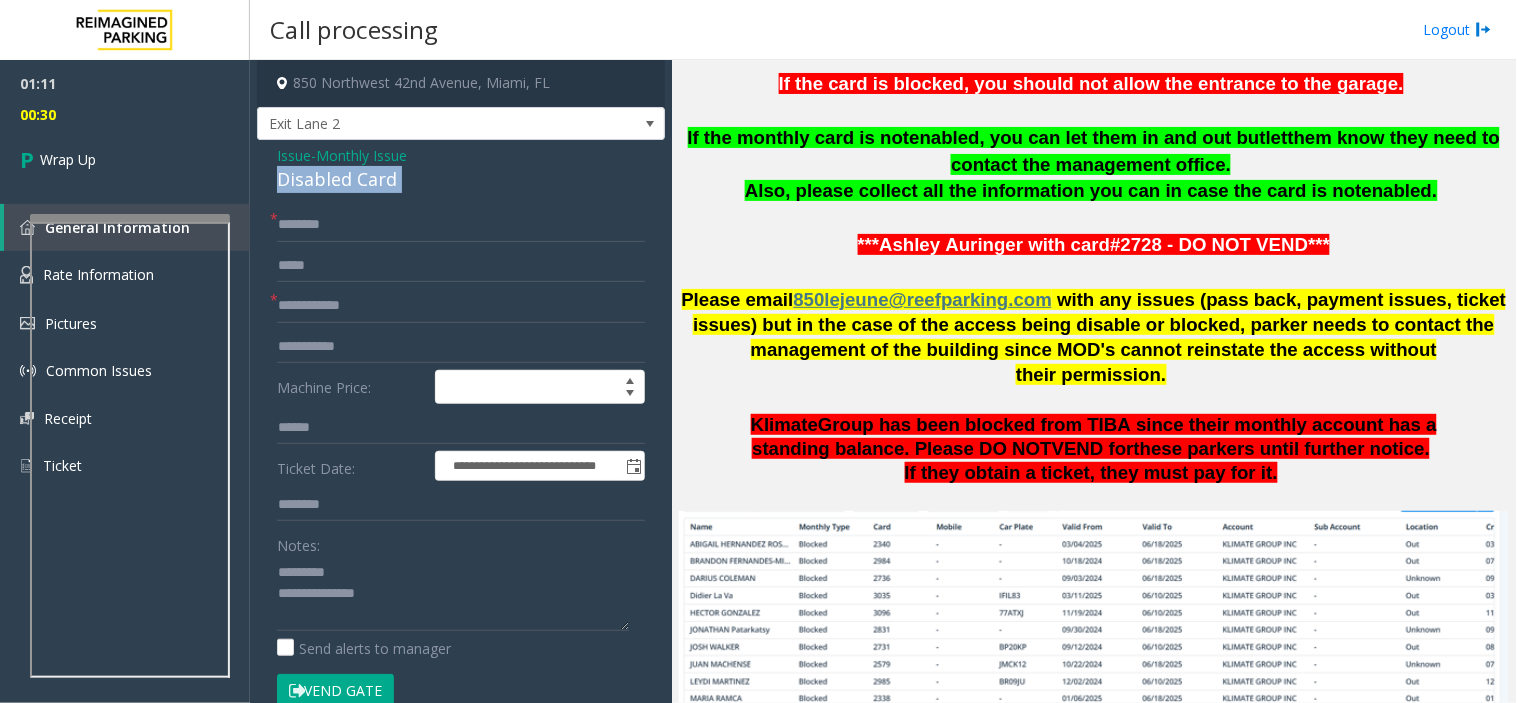 click on "Disabled Card" 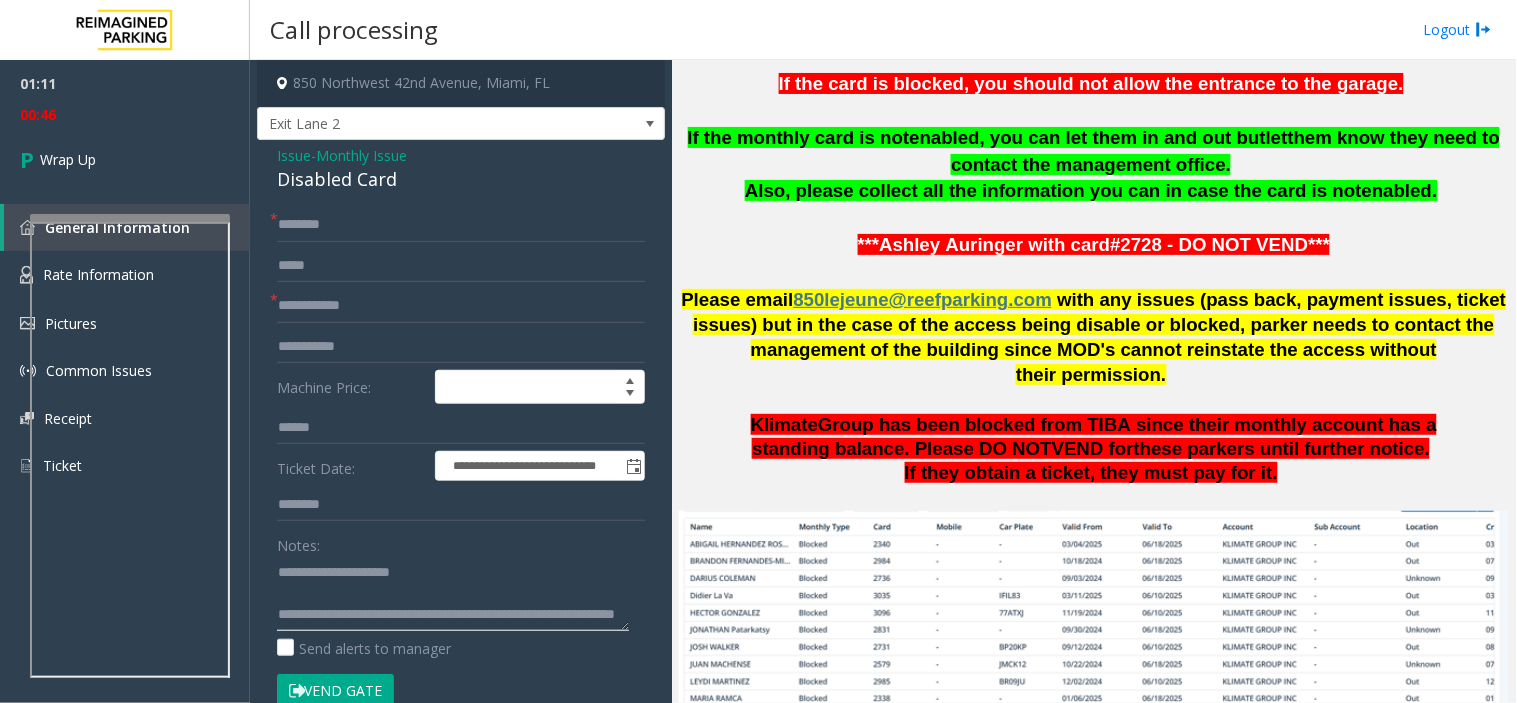 type on "**********" 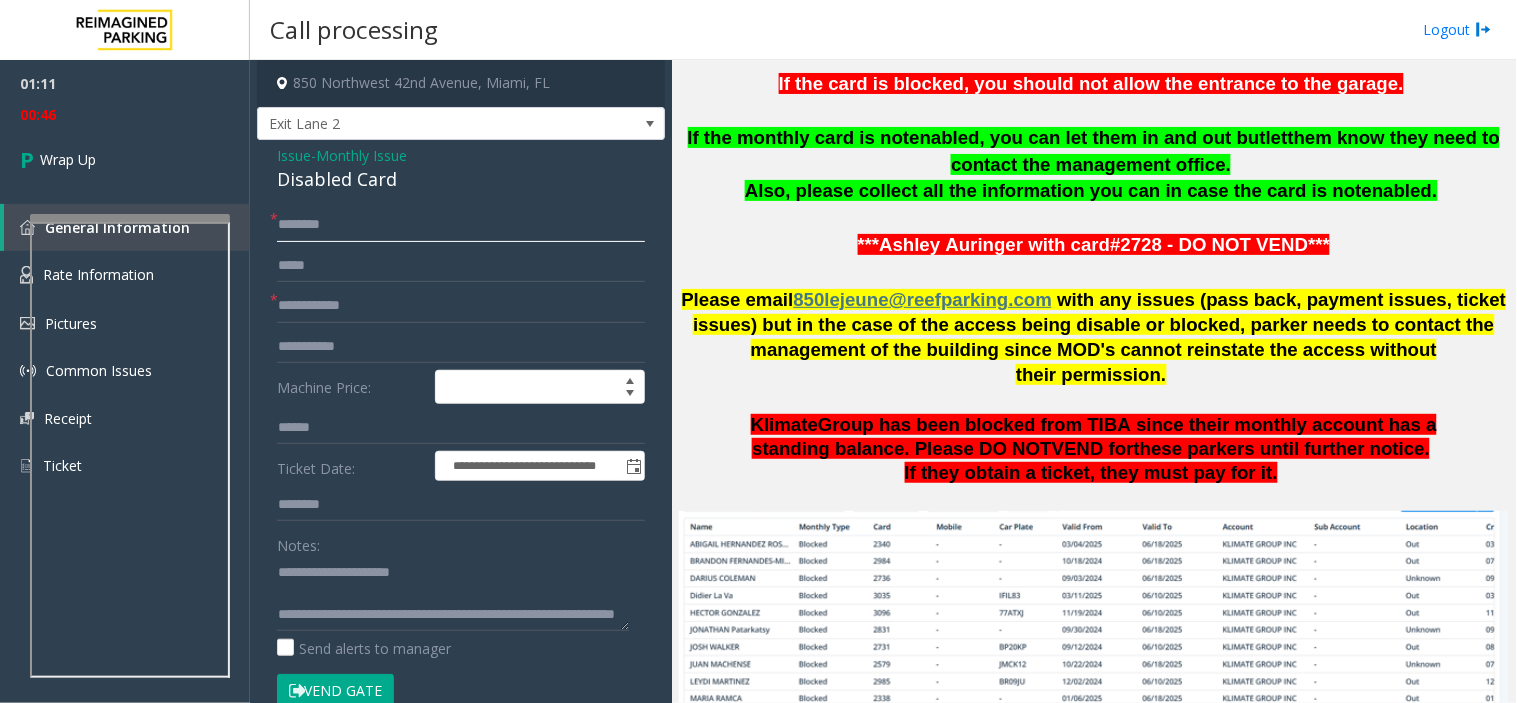 click 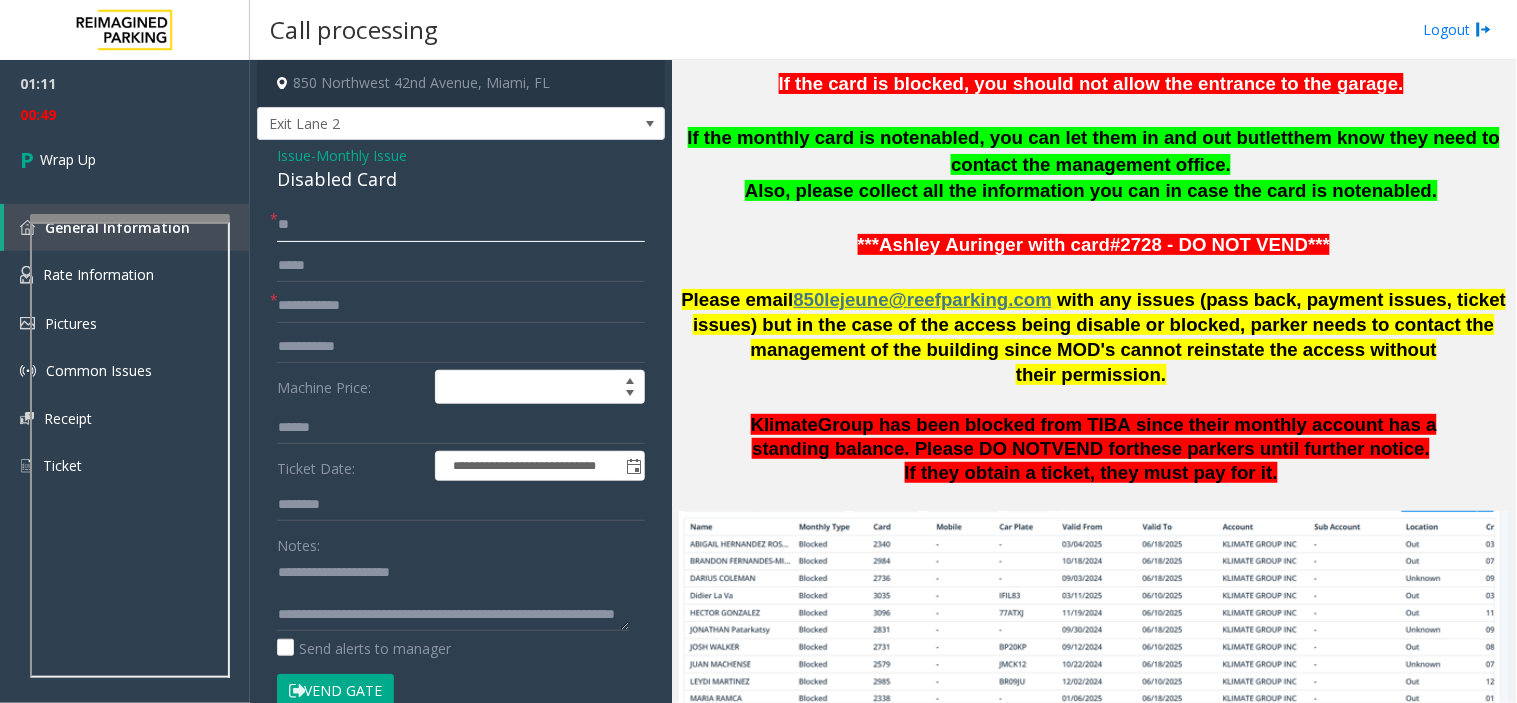 type on "**" 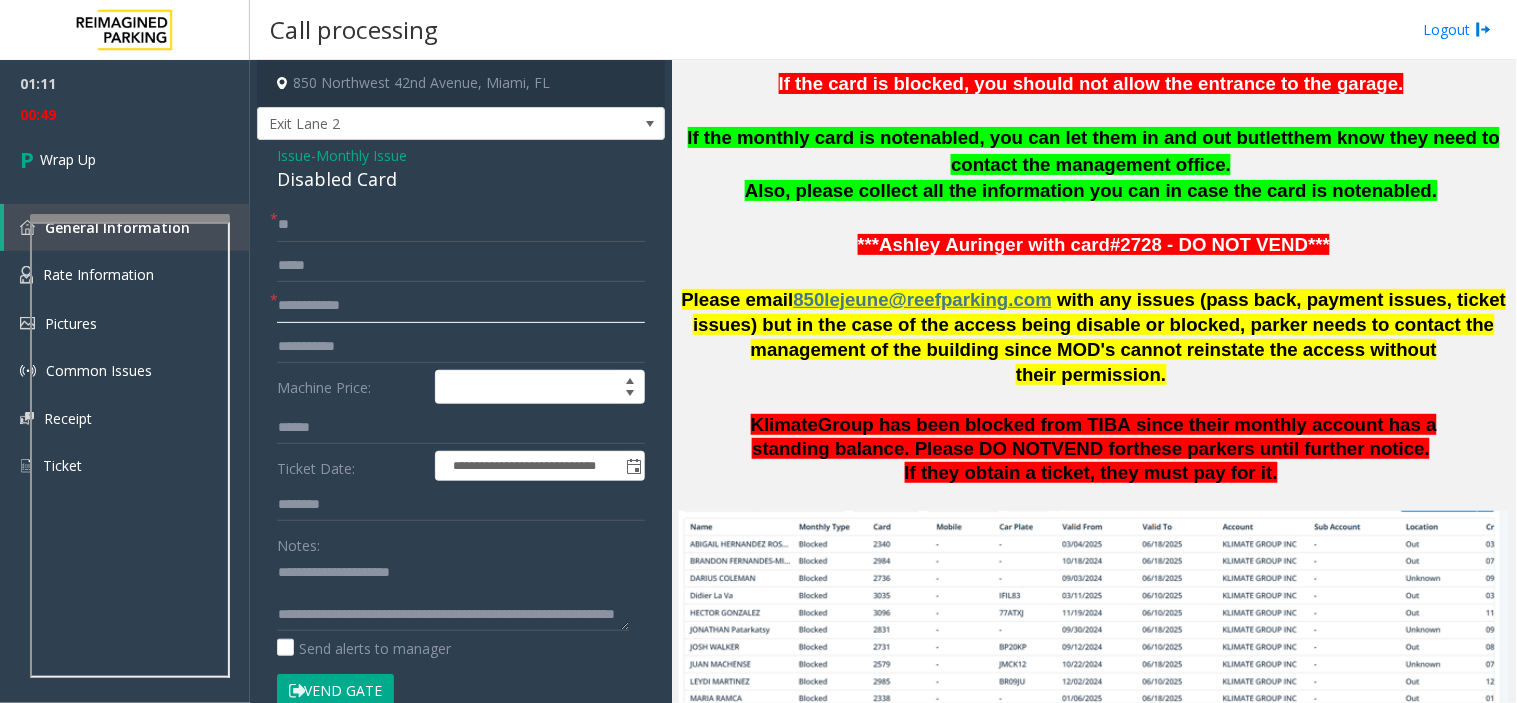 click 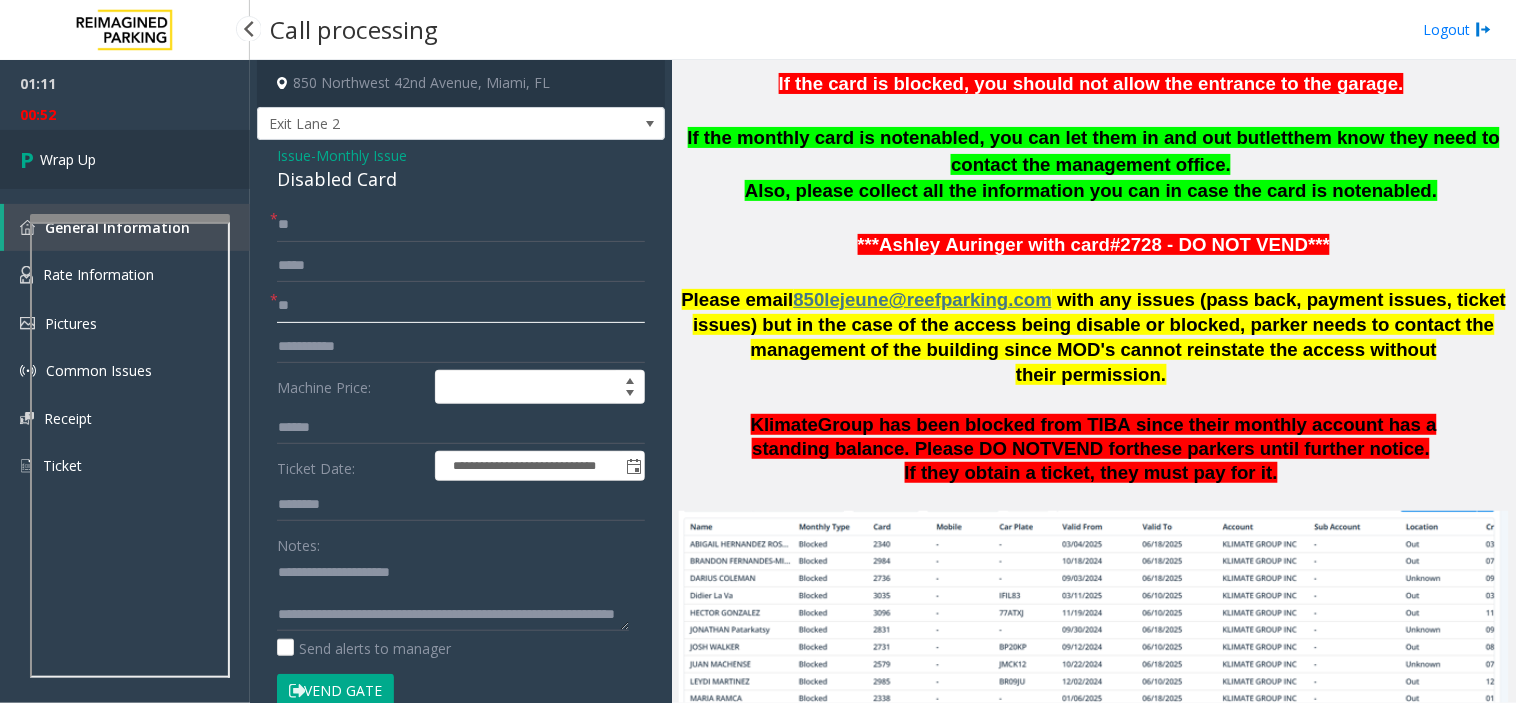 type on "**" 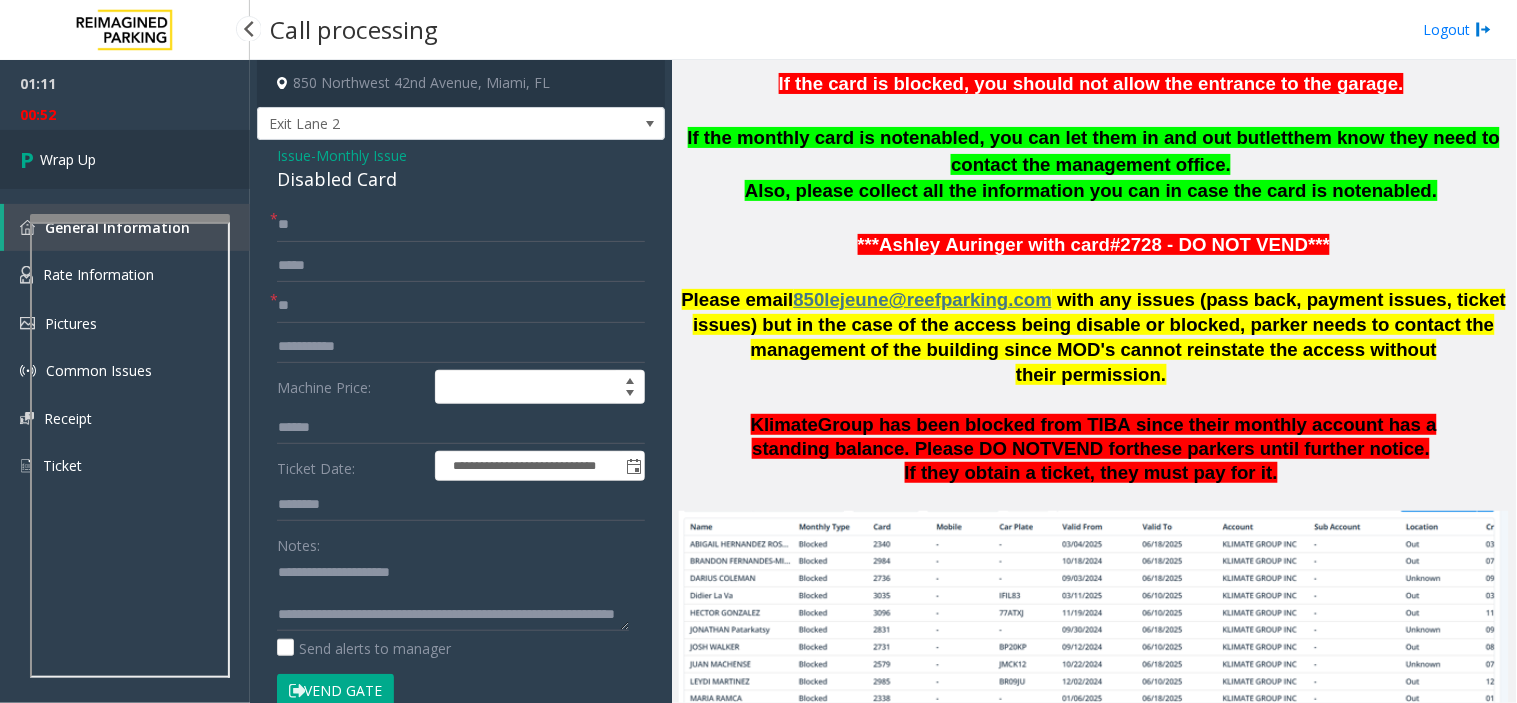 click on "Wrap Up" at bounding box center [125, 159] 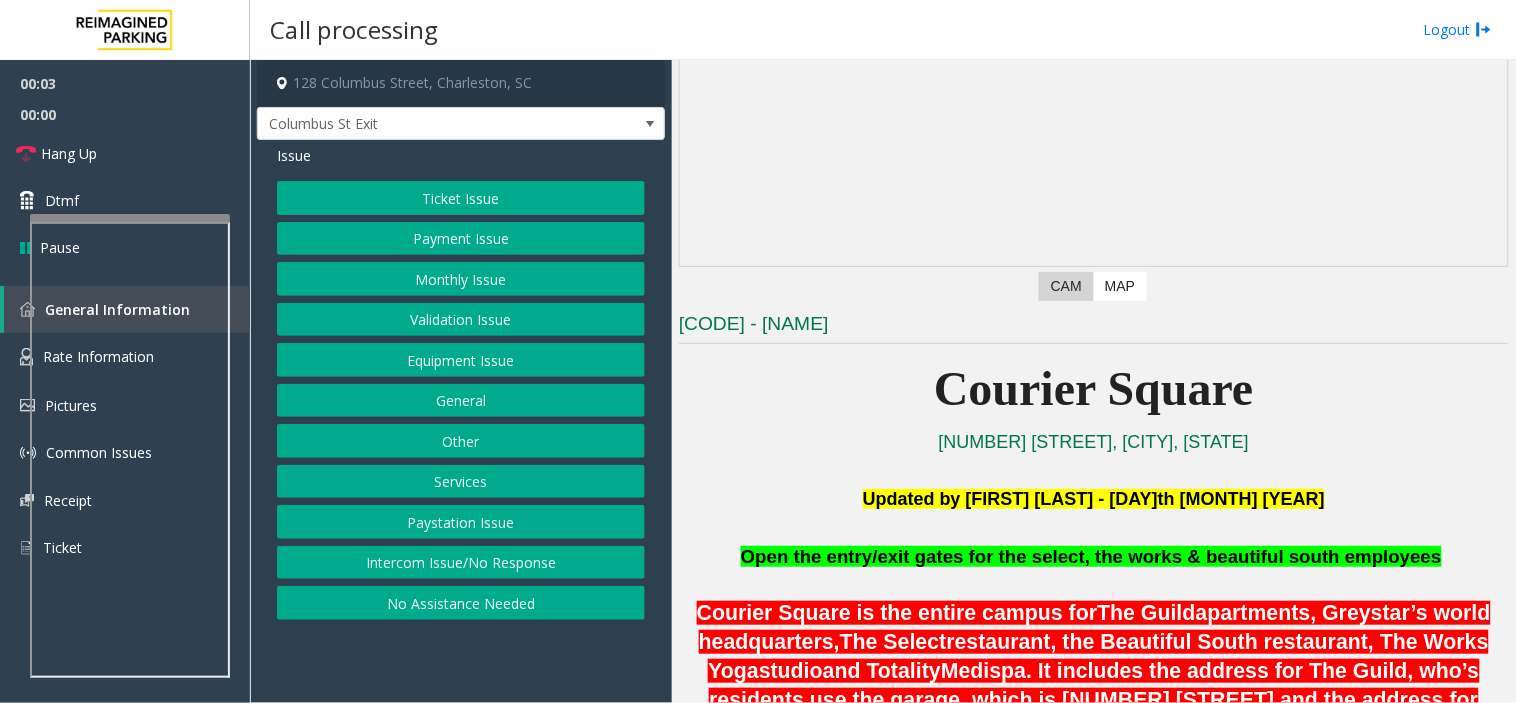 scroll, scrollTop: 222, scrollLeft: 0, axis: vertical 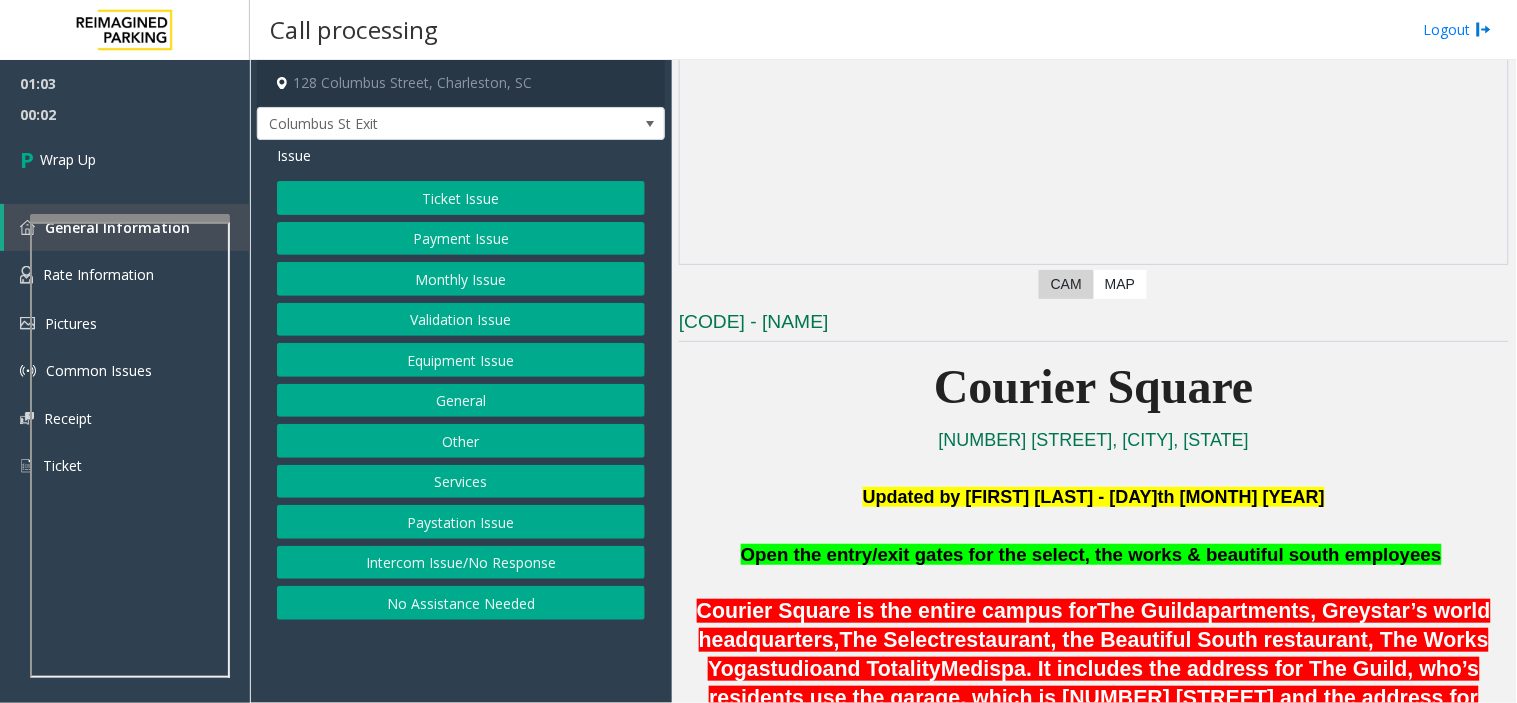 click on "Equipment Issue" 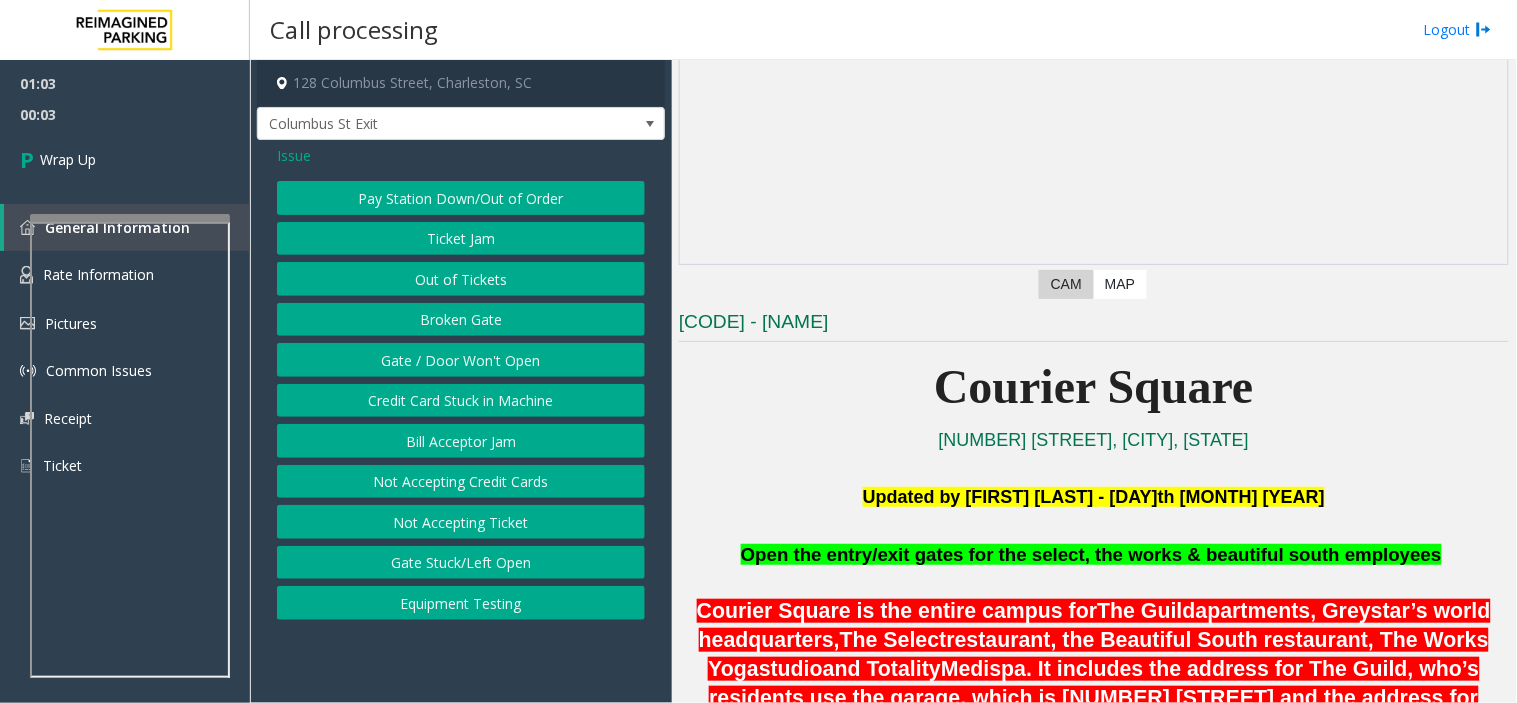 click on "Gate / Door Won't Open" 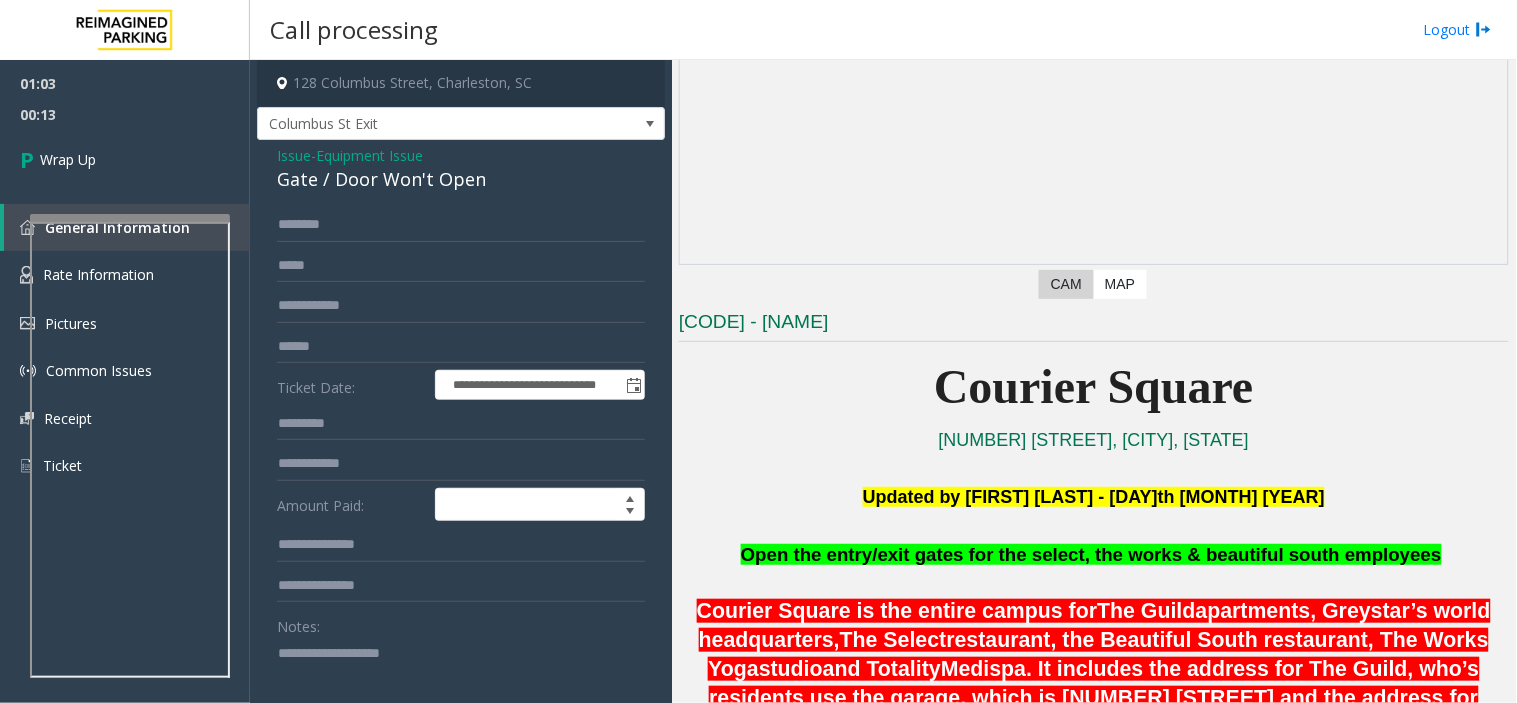 scroll, scrollTop: 111, scrollLeft: 0, axis: vertical 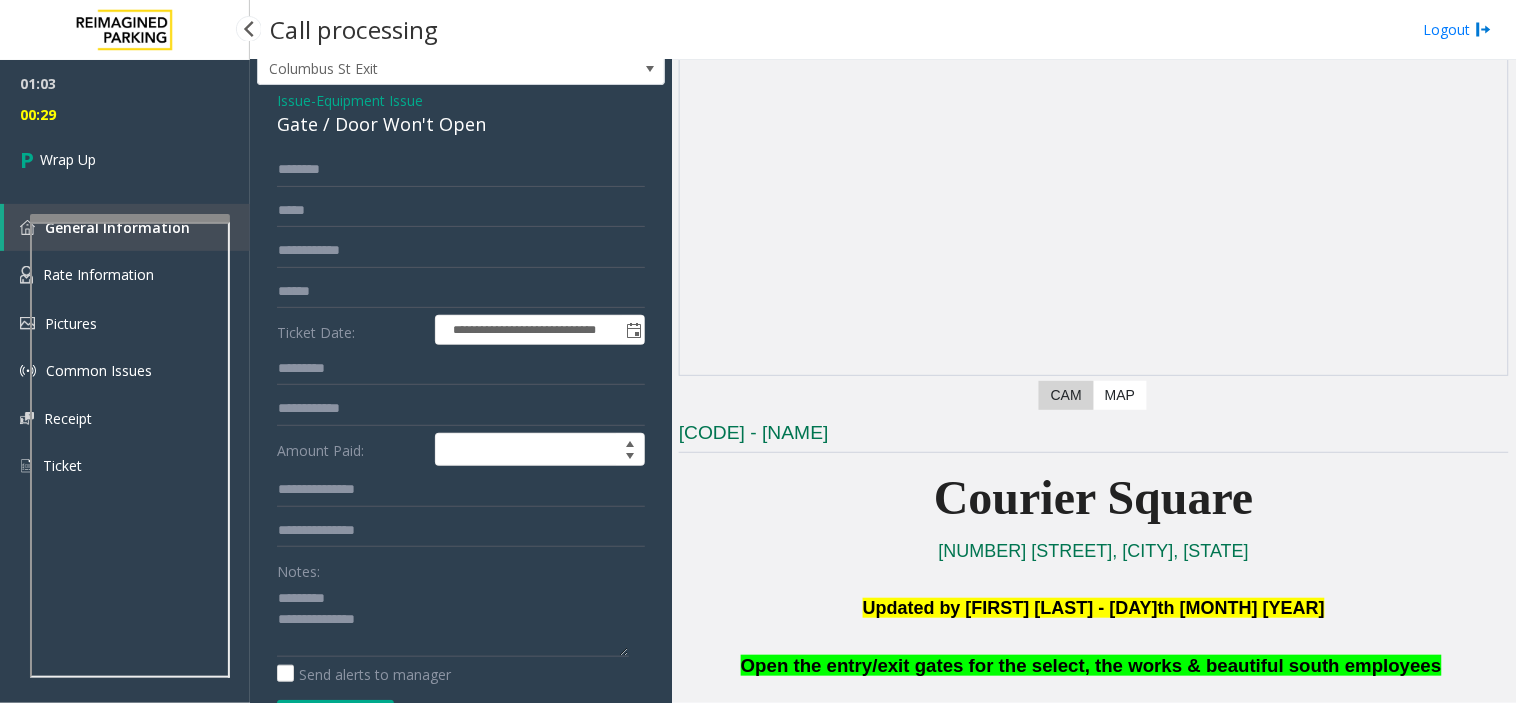 click on "Gate / Door Won't Open" 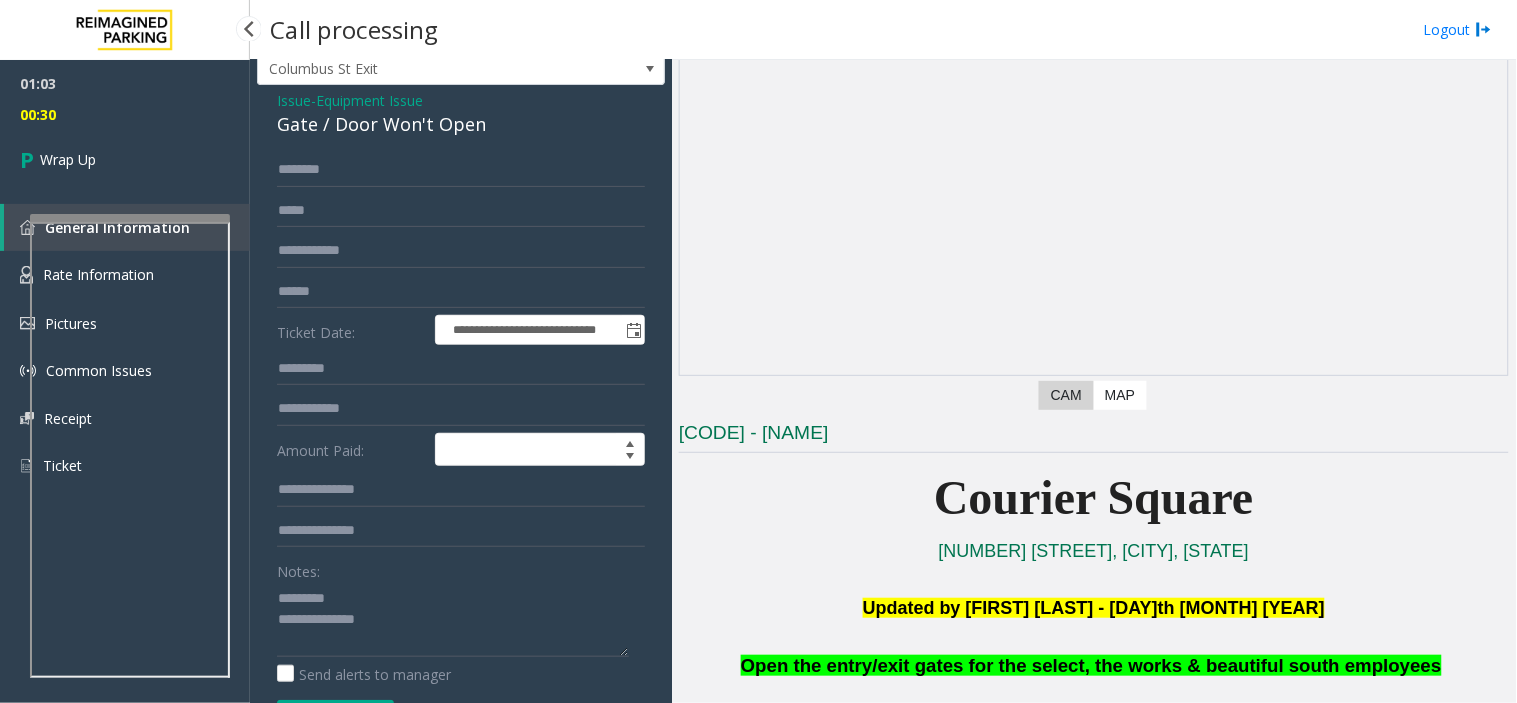 click on "Gate / Door Won't Open" 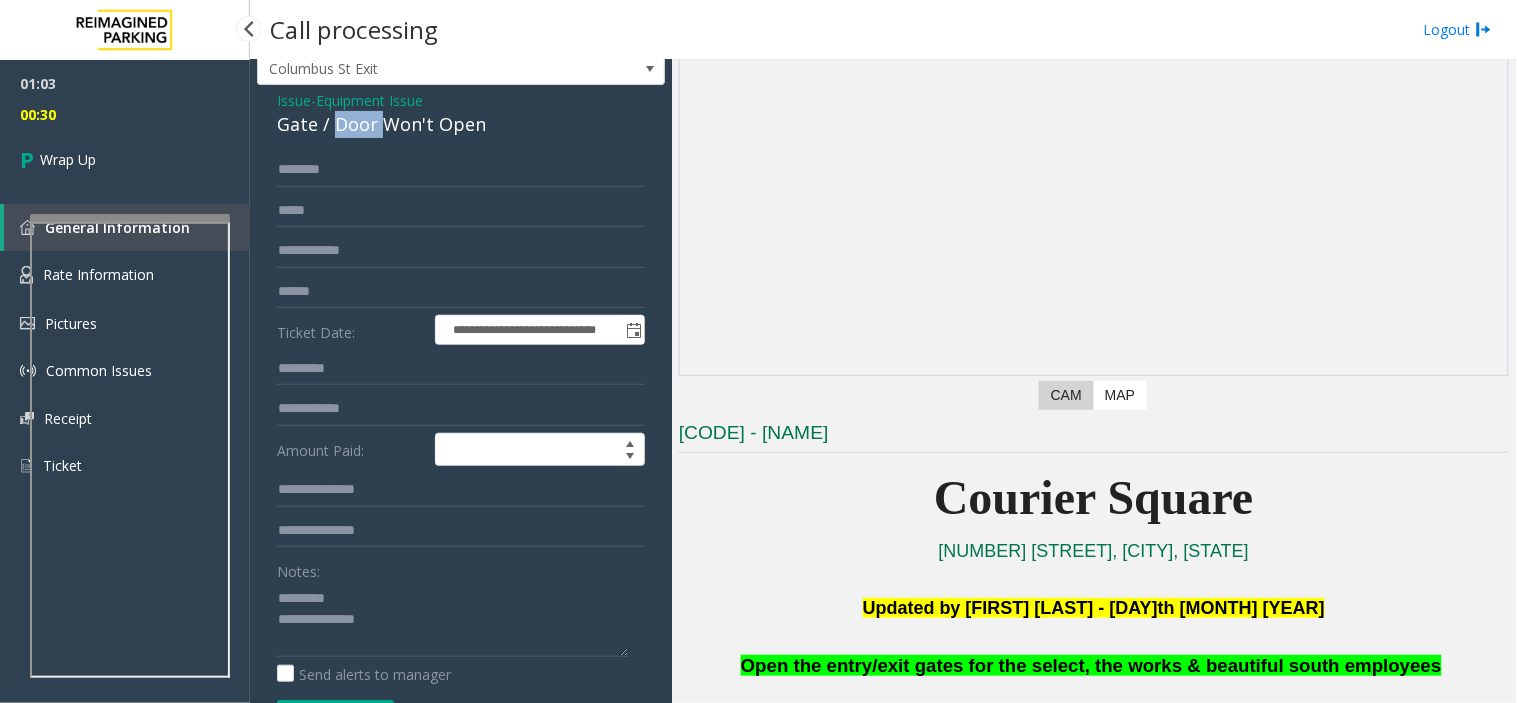 click on "Gate / Door Won't Open" 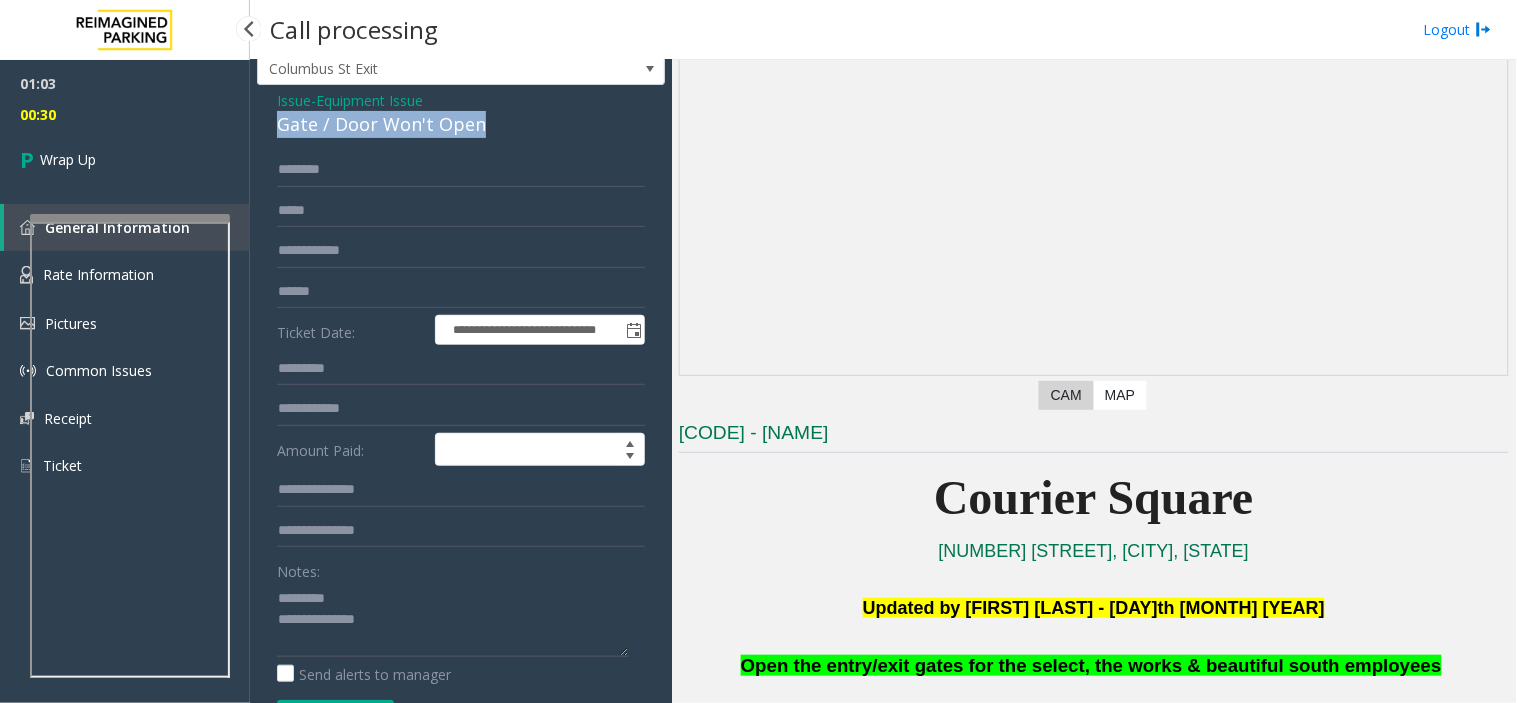 click on "Gate / Door Won't Open" 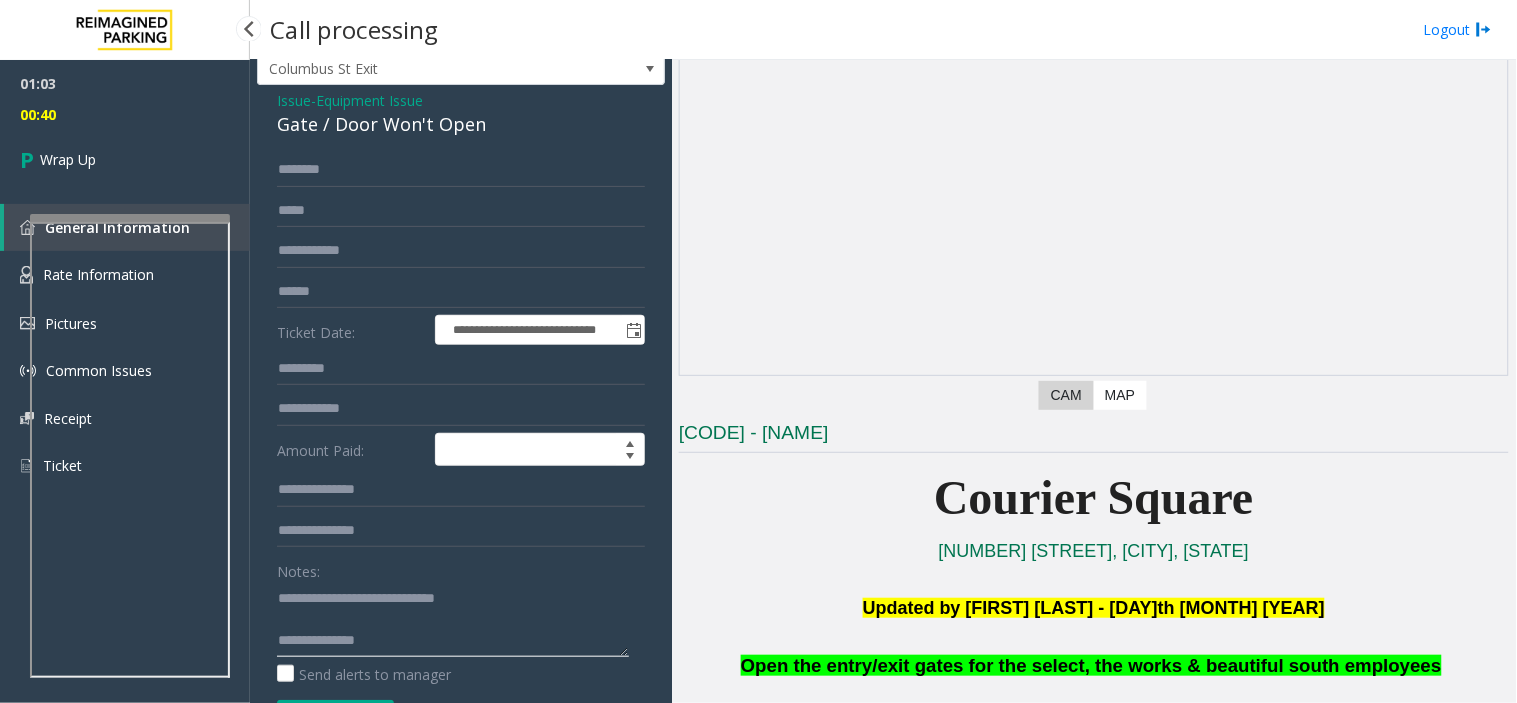 click 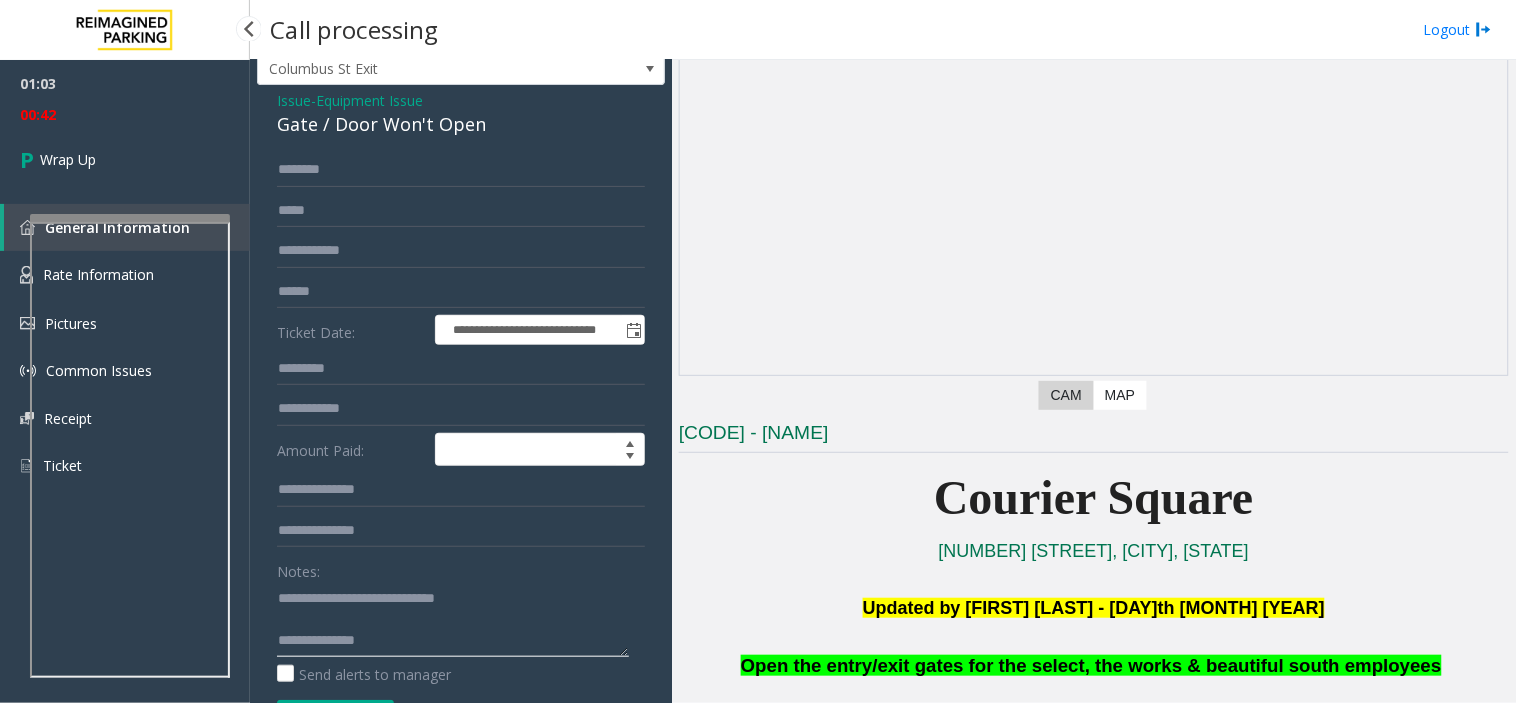 drag, startPoint x: 362, startPoint y: 594, endPoint x: 490, endPoint y: 602, distance: 128.24976 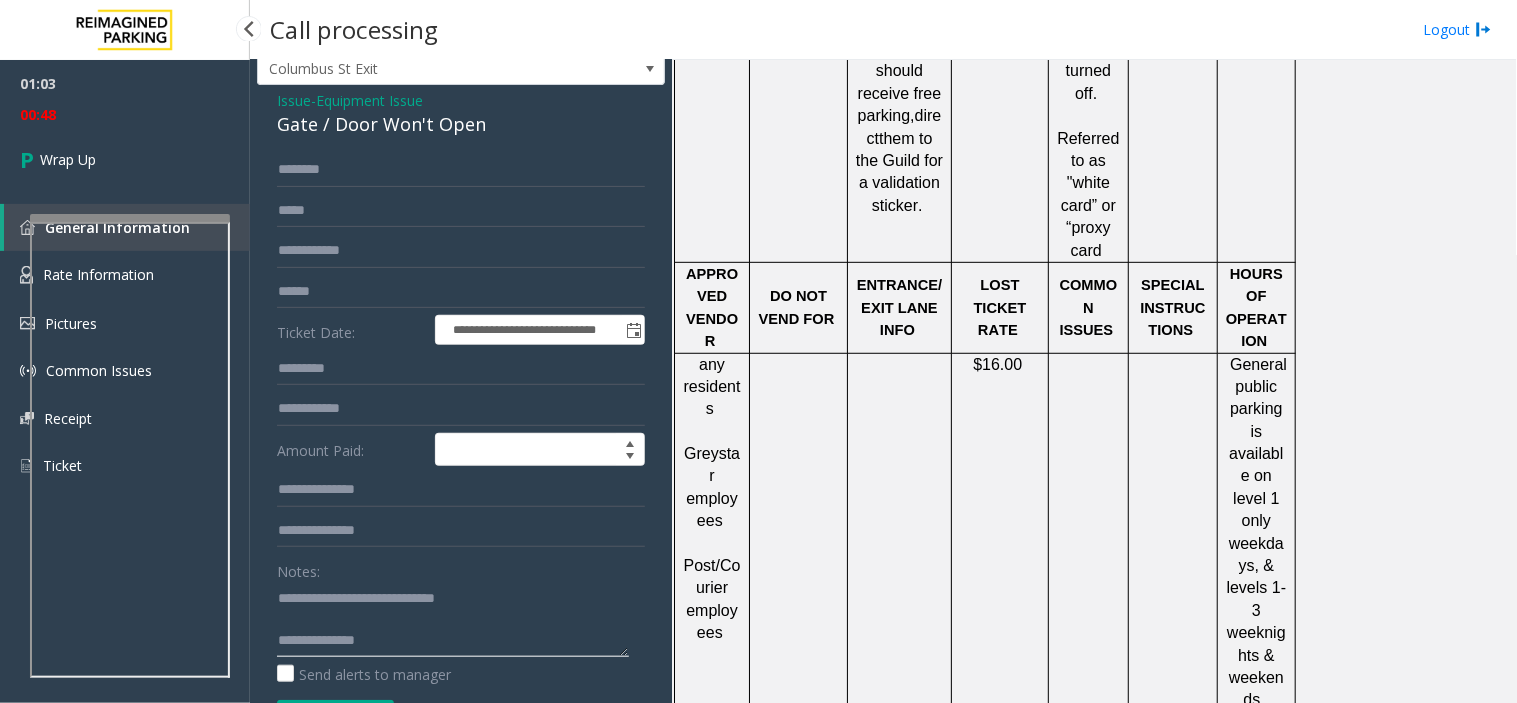 scroll, scrollTop: 2222, scrollLeft: 0, axis: vertical 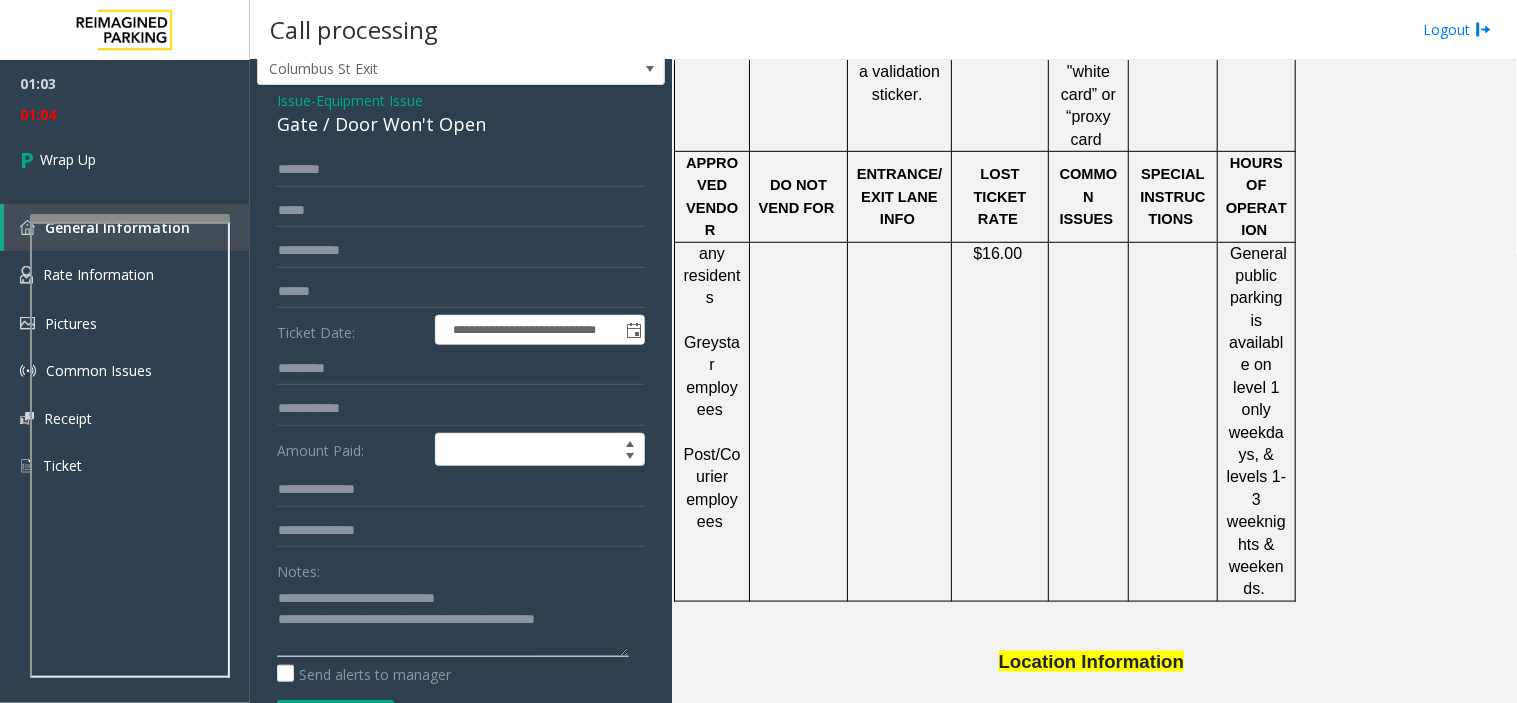 click 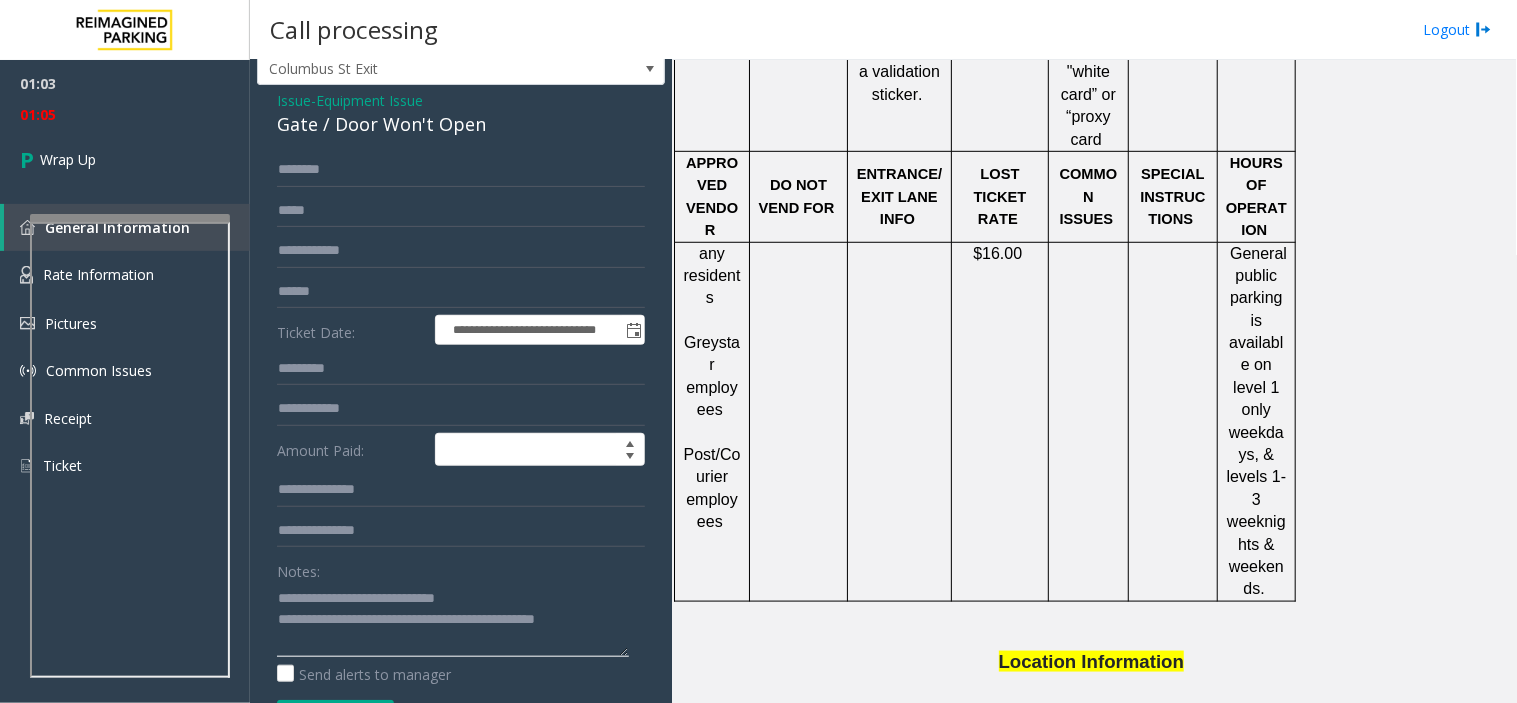 drag, startPoint x: 455, startPoint y: 608, endPoint x: 438, endPoint y: 606, distance: 17.117243 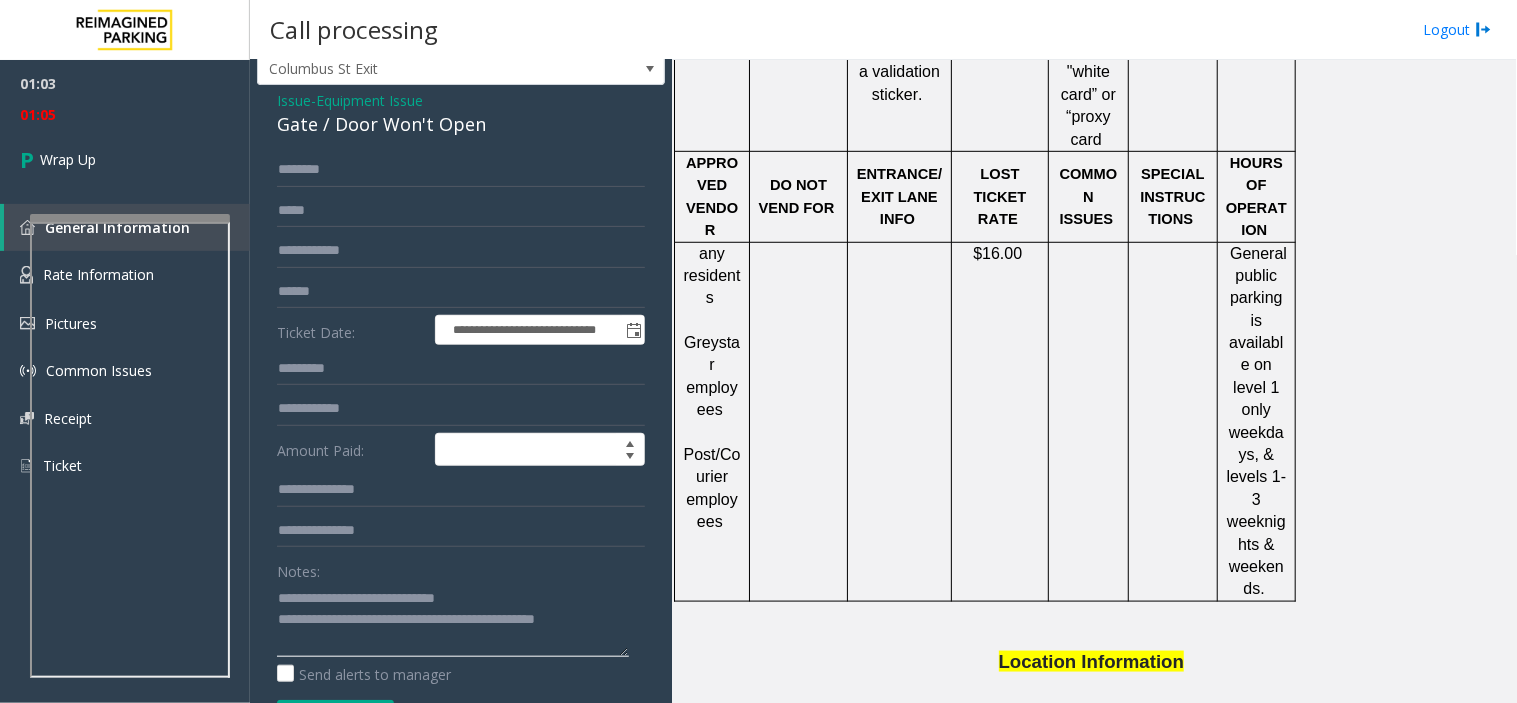 click 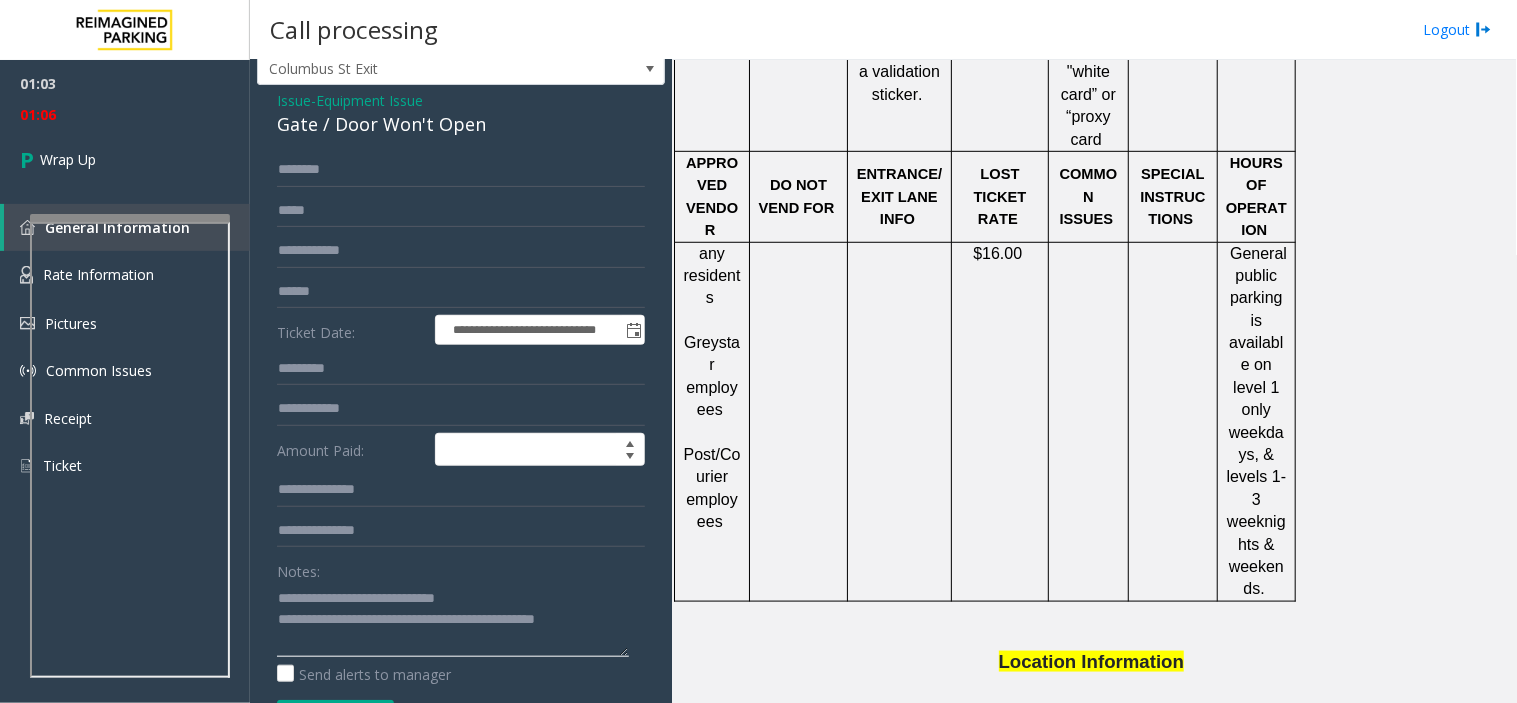 click 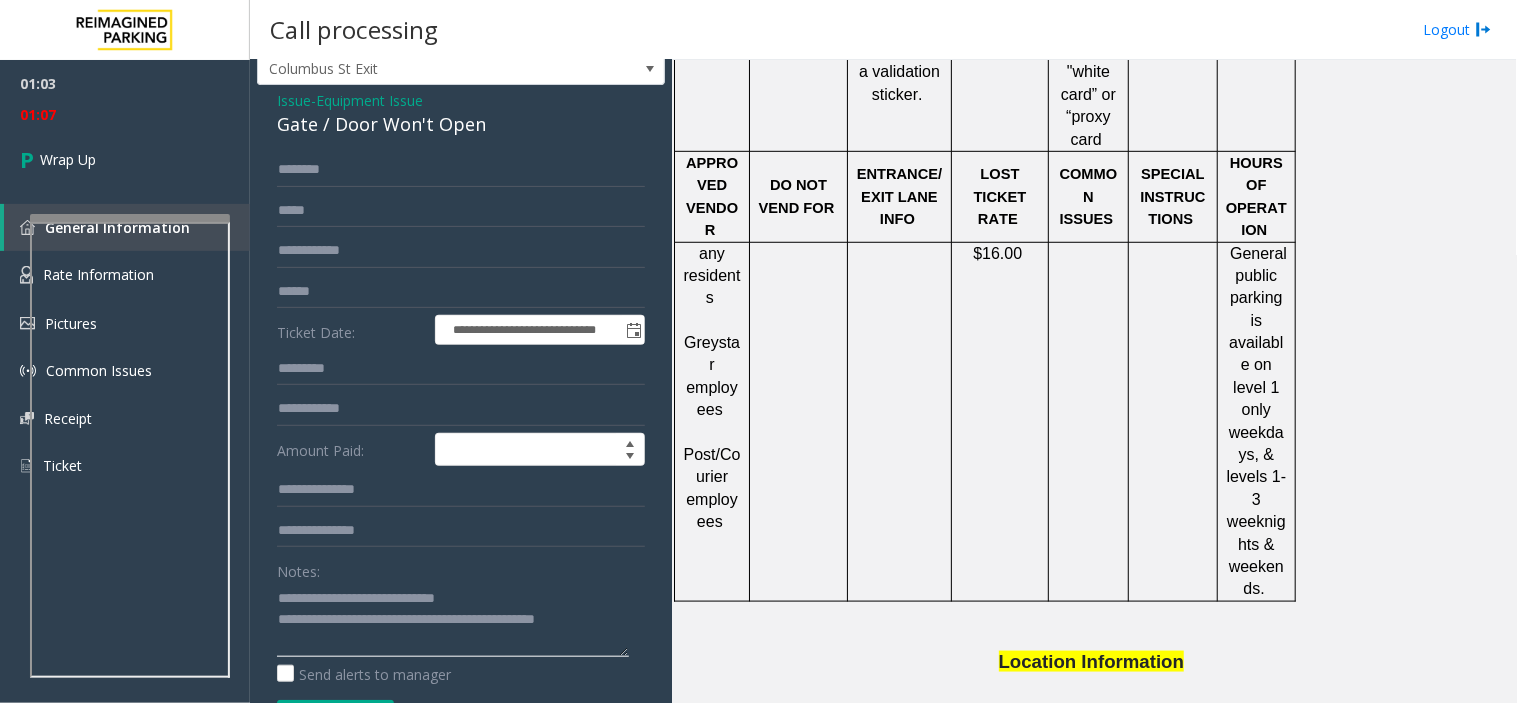 click 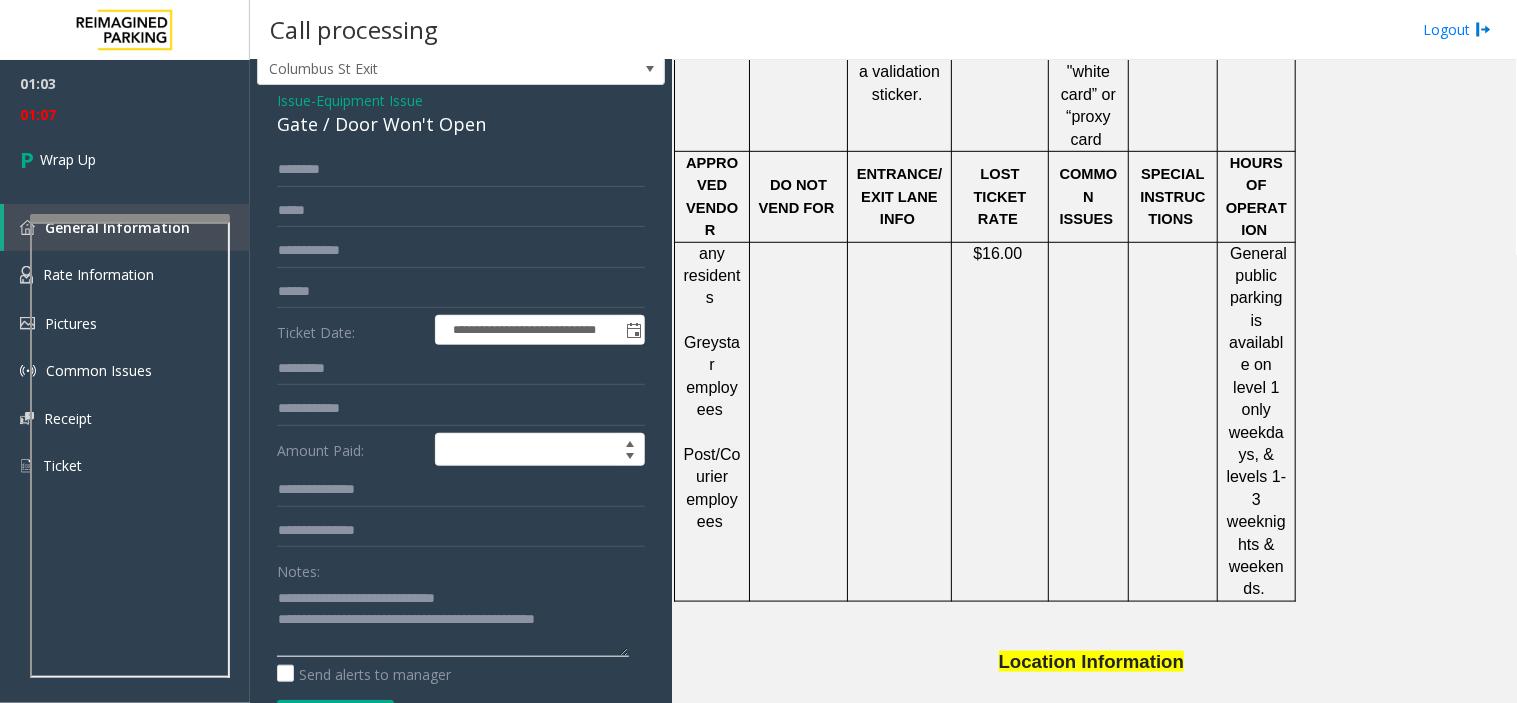 click 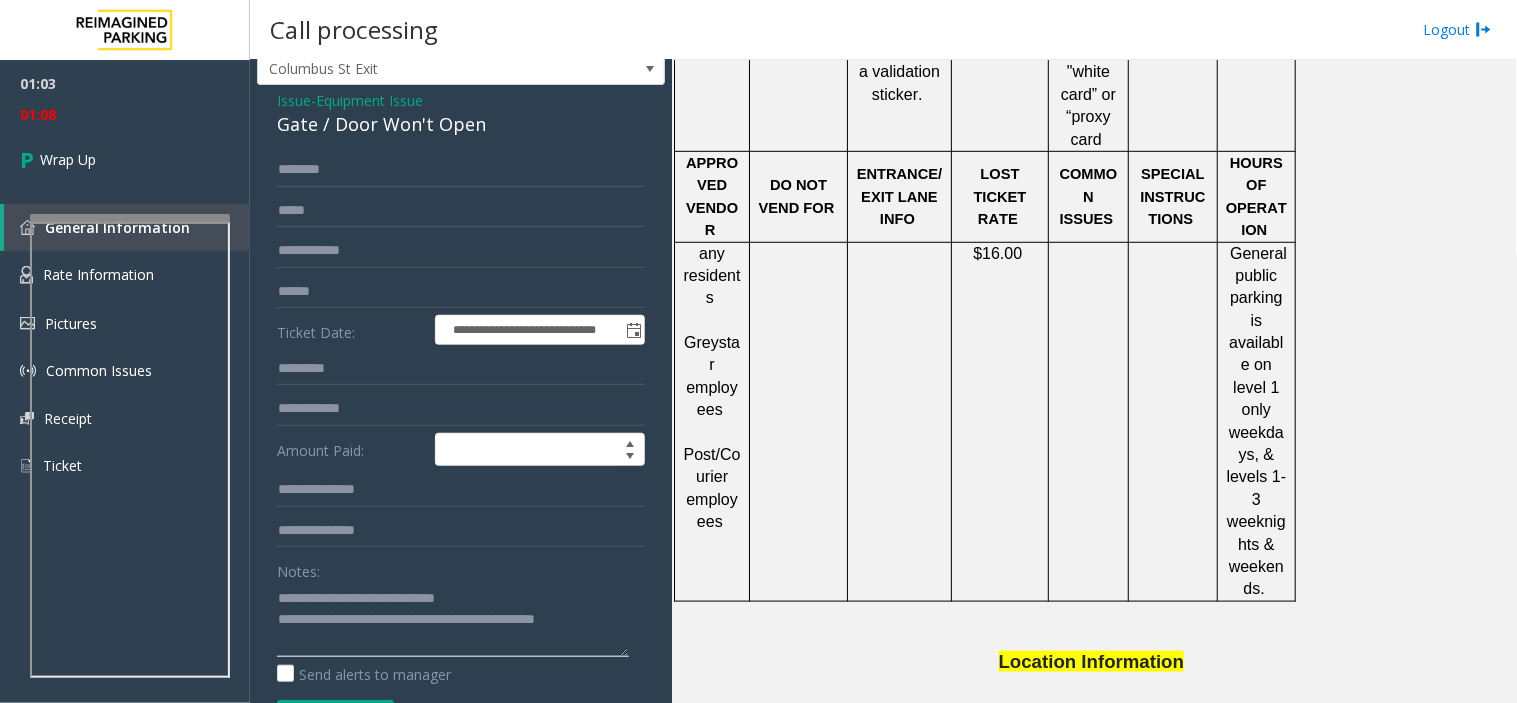click 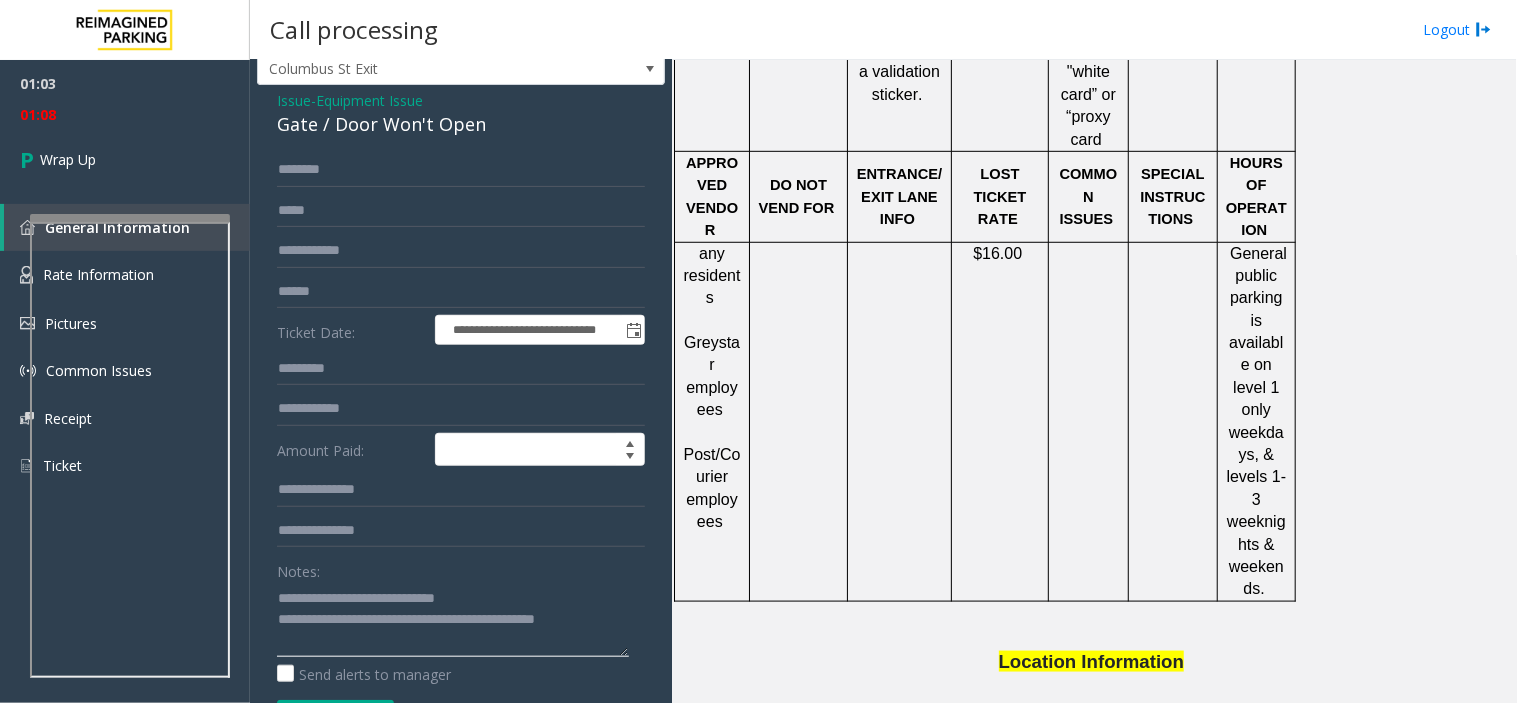 click 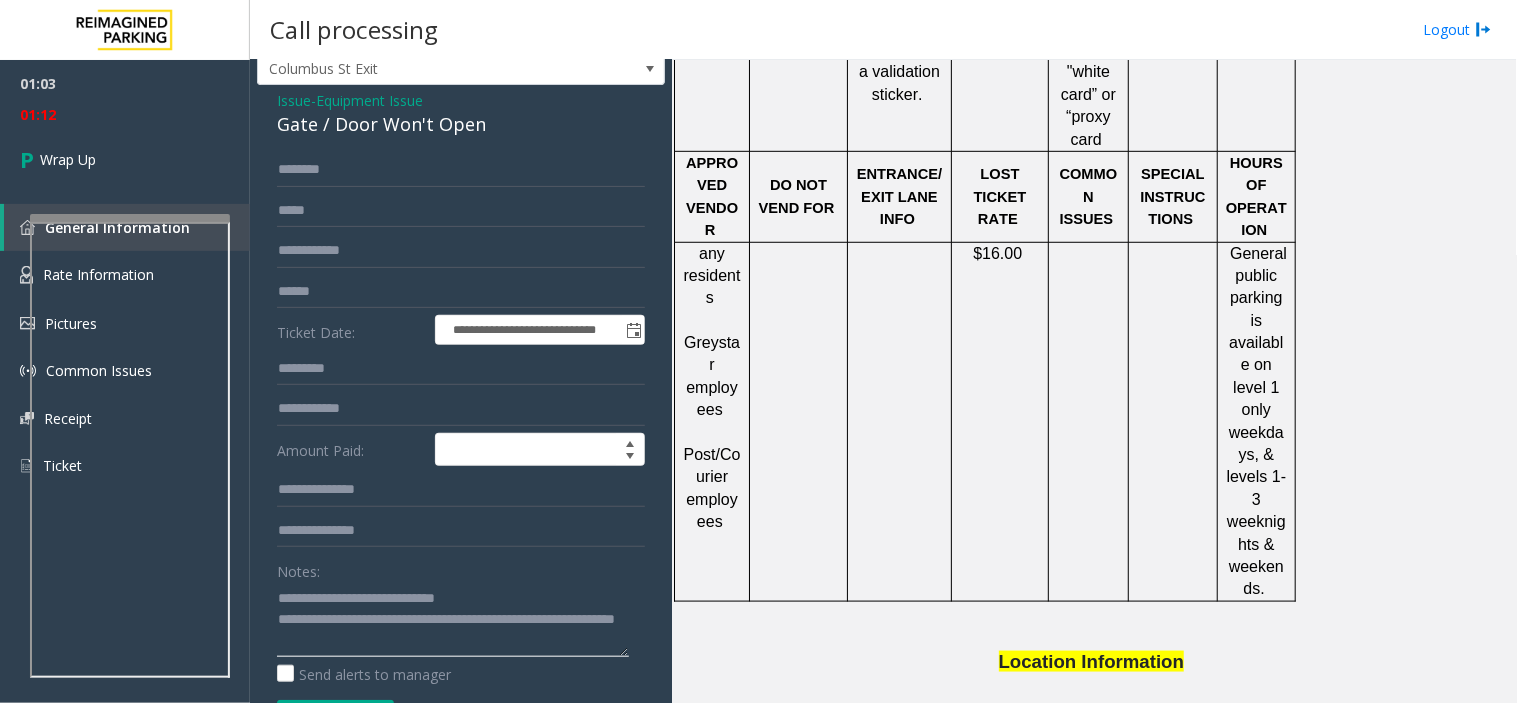 scroll, scrollTop: 0, scrollLeft: 0, axis: both 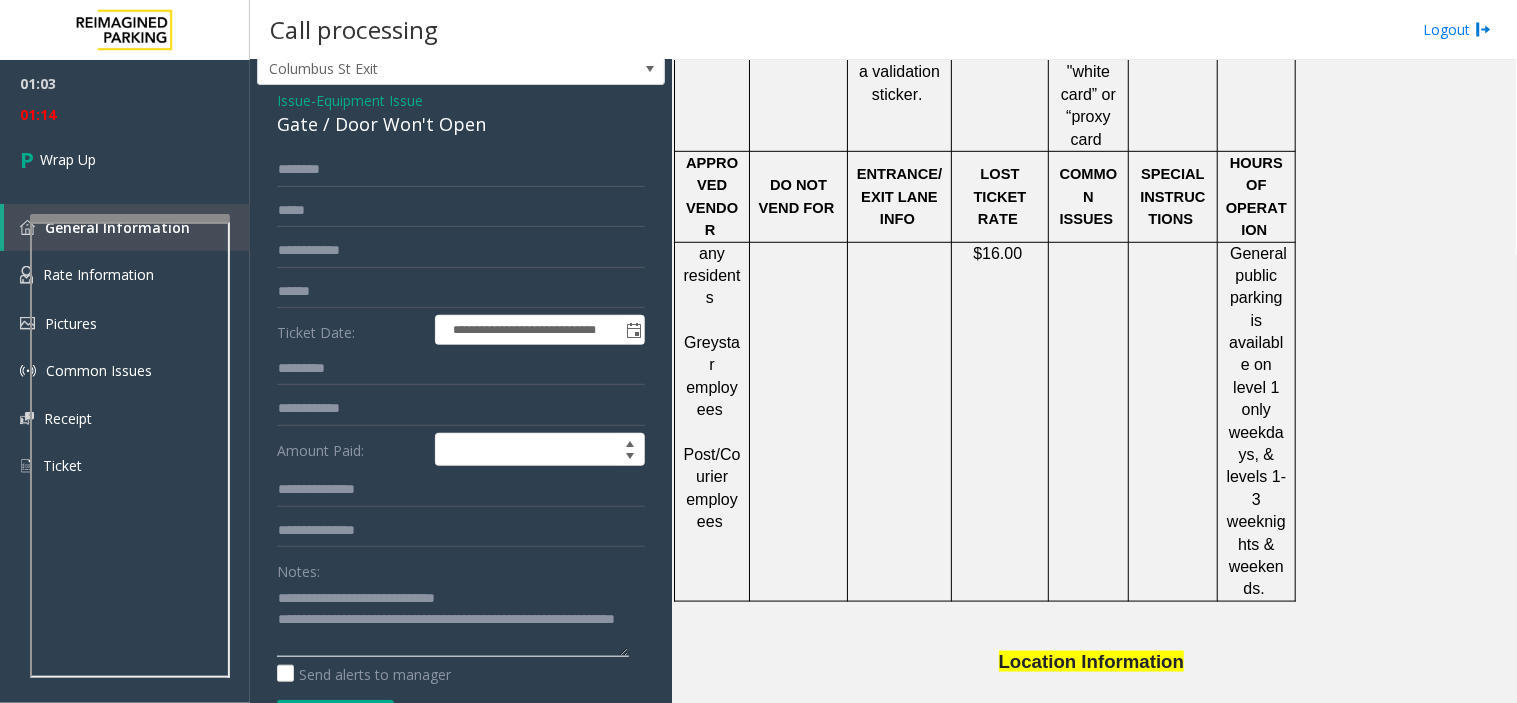 type on "**********" 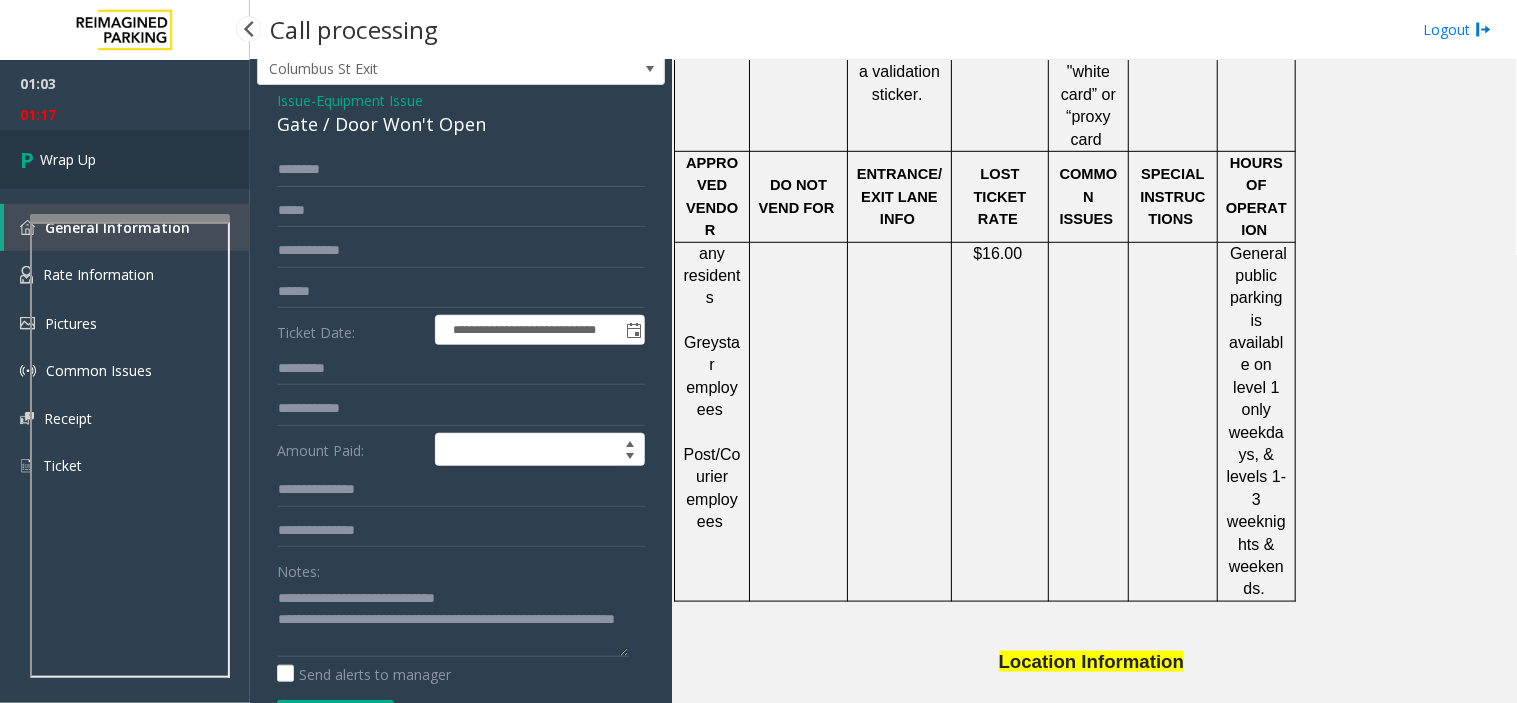click on "Wrap Up" at bounding box center [125, 159] 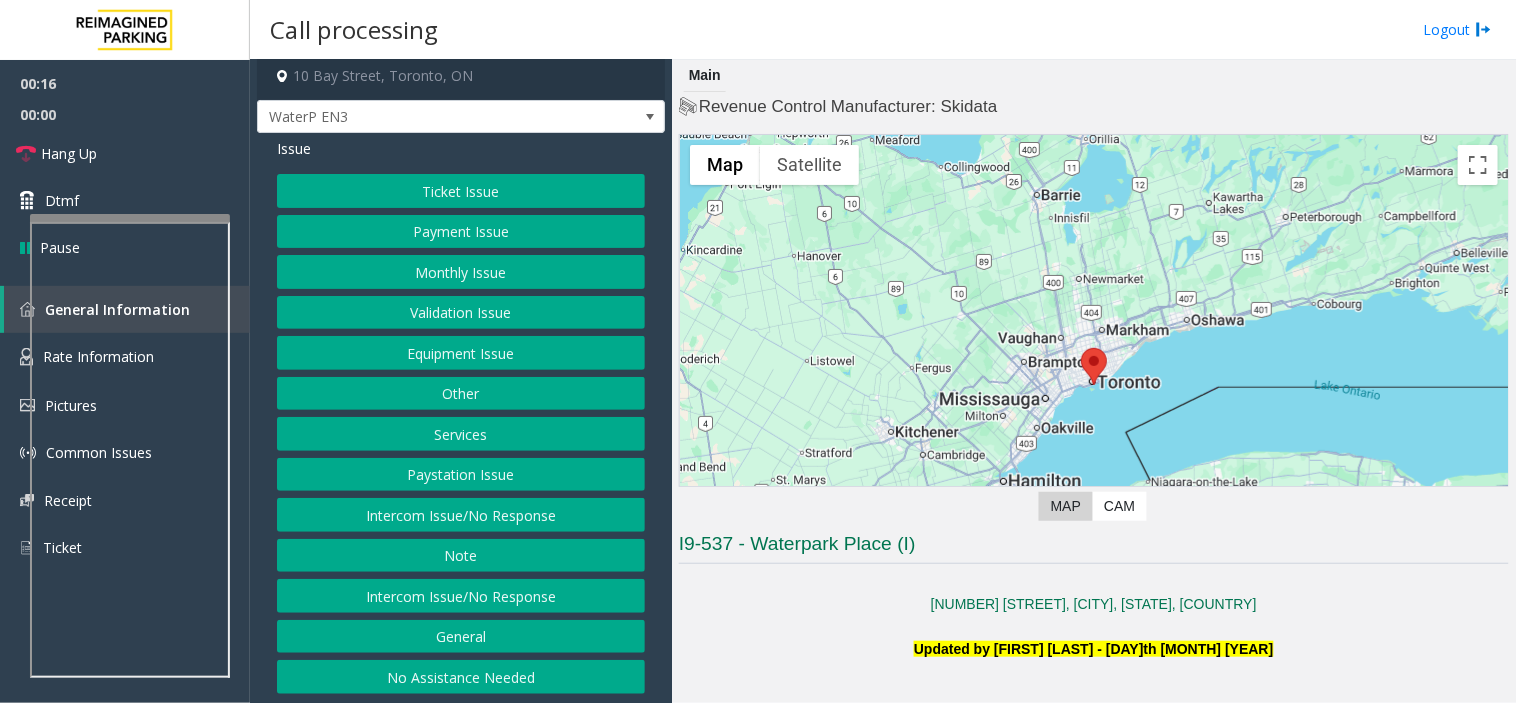 scroll, scrollTop: 10, scrollLeft: 0, axis: vertical 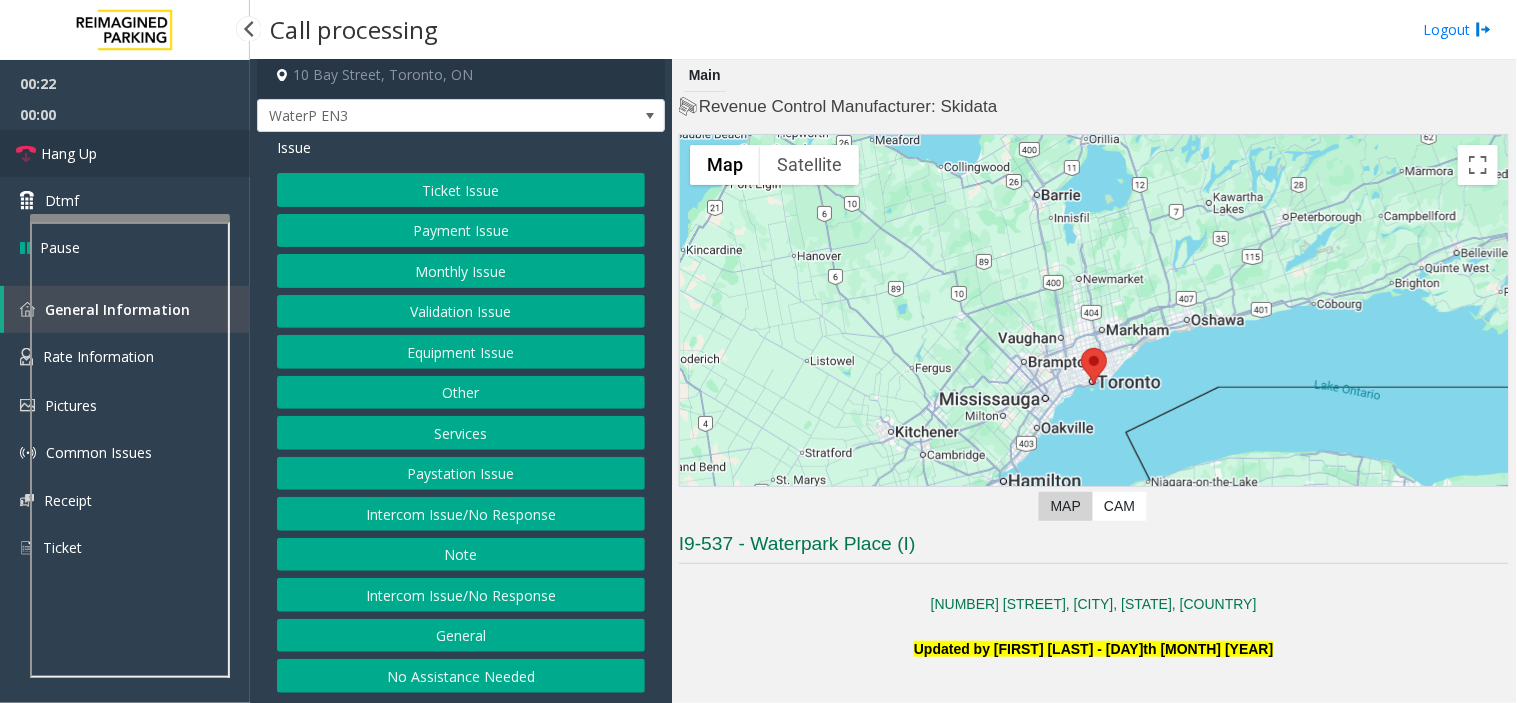 click on "Hang Up" at bounding box center (125, 153) 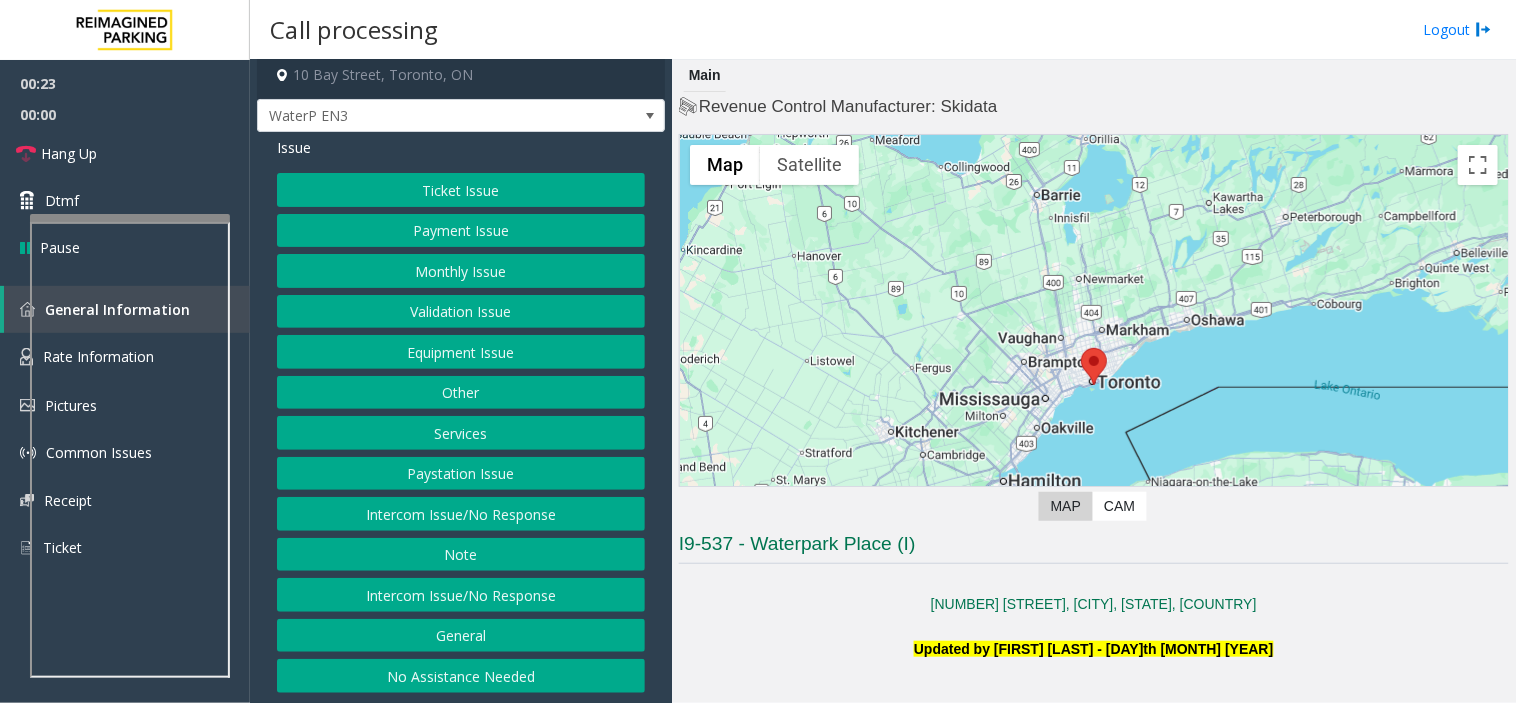 drag, startPoint x: 427, startPoint y: 602, endPoint x: 350, endPoint y: 392, distance: 223.67163 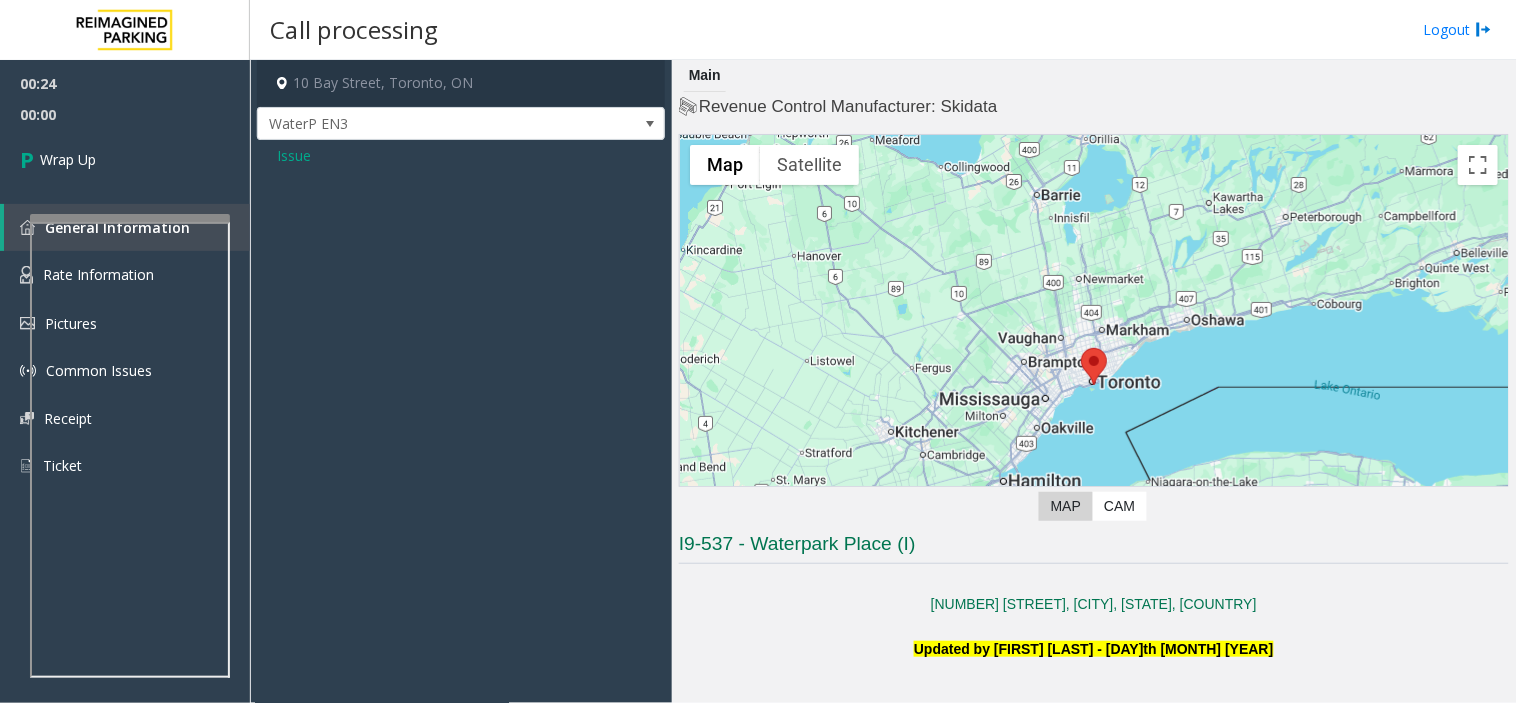 click on "Issue" 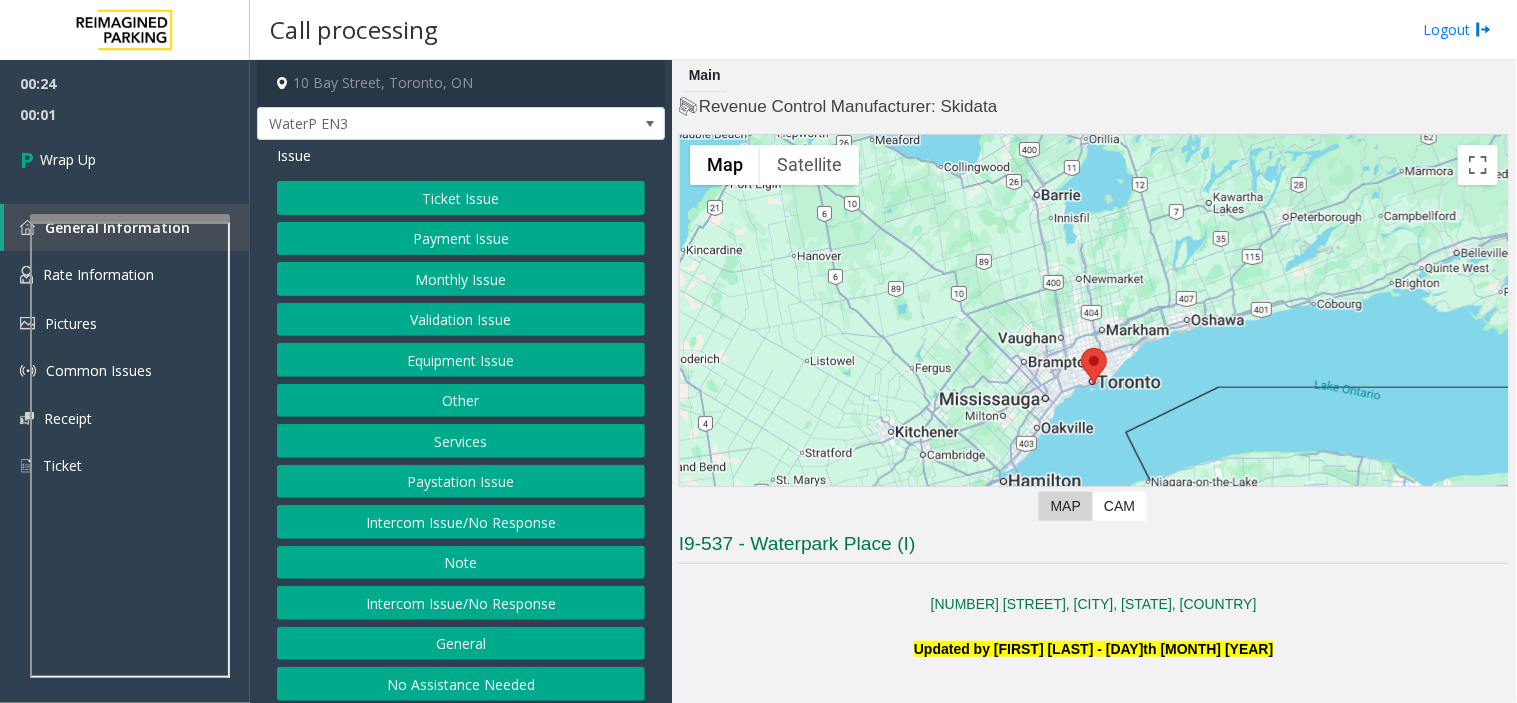 drag, startPoint x: 415, startPoint y: 533, endPoint x: 384, endPoint y: 518, distance: 34.43835 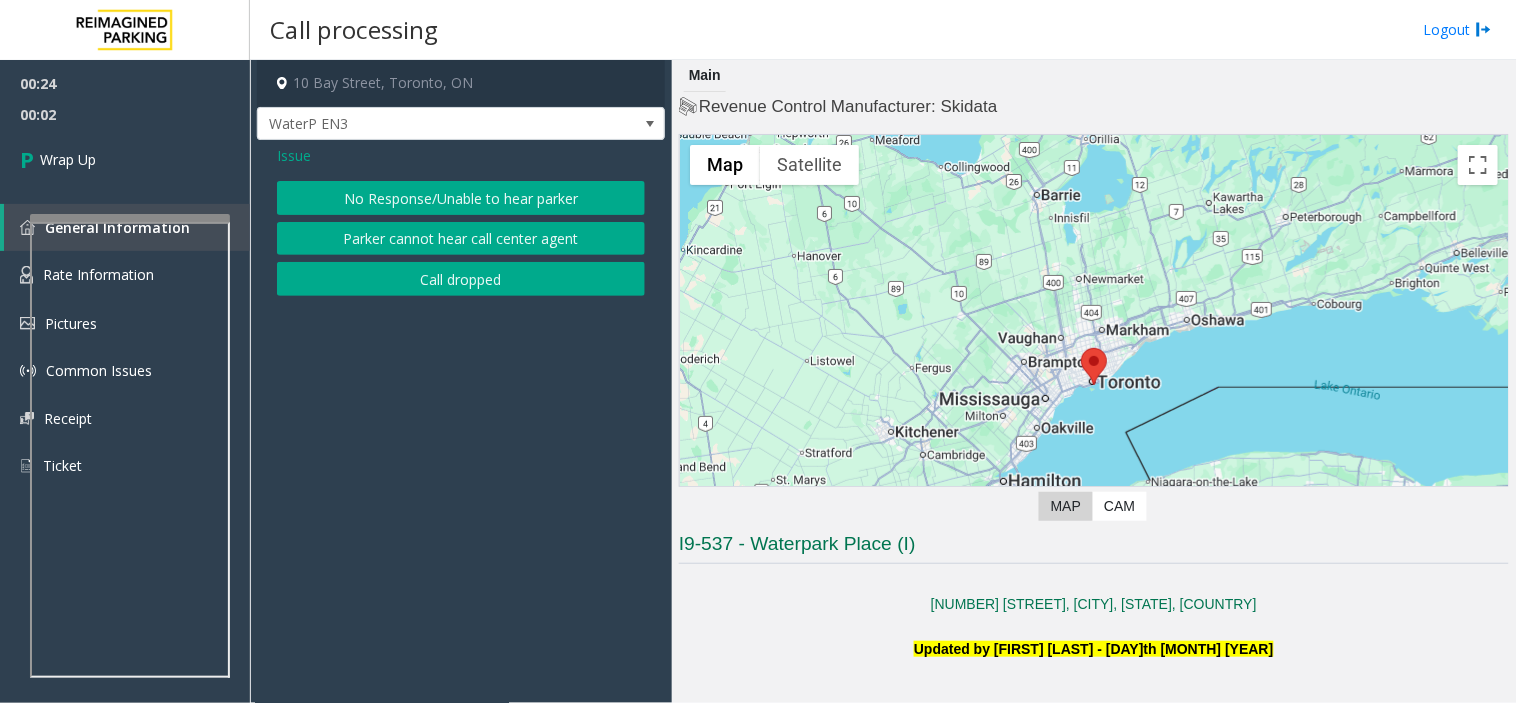 click on "No Response/Unable to hear parker" 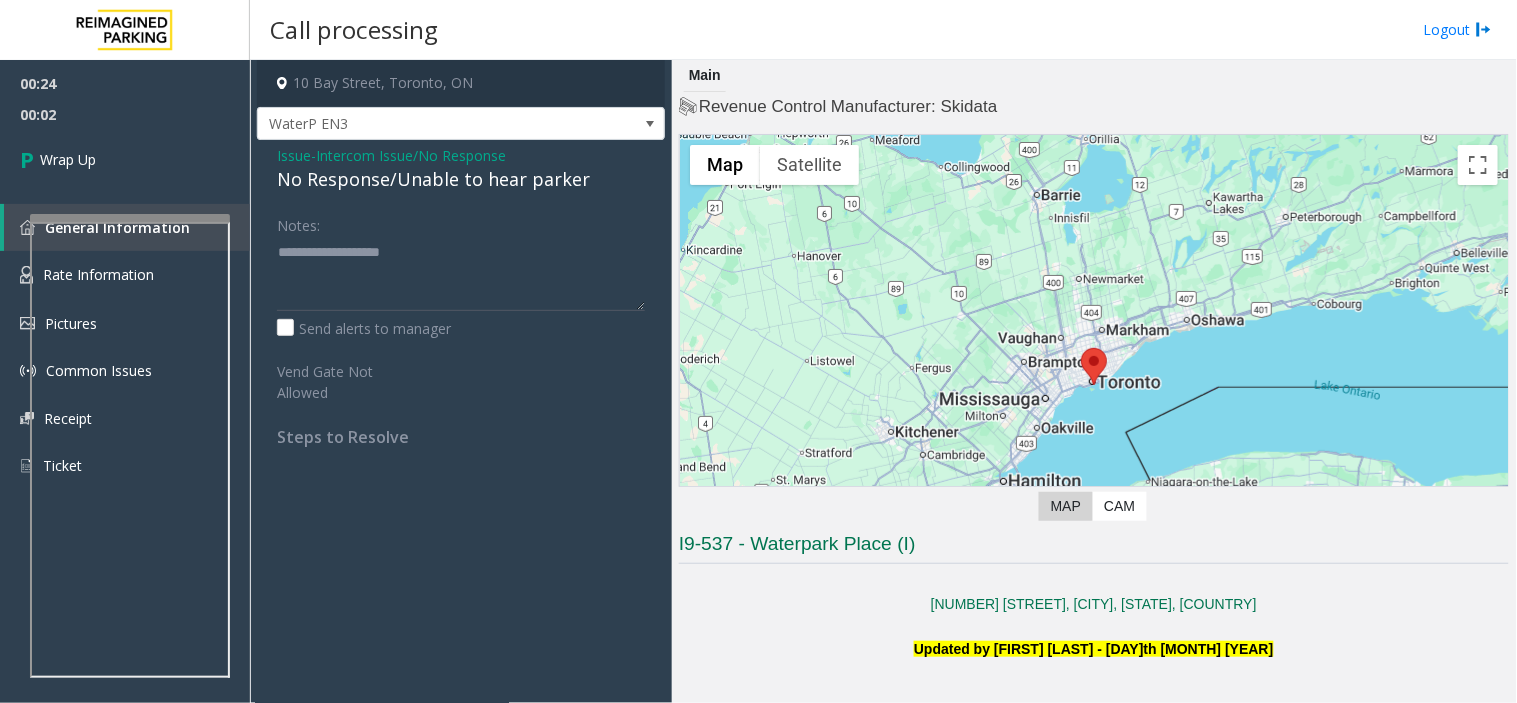 click on "No Response/Unable to hear parker" 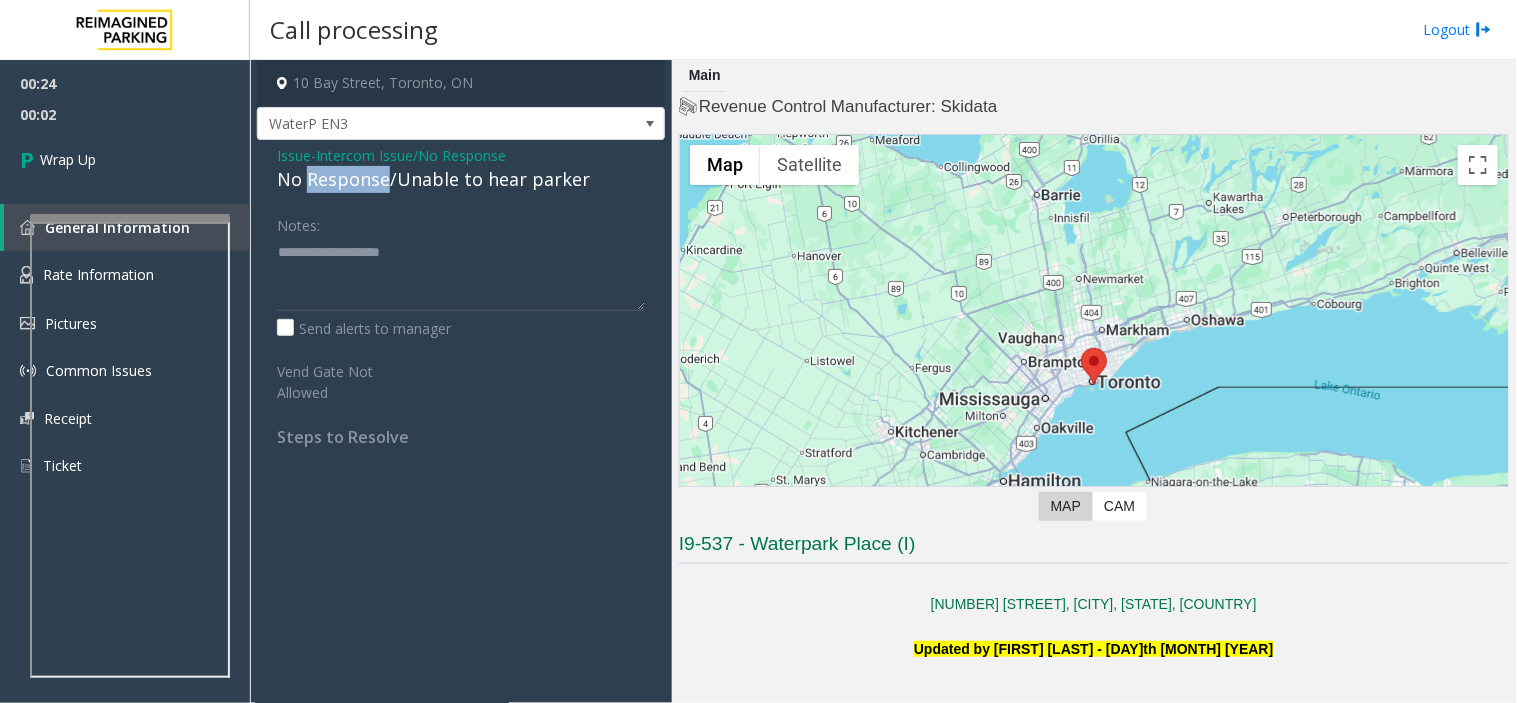 click on "No Response/Unable to hear parker" 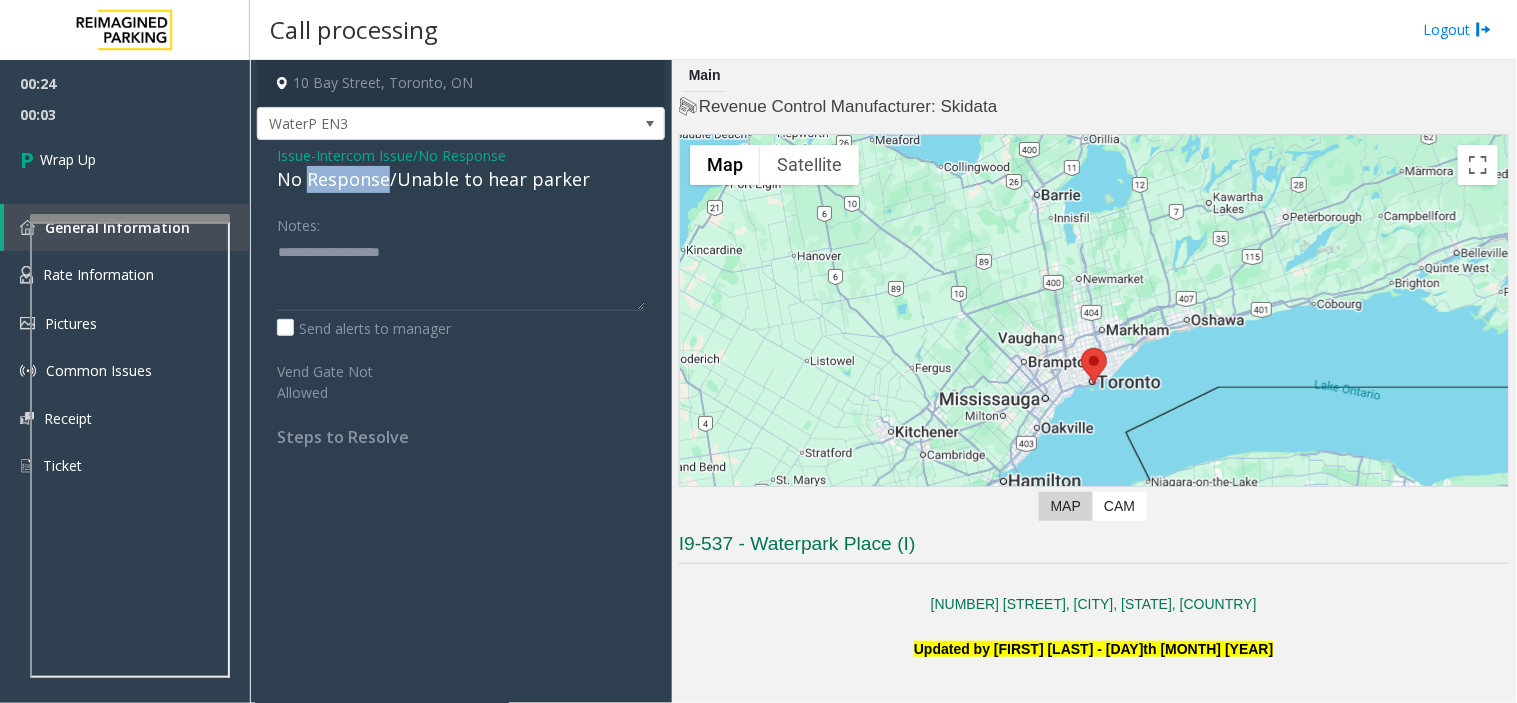 click on "No Response/Unable to hear parker" 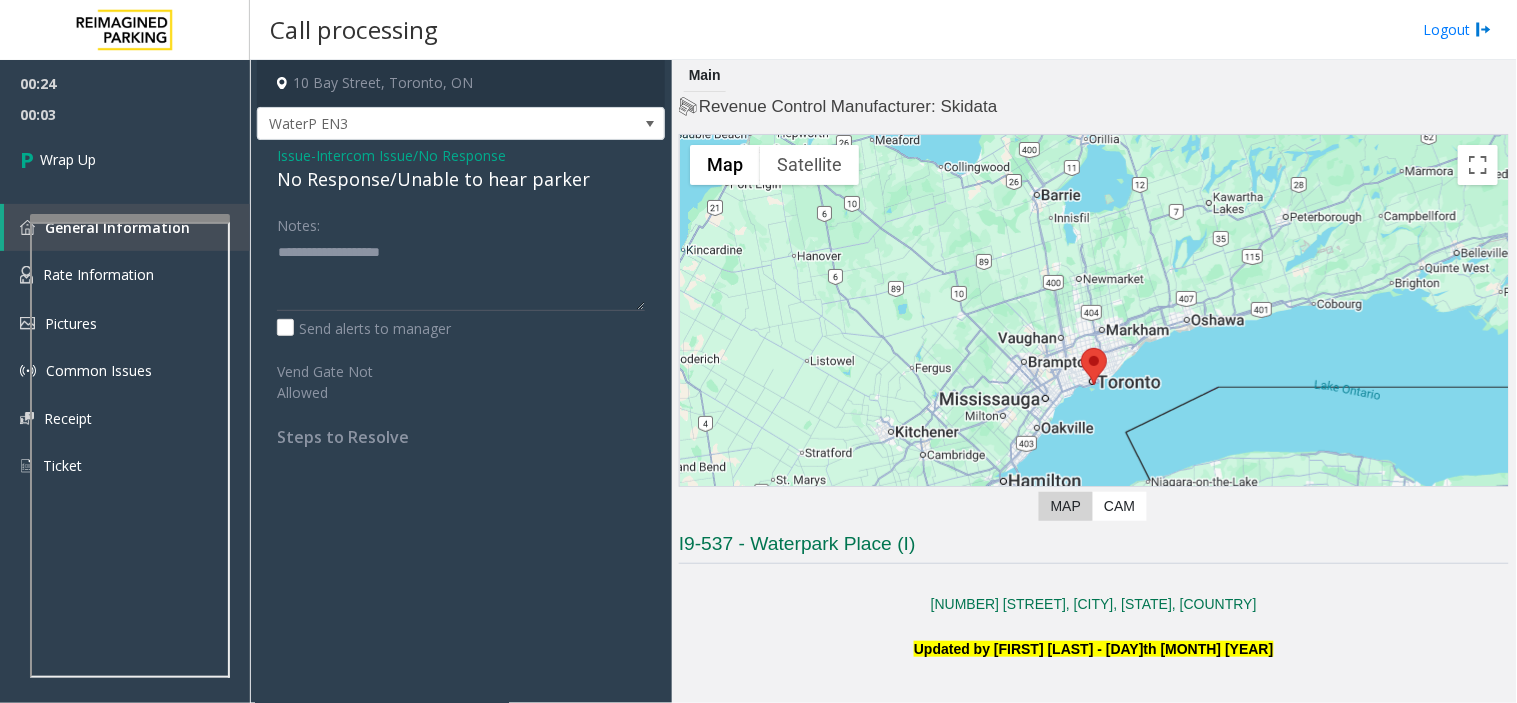 click on "No Response/Unable to hear parker" 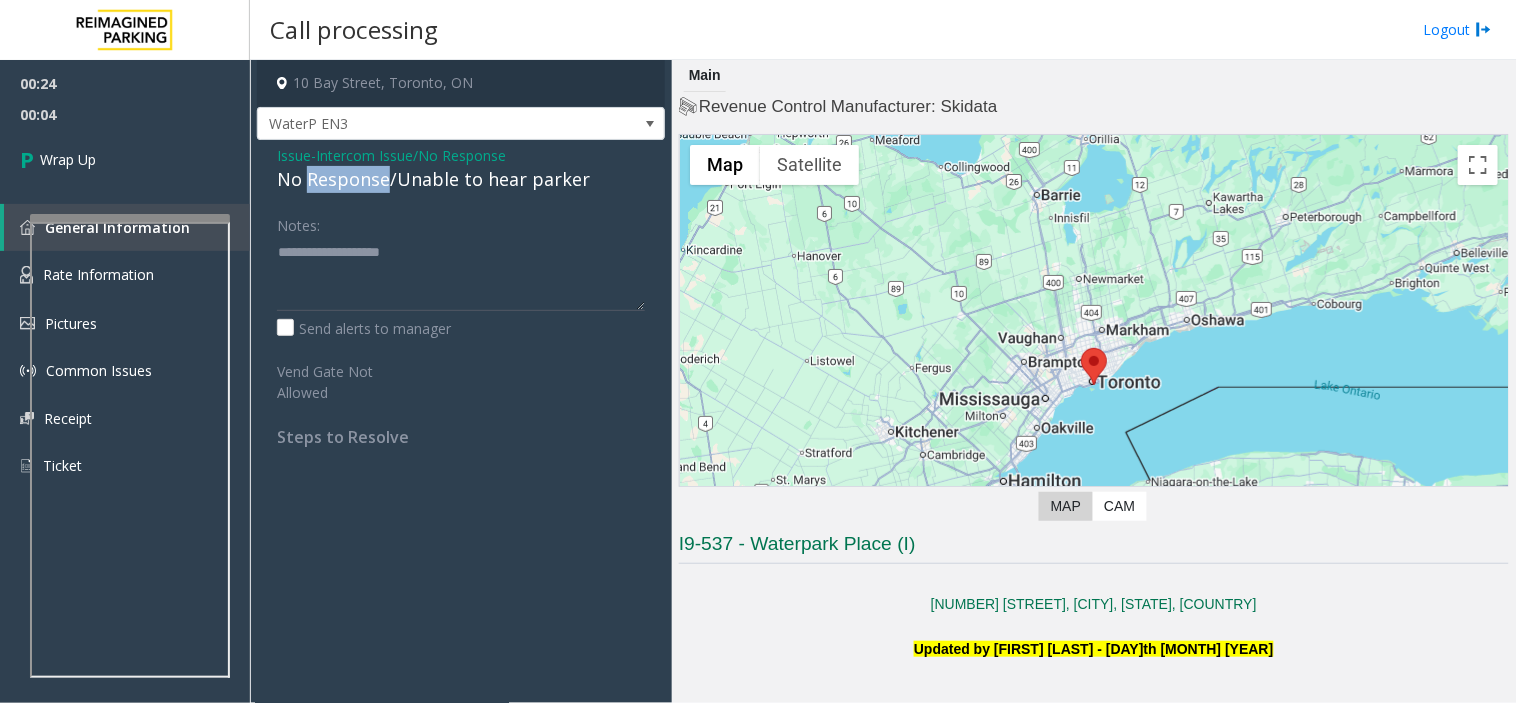 click on "No Response/Unable to hear parker" 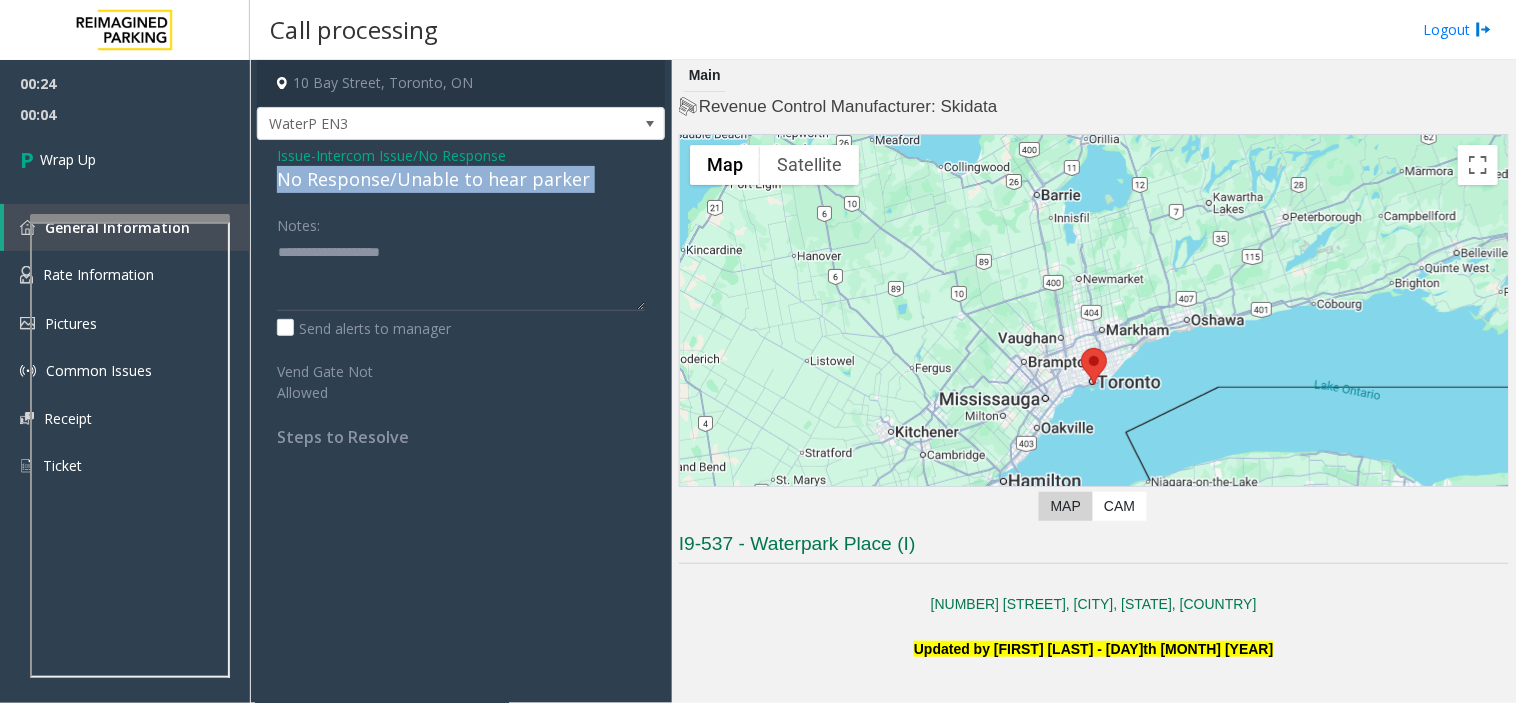 click on "No Response/Unable to hear parker" 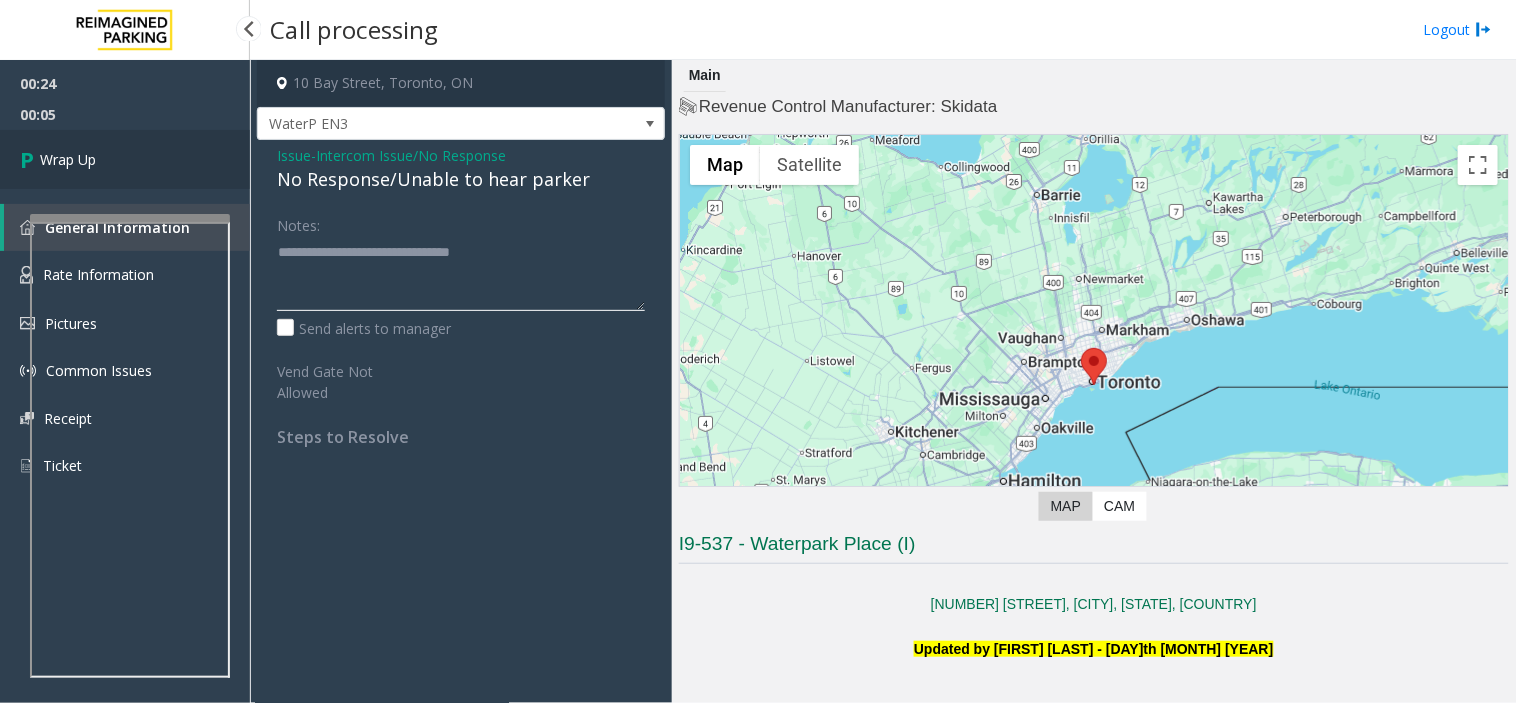 type on "**********" 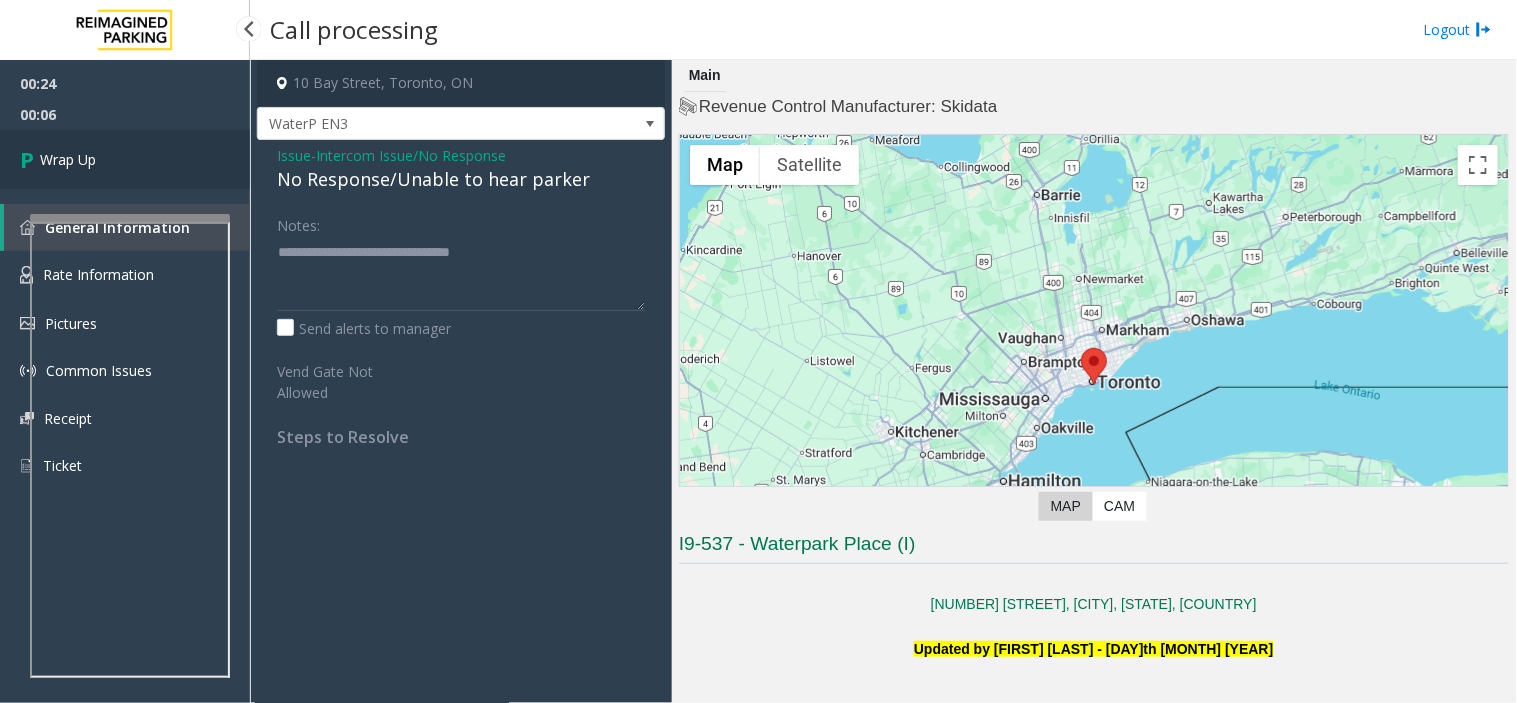 click on "Wrap Up" at bounding box center [125, 159] 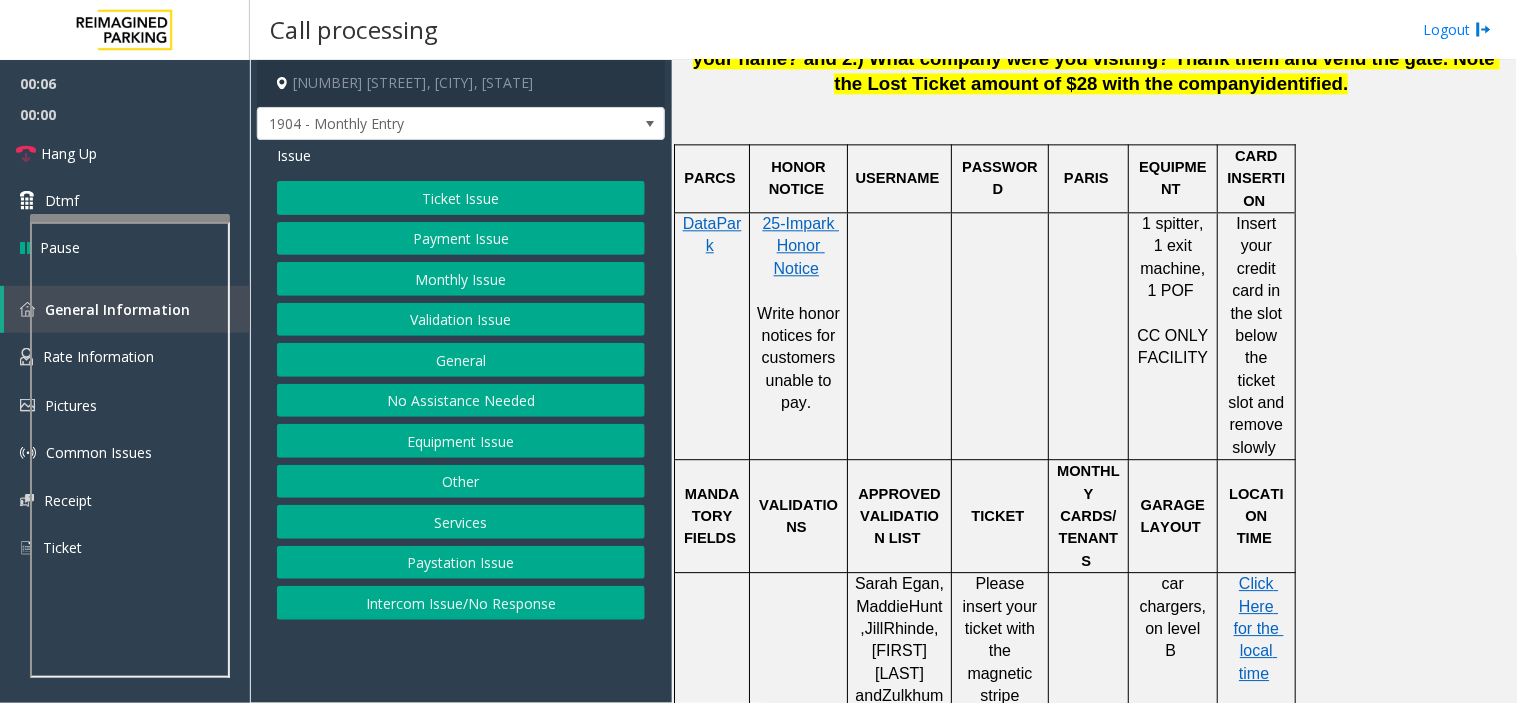 scroll, scrollTop: 1222, scrollLeft: 0, axis: vertical 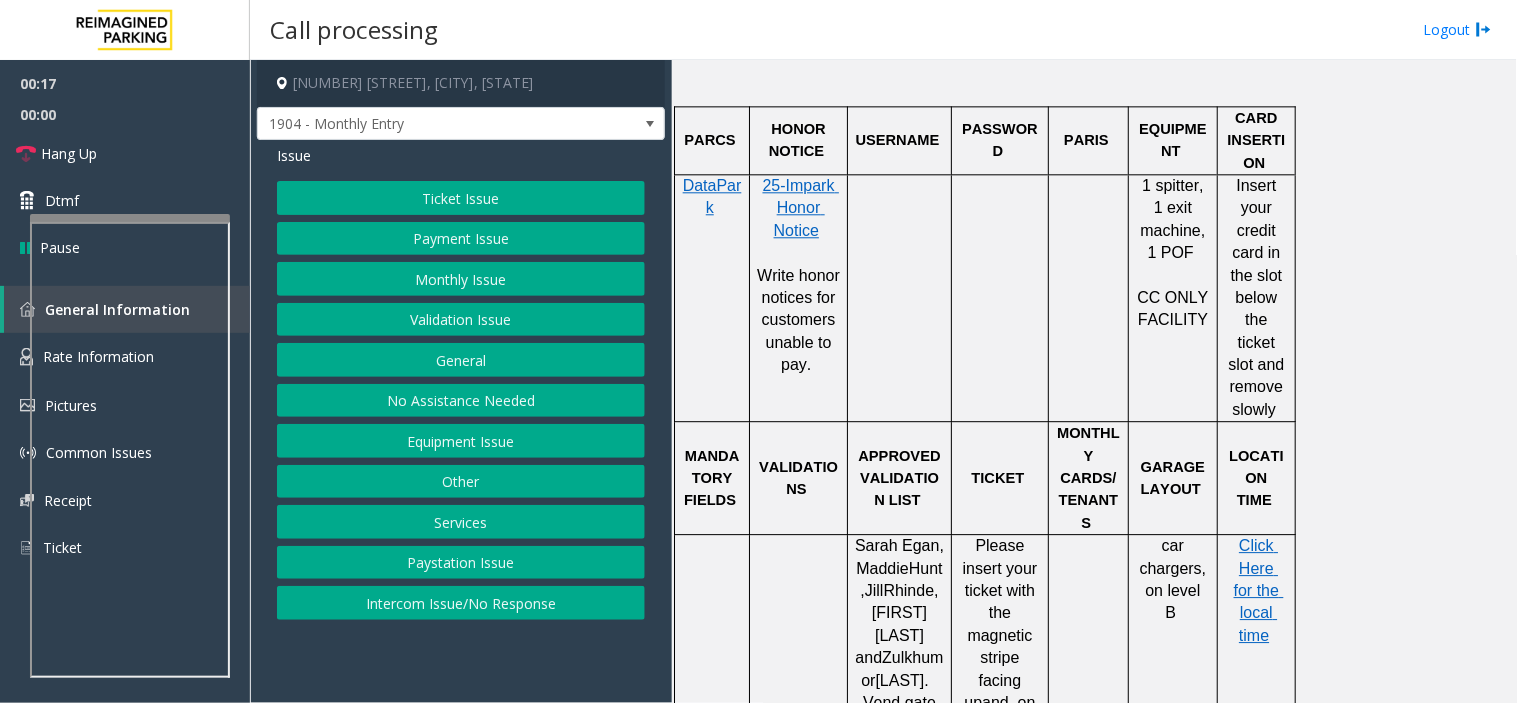 click on "Services" 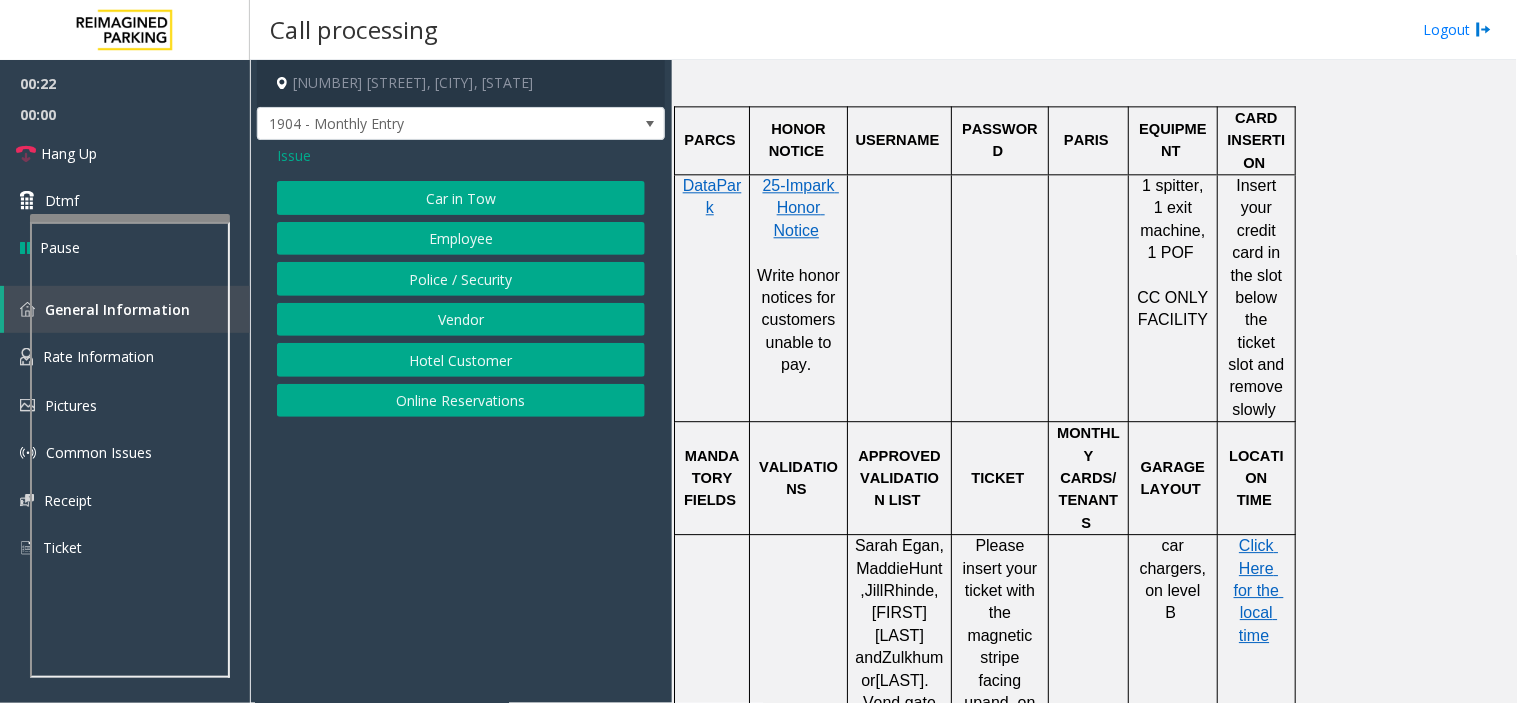 click on "Issue" 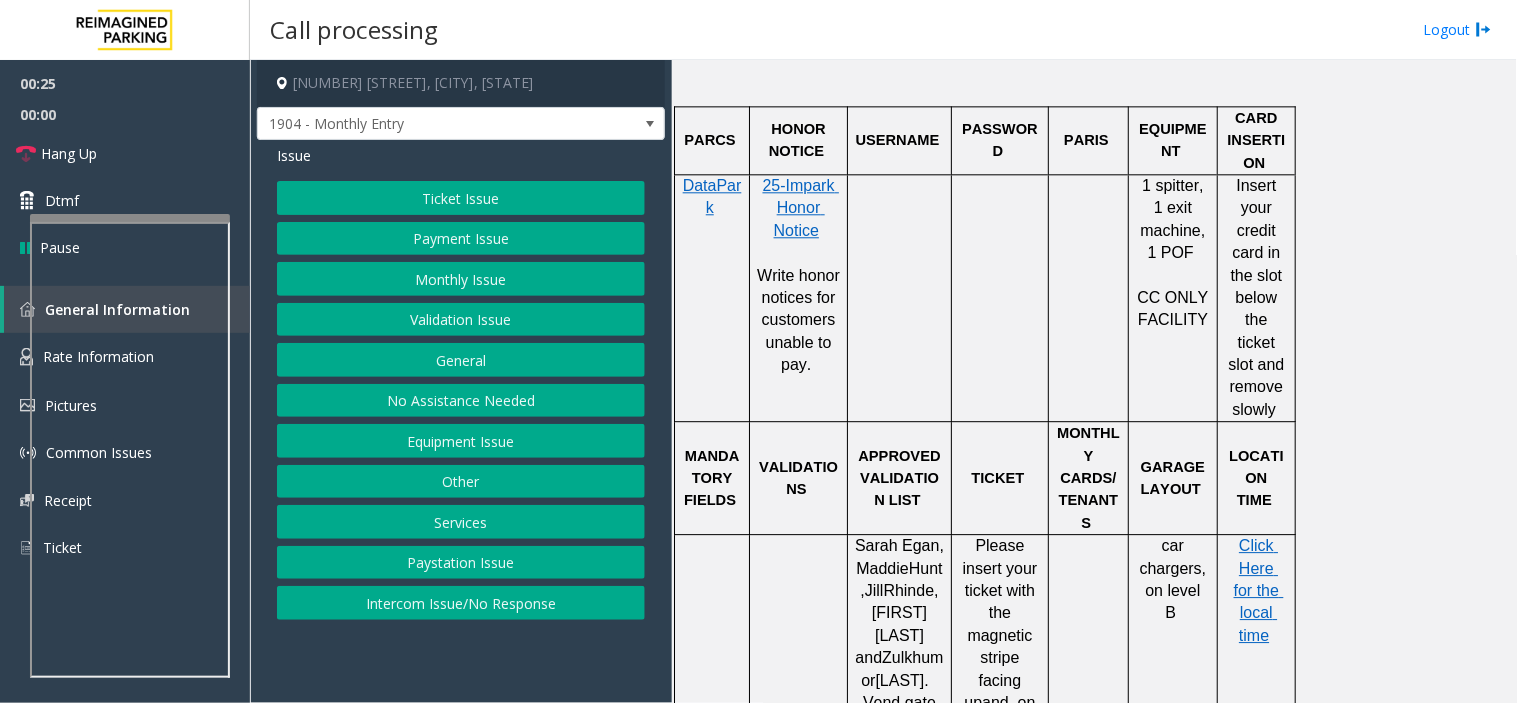 click on "Other" 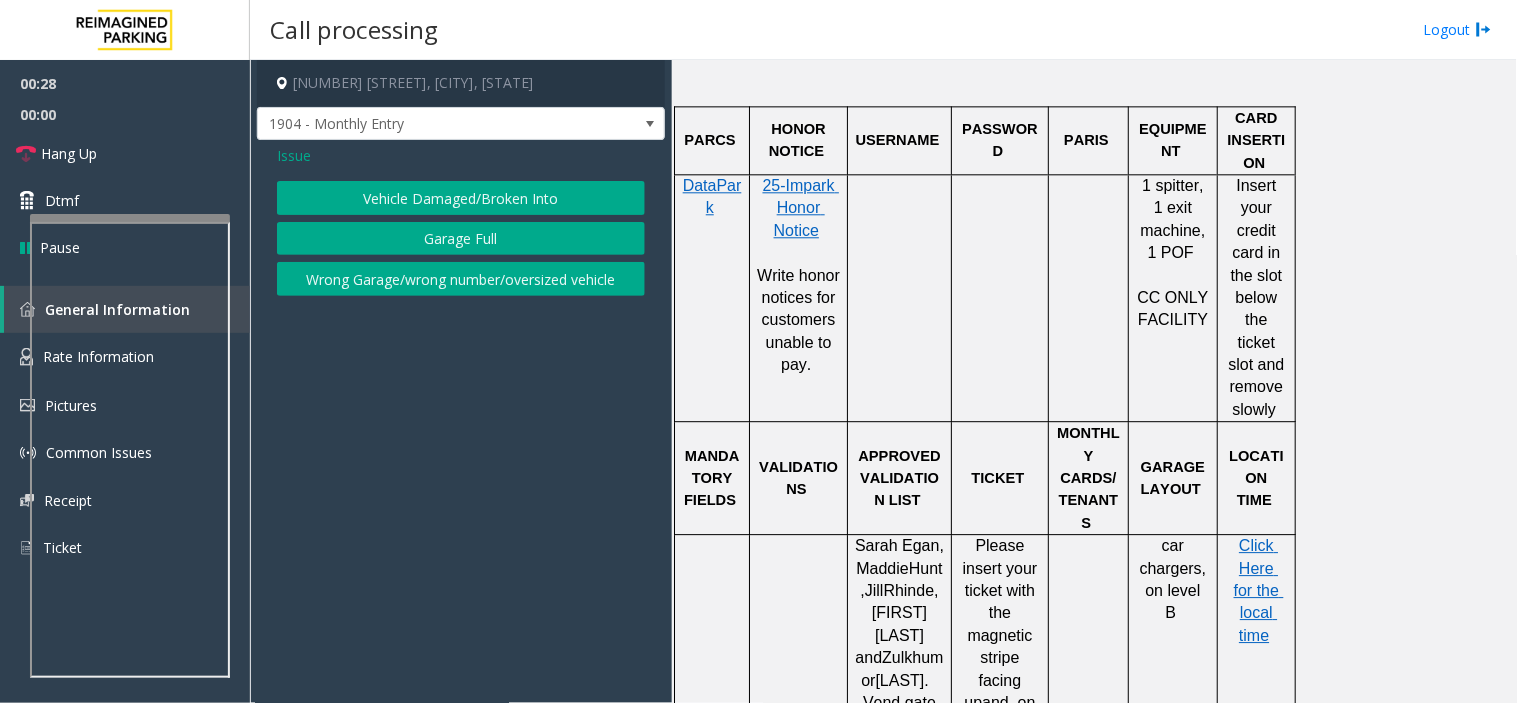click on "Issue  Vehicle Damaged/Broken Into   Garage Full   Wrong Garage/wrong number/oversized vehicle" 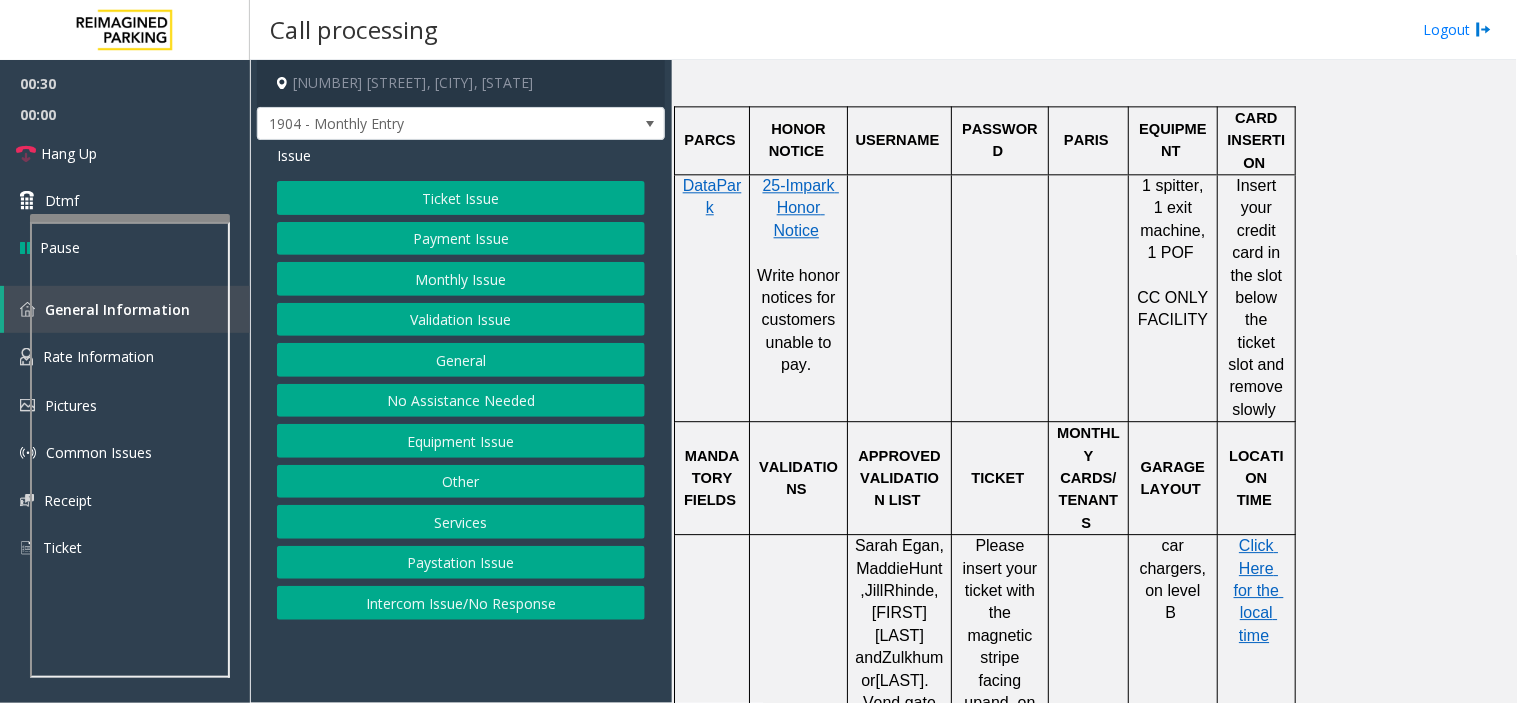 click on "Other" 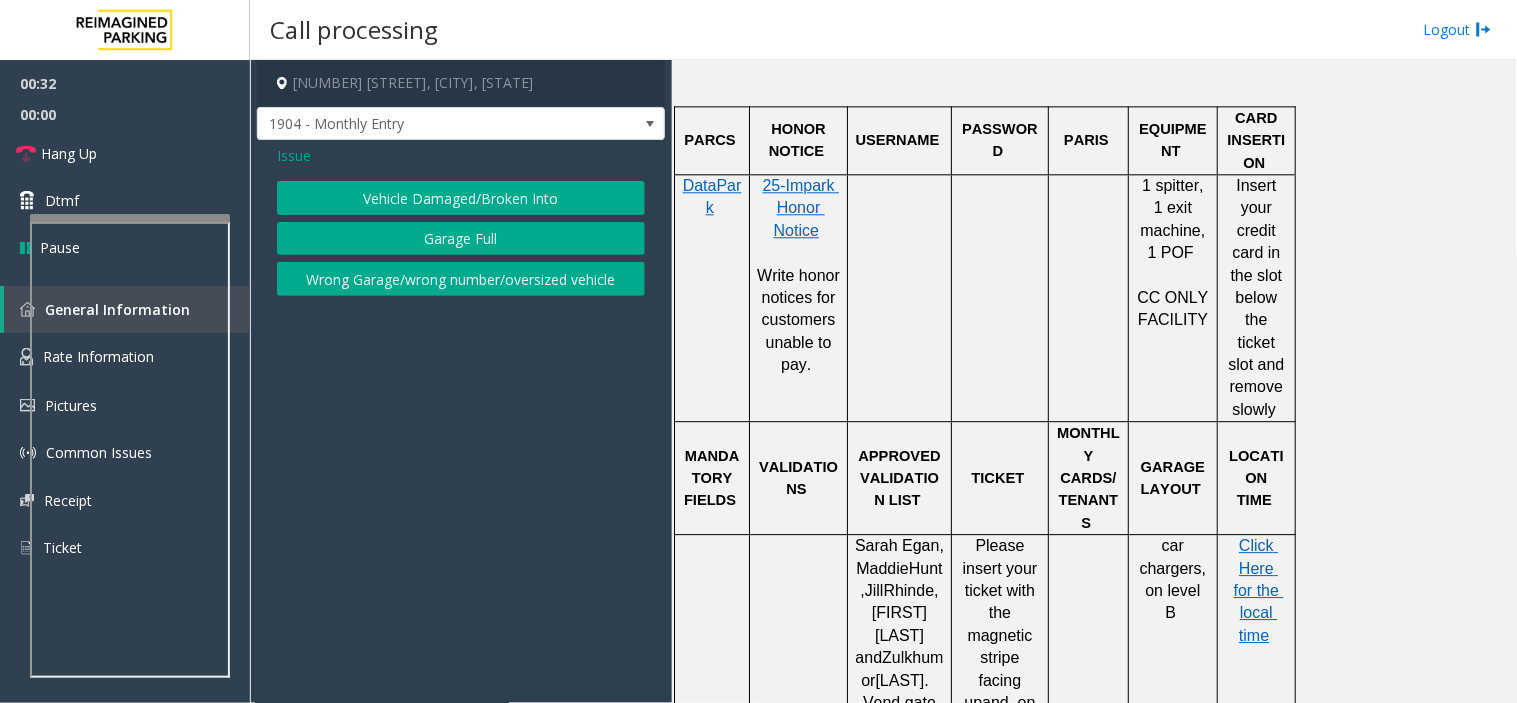 click on "Issue" 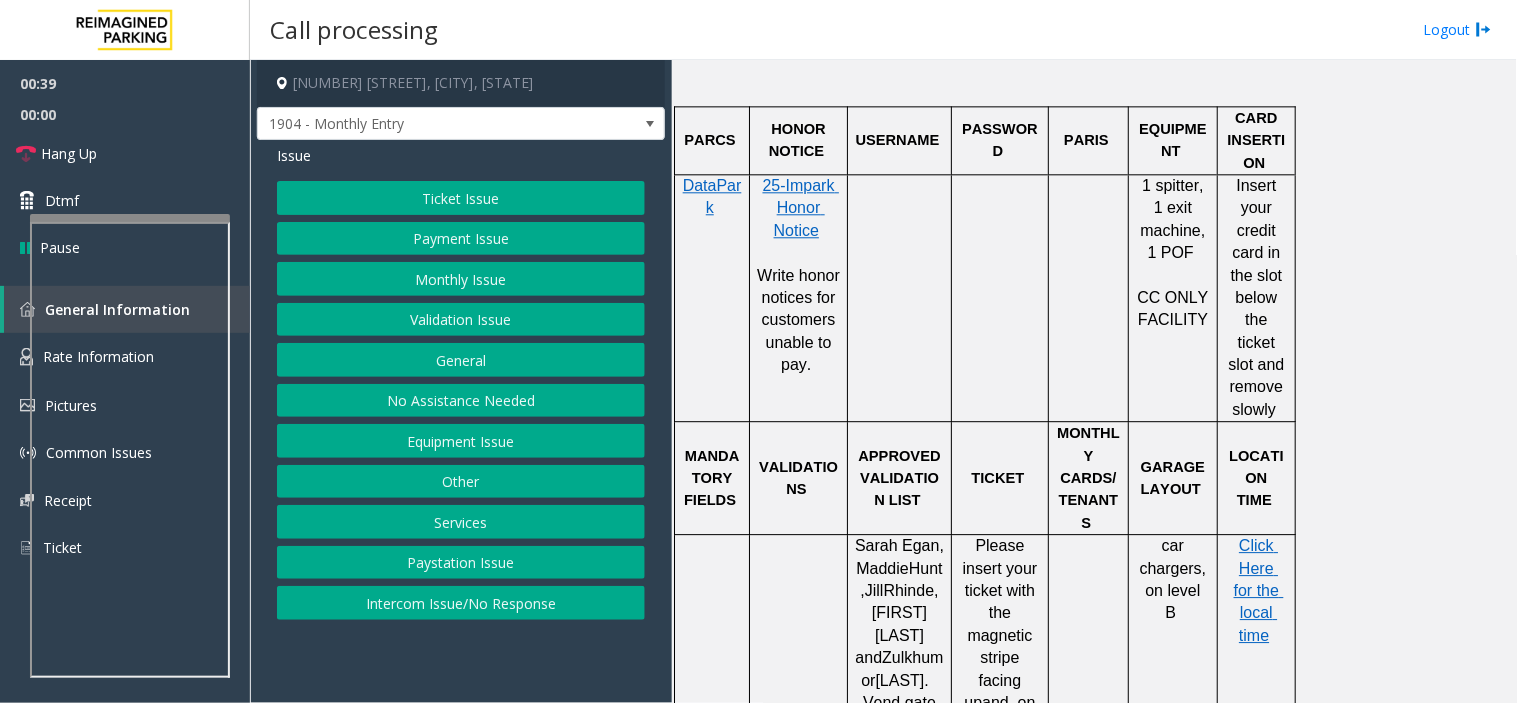 drag, startPoint x: 500, startPoint y: 573, endPoint x: 463, endPoint y: 508, distance: 74.793045 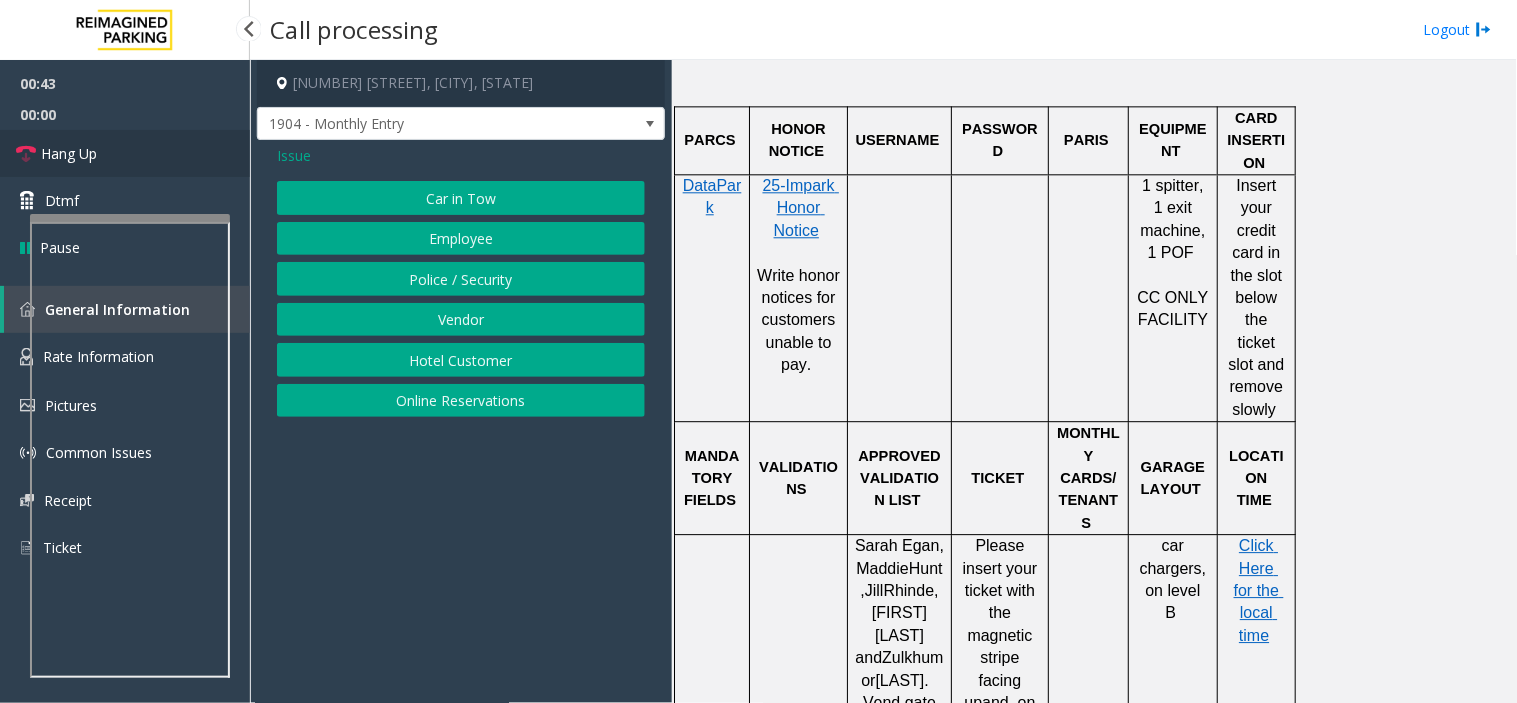 click on "Hang Up" at bounding box center (125, 153) 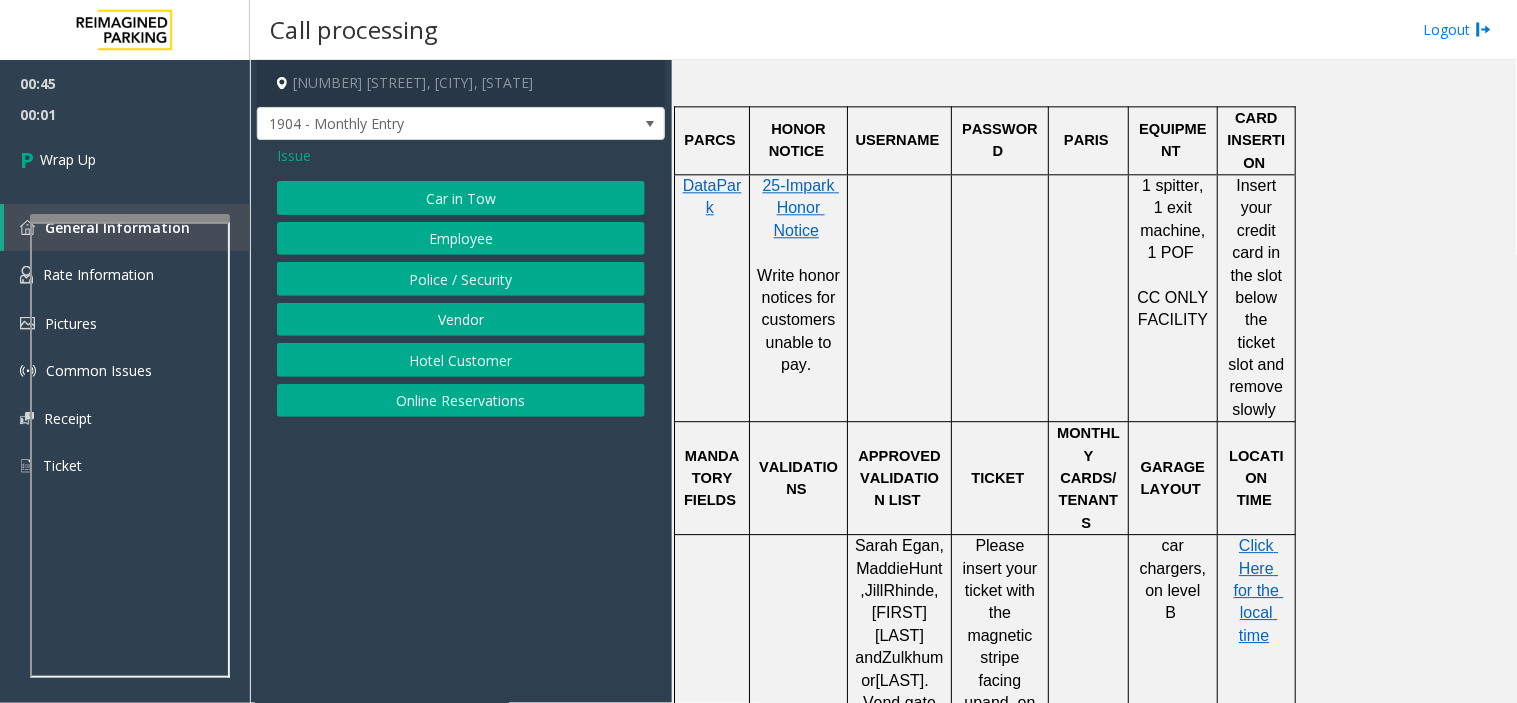 click on "Issue" 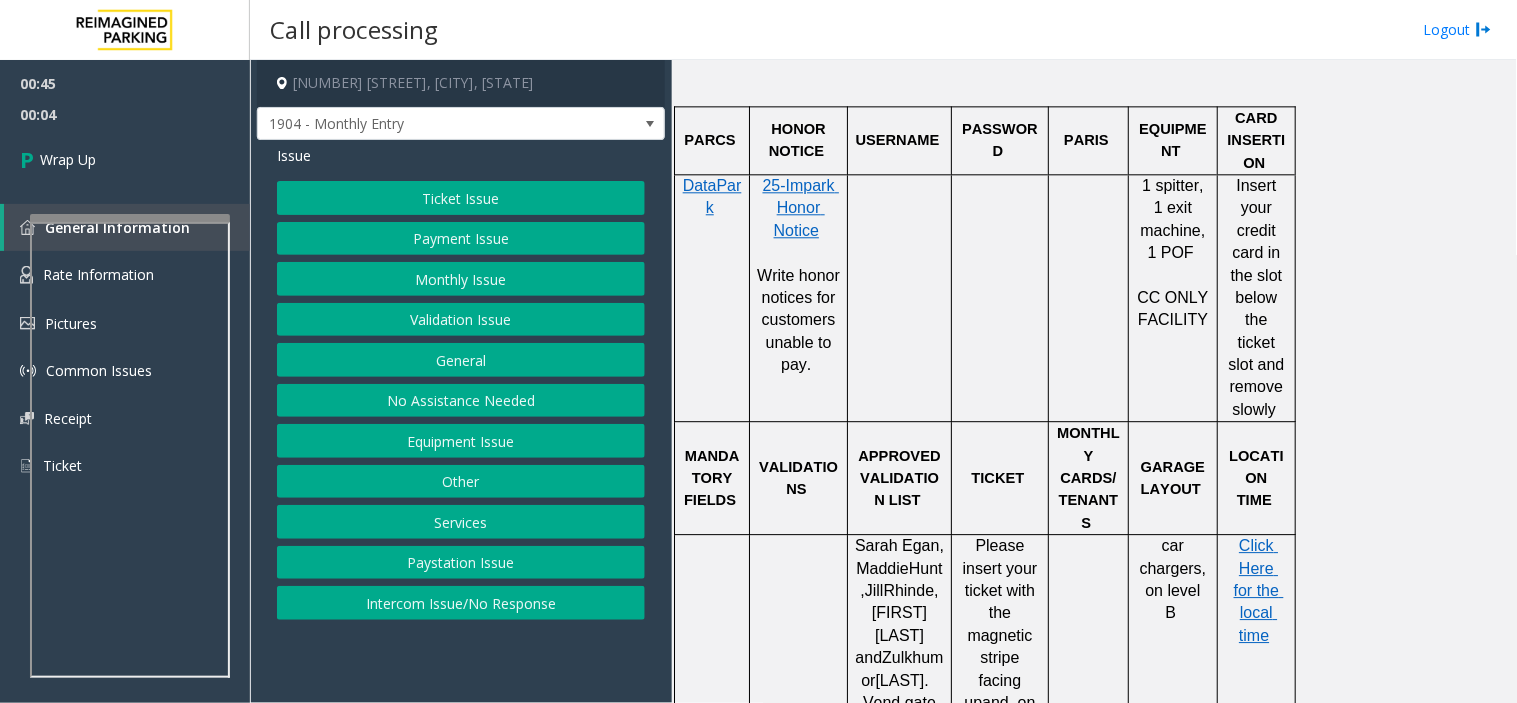 drag, startPoint x: 521, startPoint y: 478, endPoint x: 527, endPoint y: 492, distance: 15.231546 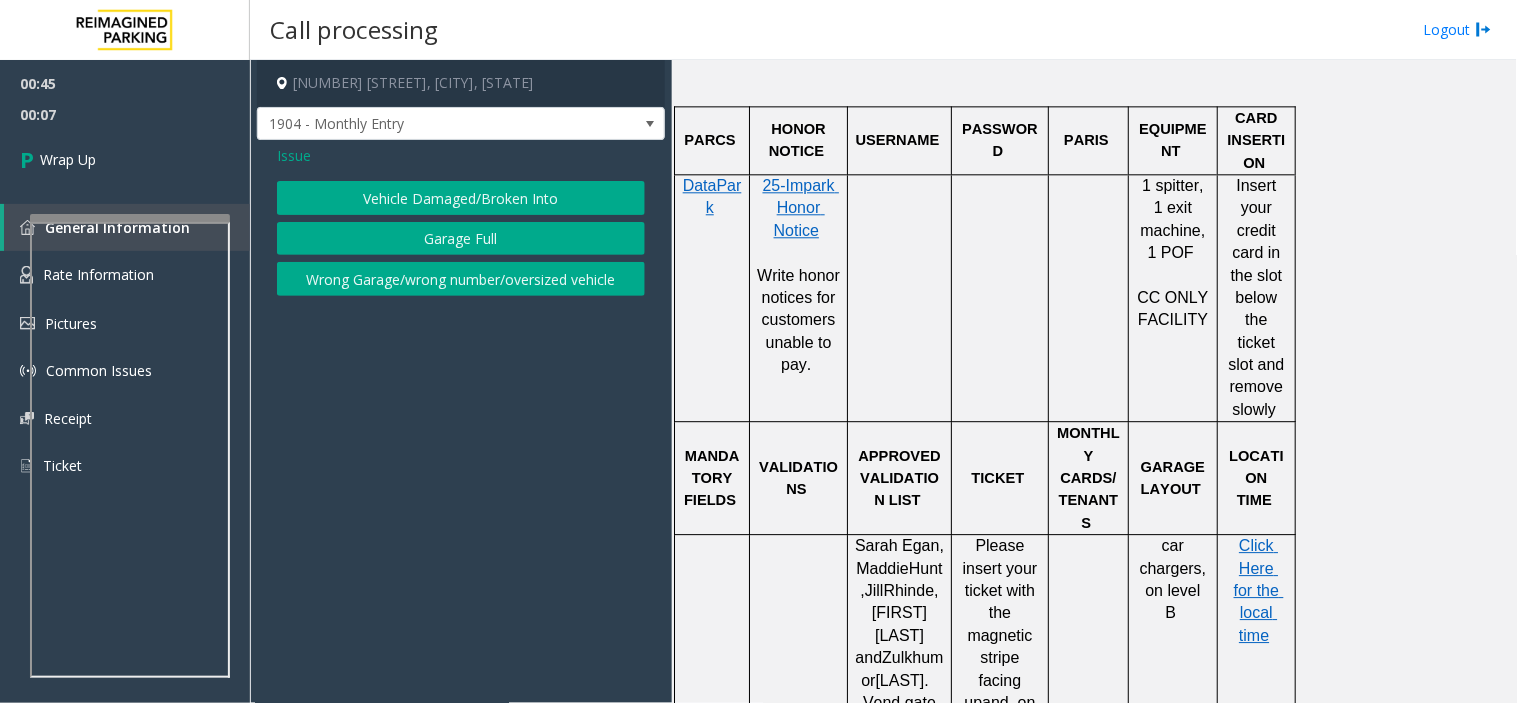 click on "Issue" 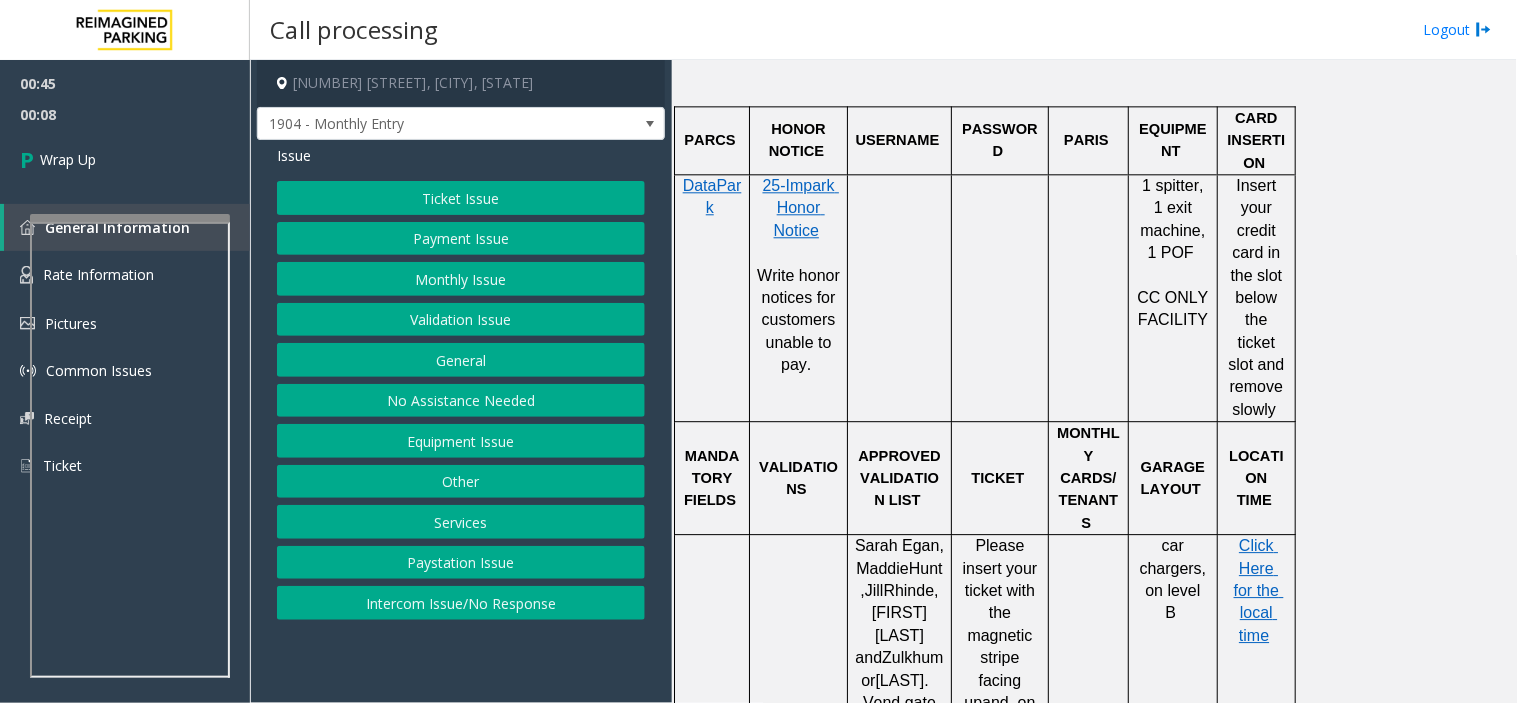 click on "Paystation Issue" 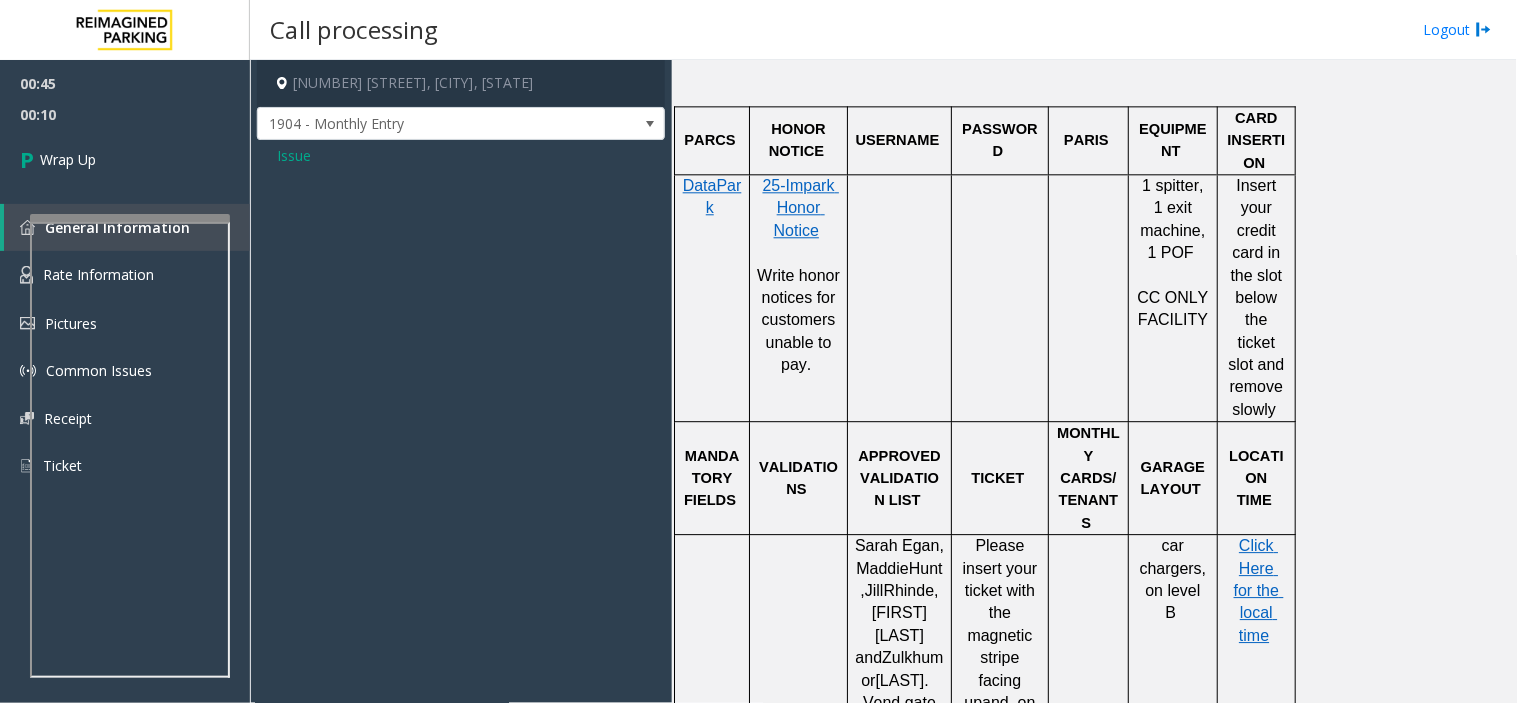 click on "Issue" 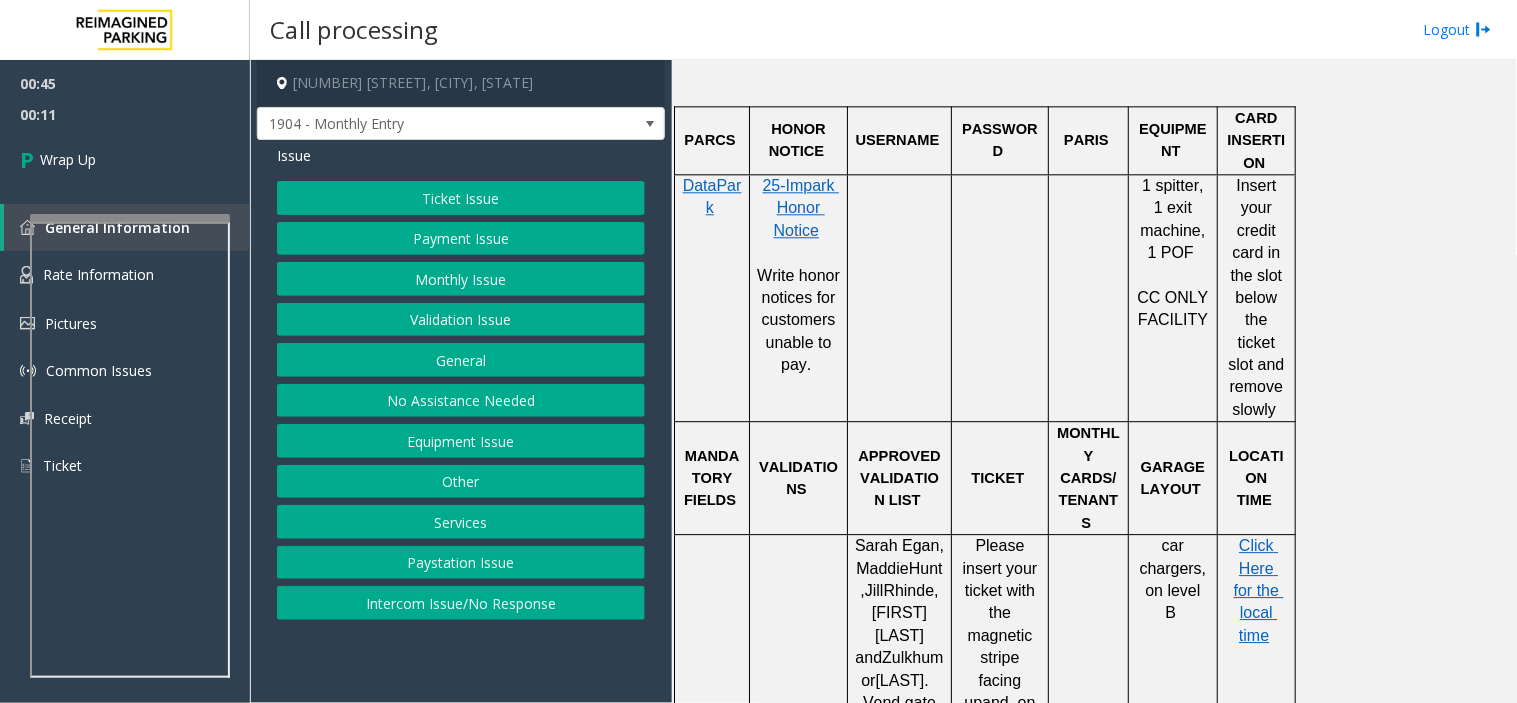 click on "Services" 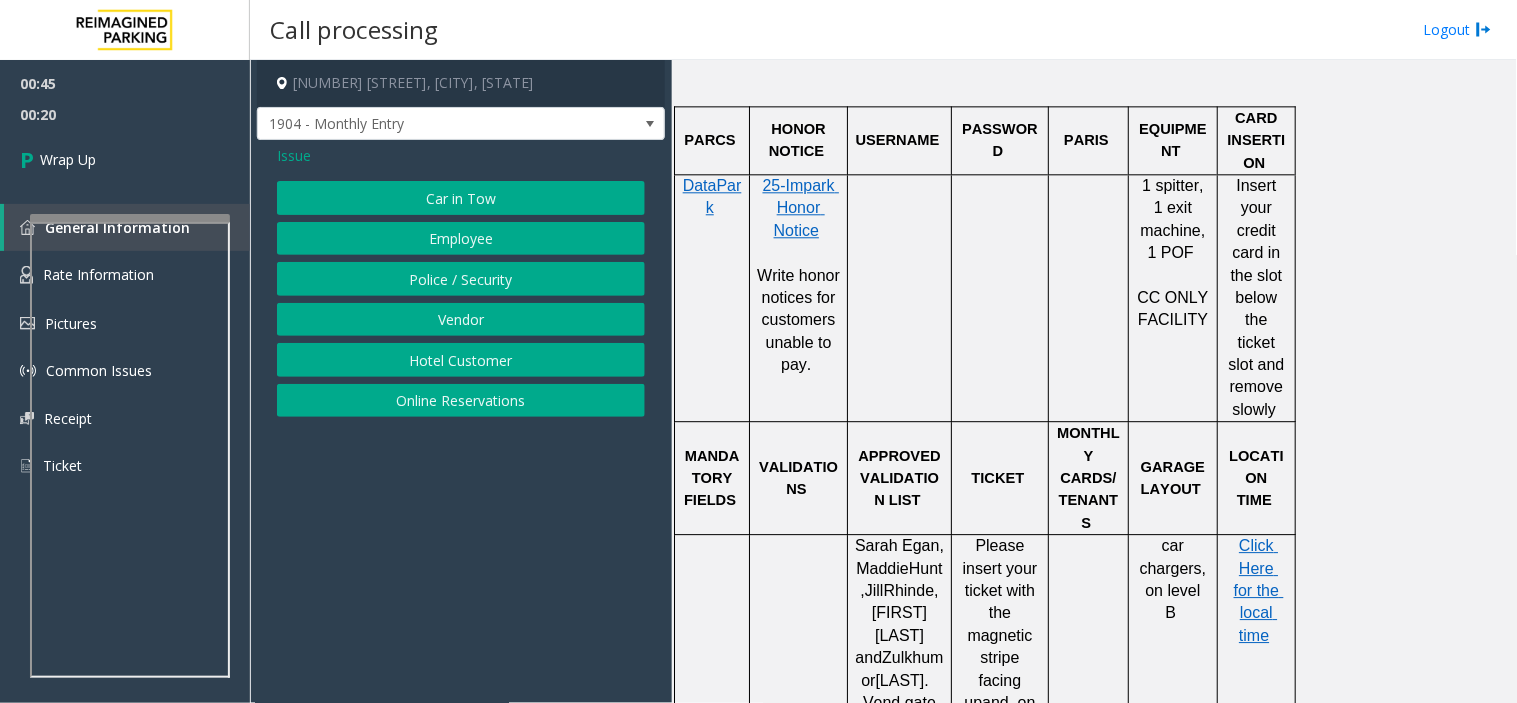 click on "Car in Tow" 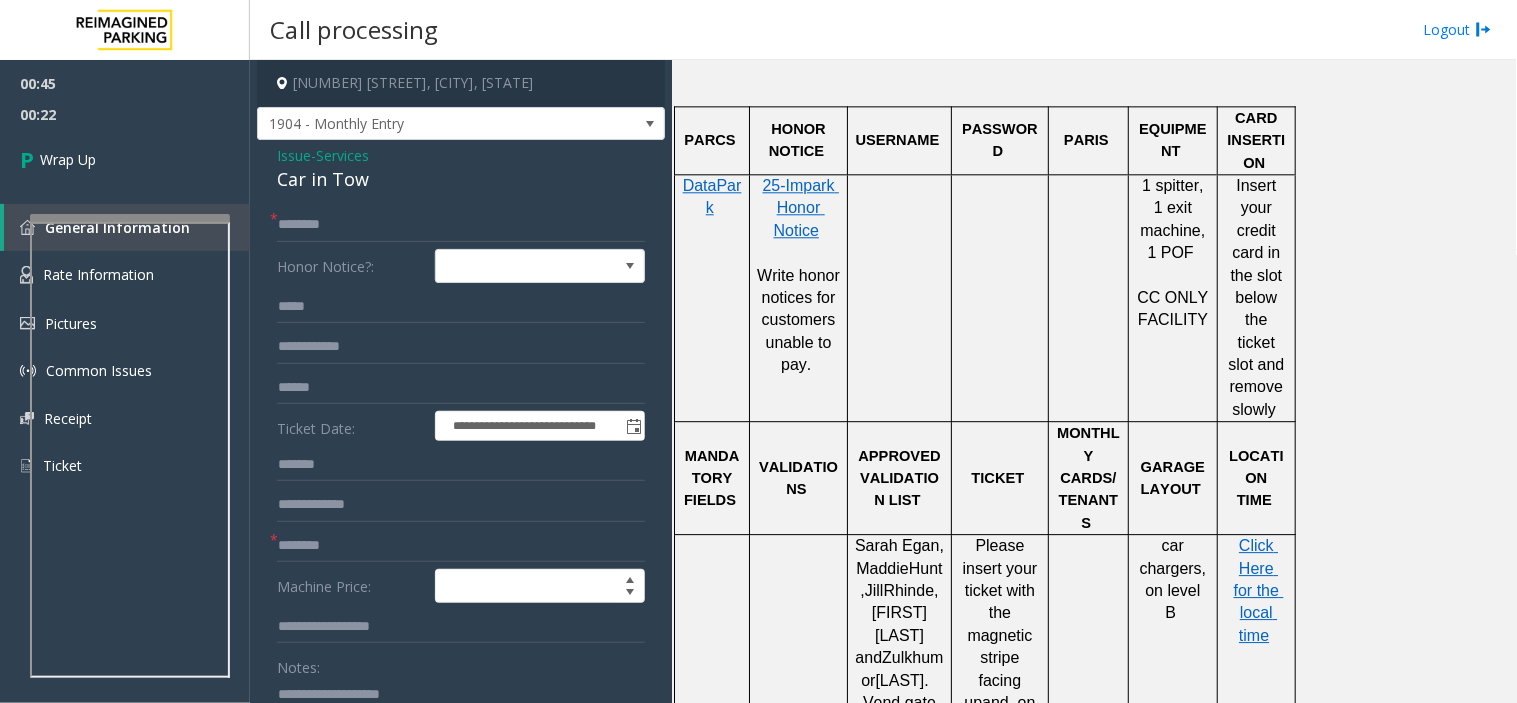click on "Issue  -  Services Car in Tow" 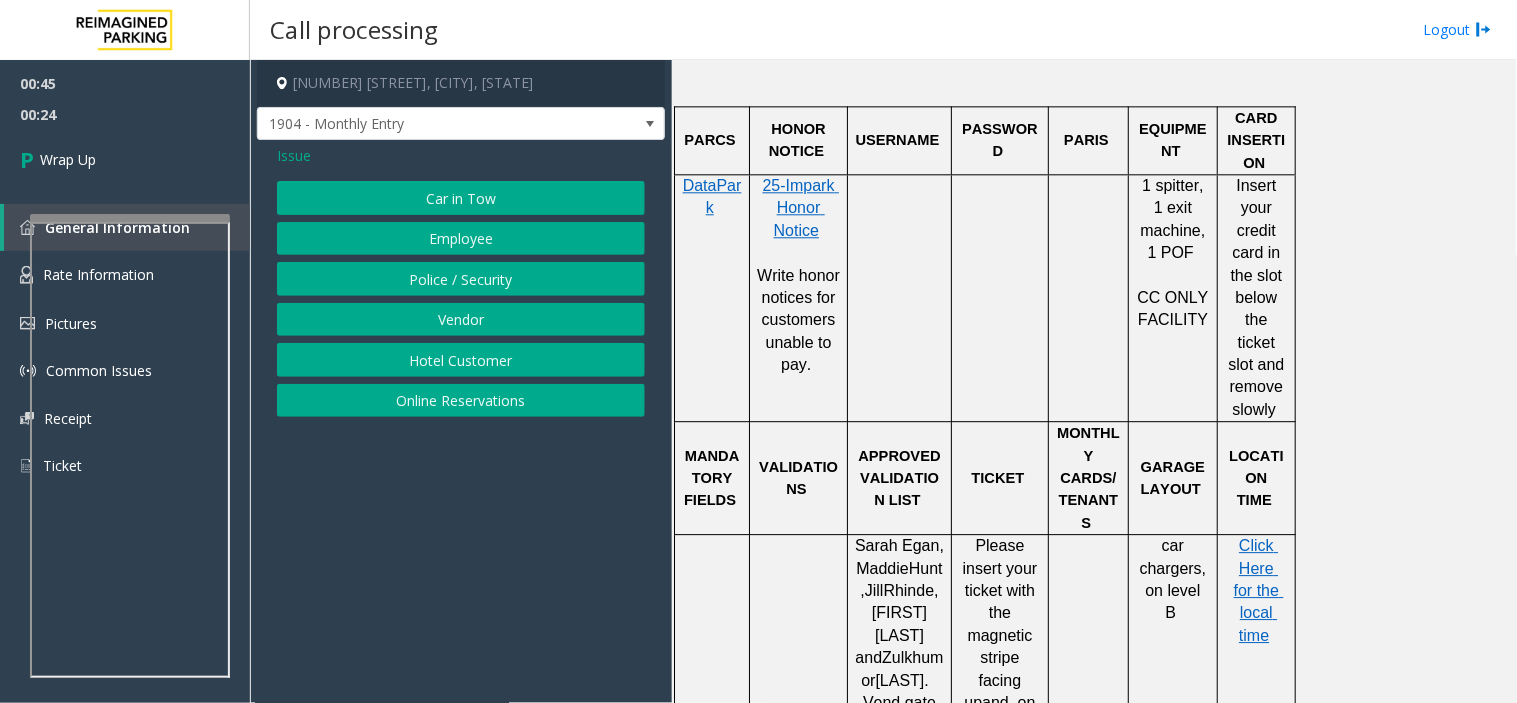 click on "Issue  Car in Tow   Employee   Police / Security   Vendor   Hotel Customer   Online Reservations" 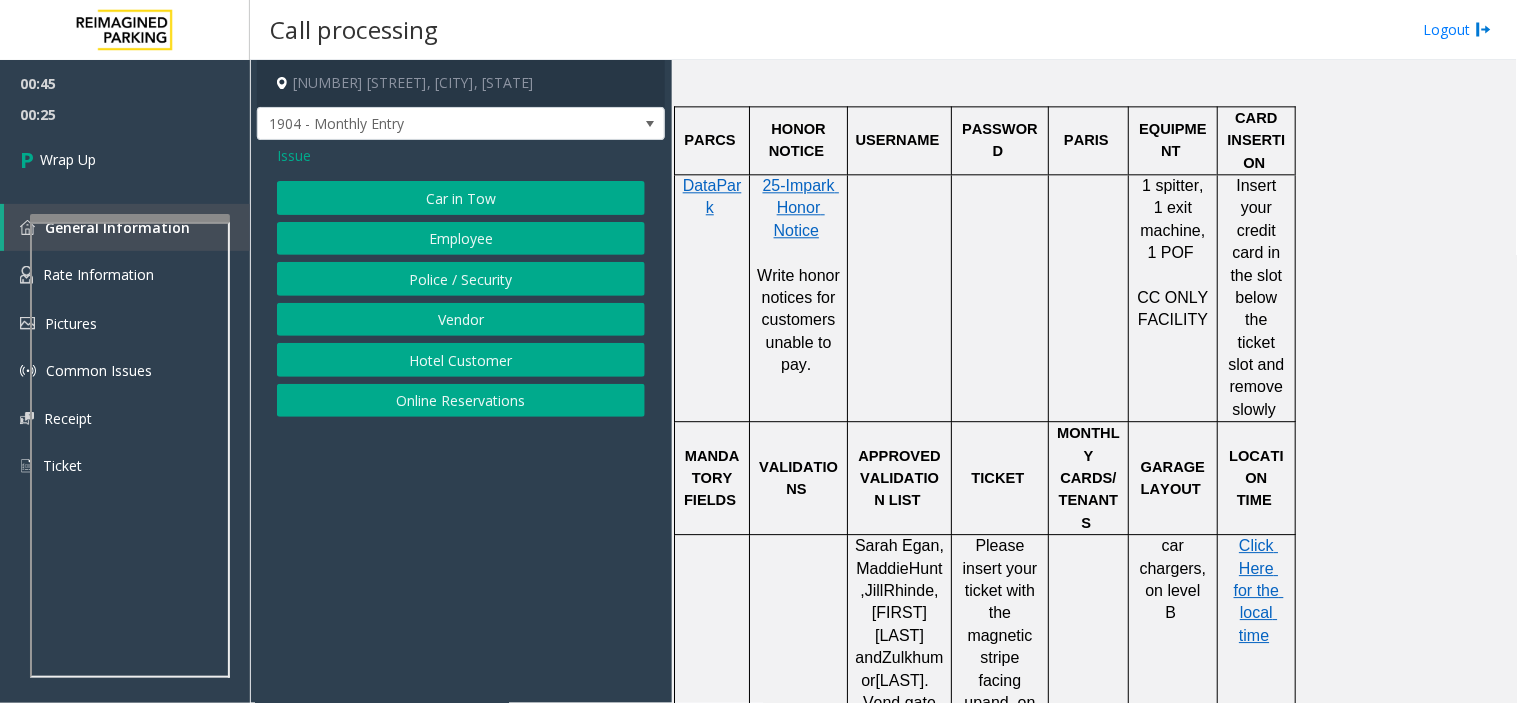 click on "Issue  Car in Tow   Employee   Police / Security   Vendor   Hotel Customer   Online Reservations" 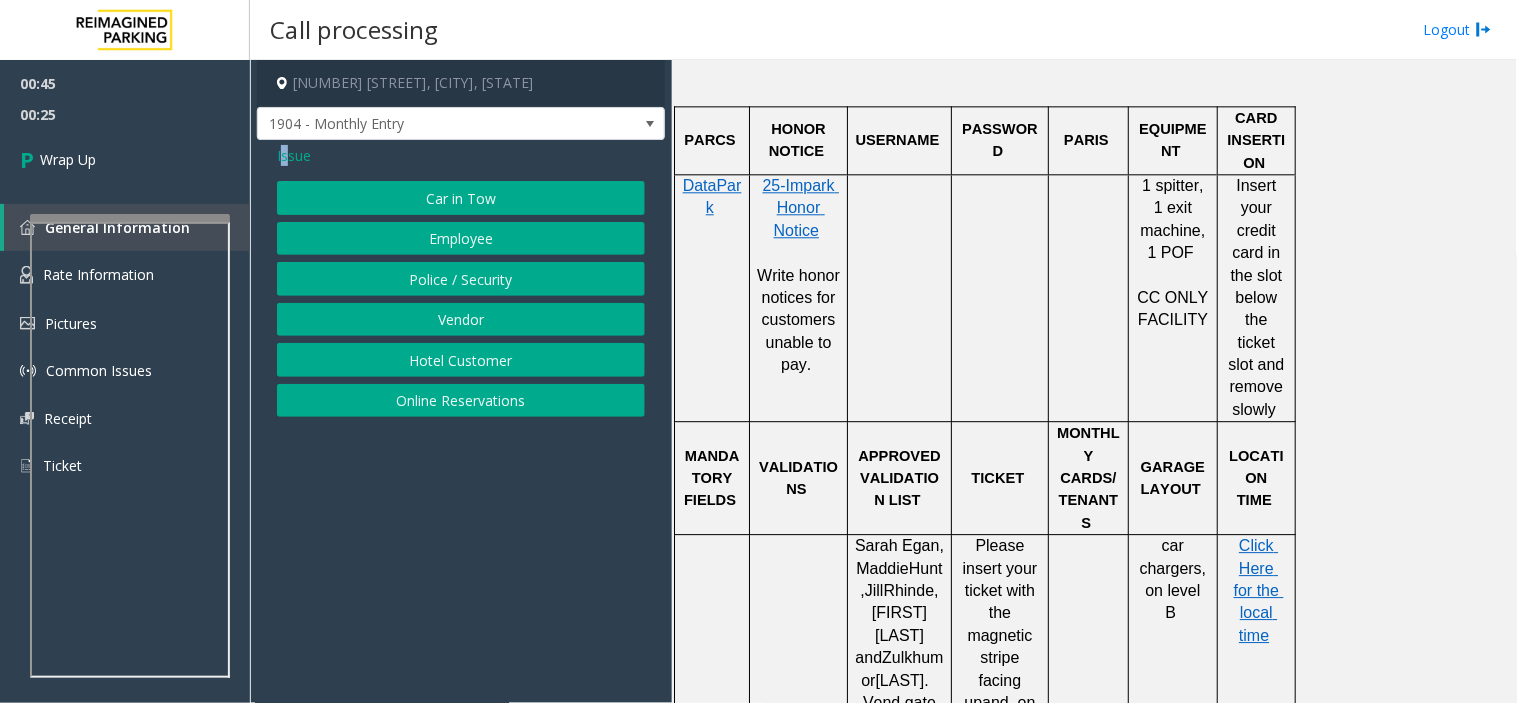 click on "Issue" 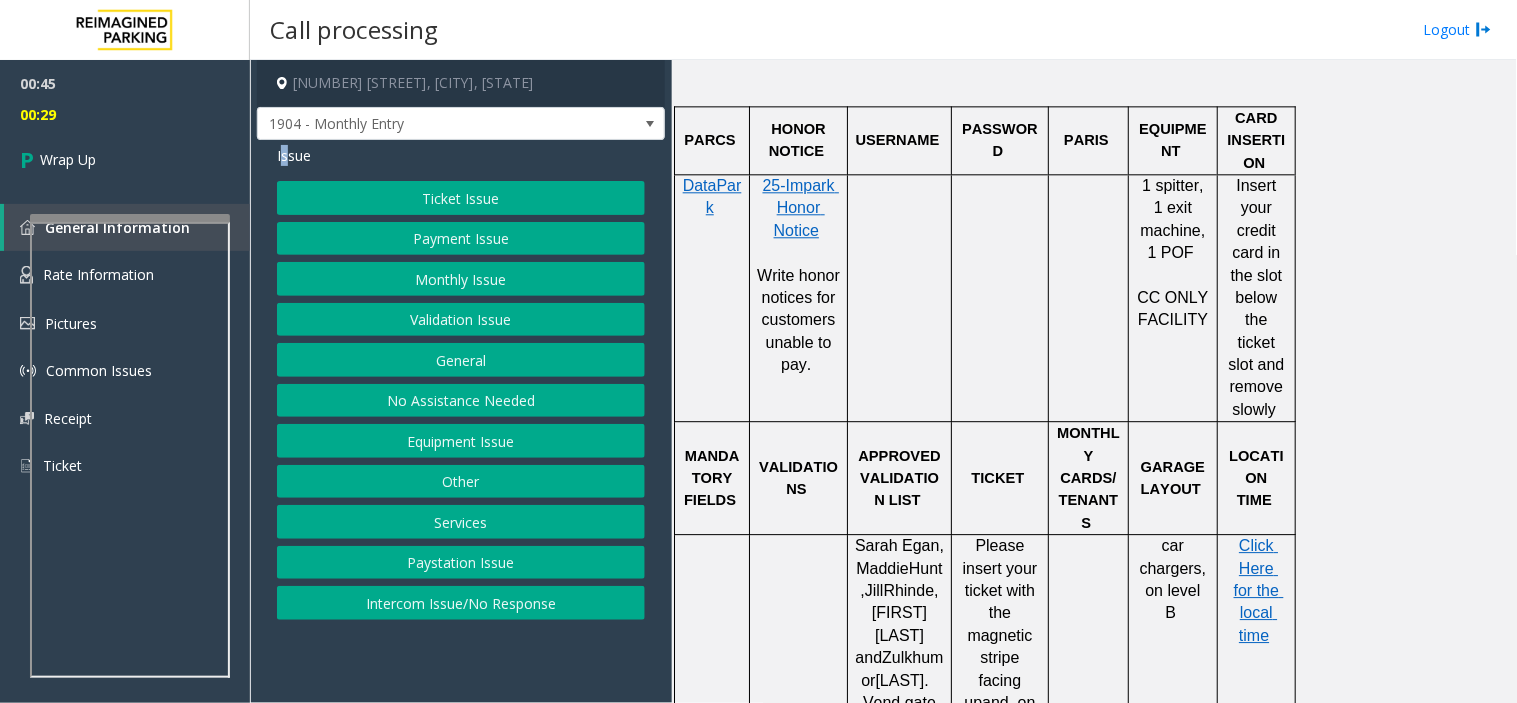drag, startPoint x: 500, startPoint y: 557, endPoint x: 551, endPoint y: 464, distance: 106.06602 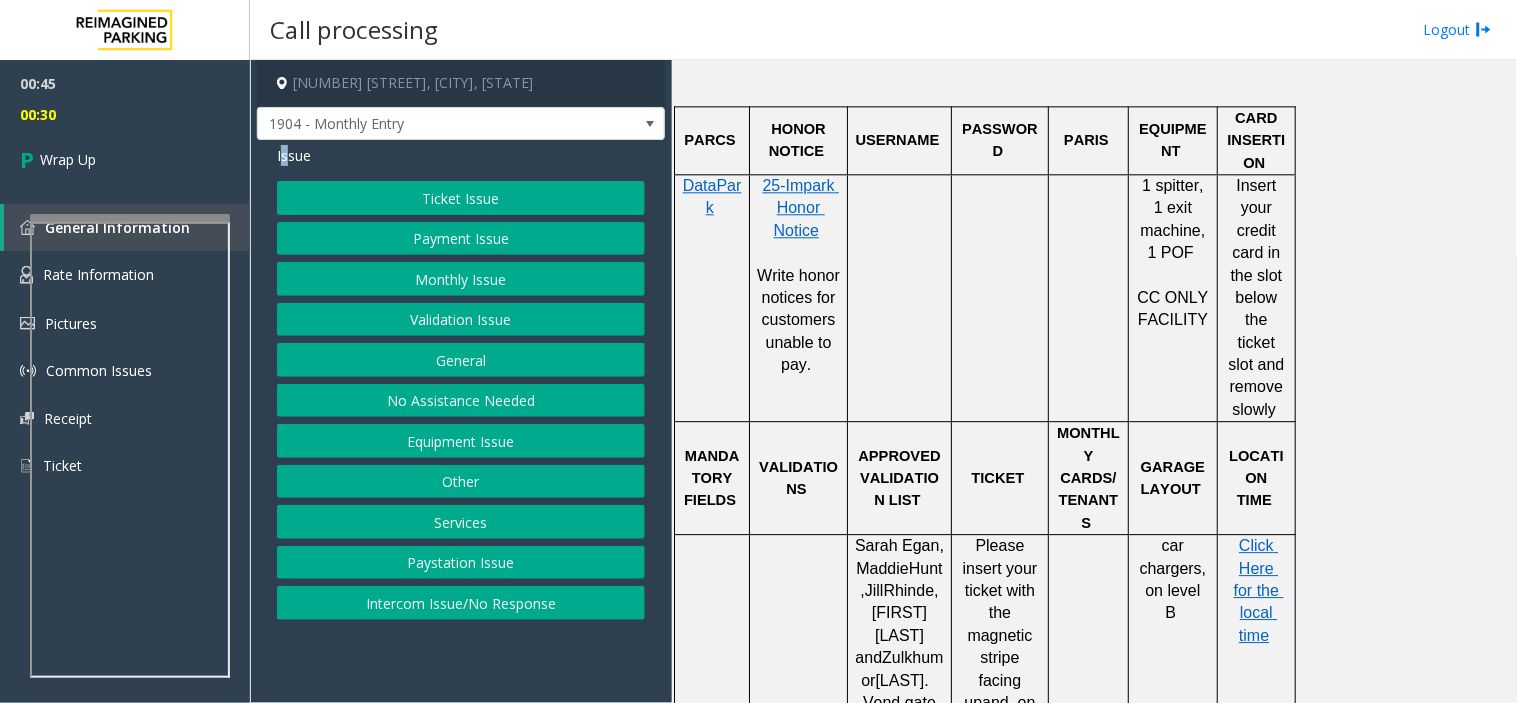 click on "Equipment Issue" 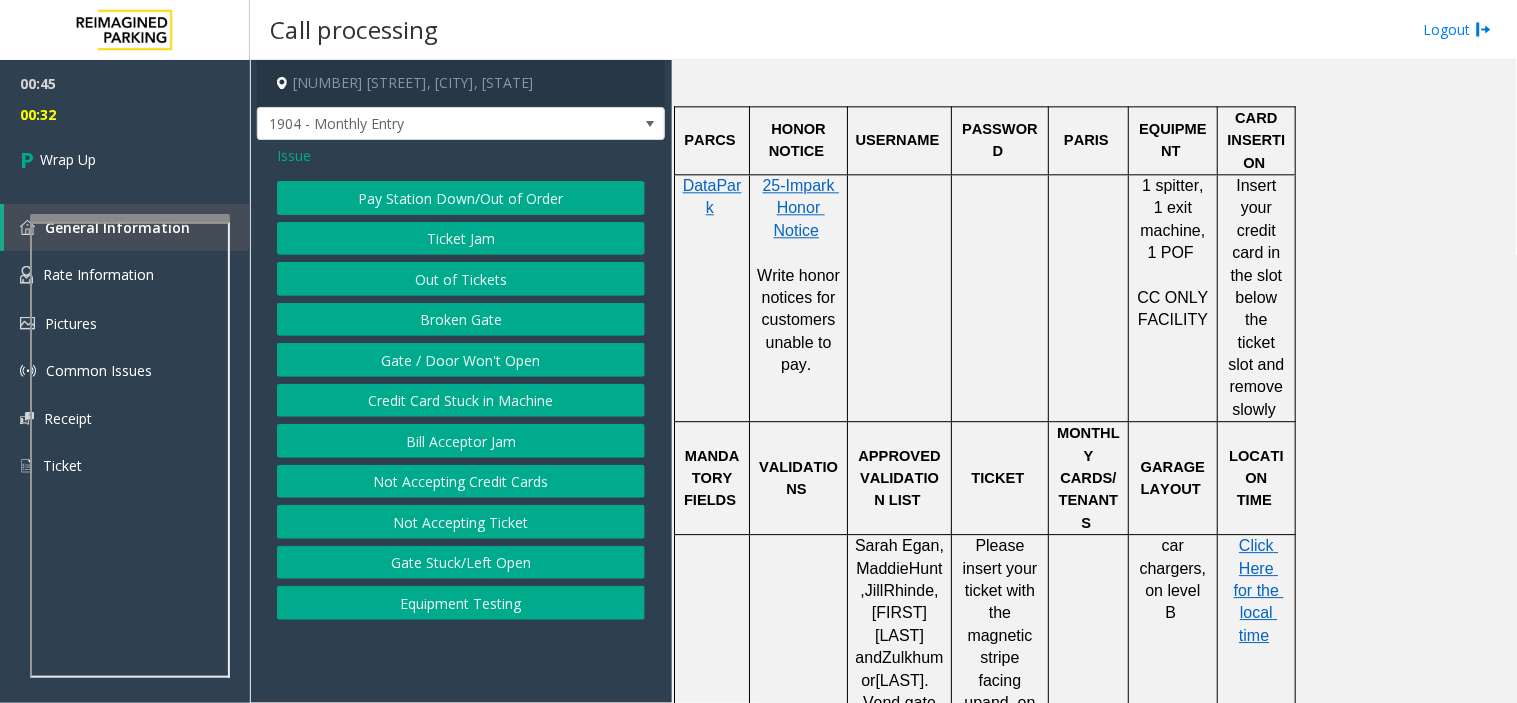 click on "Issue" 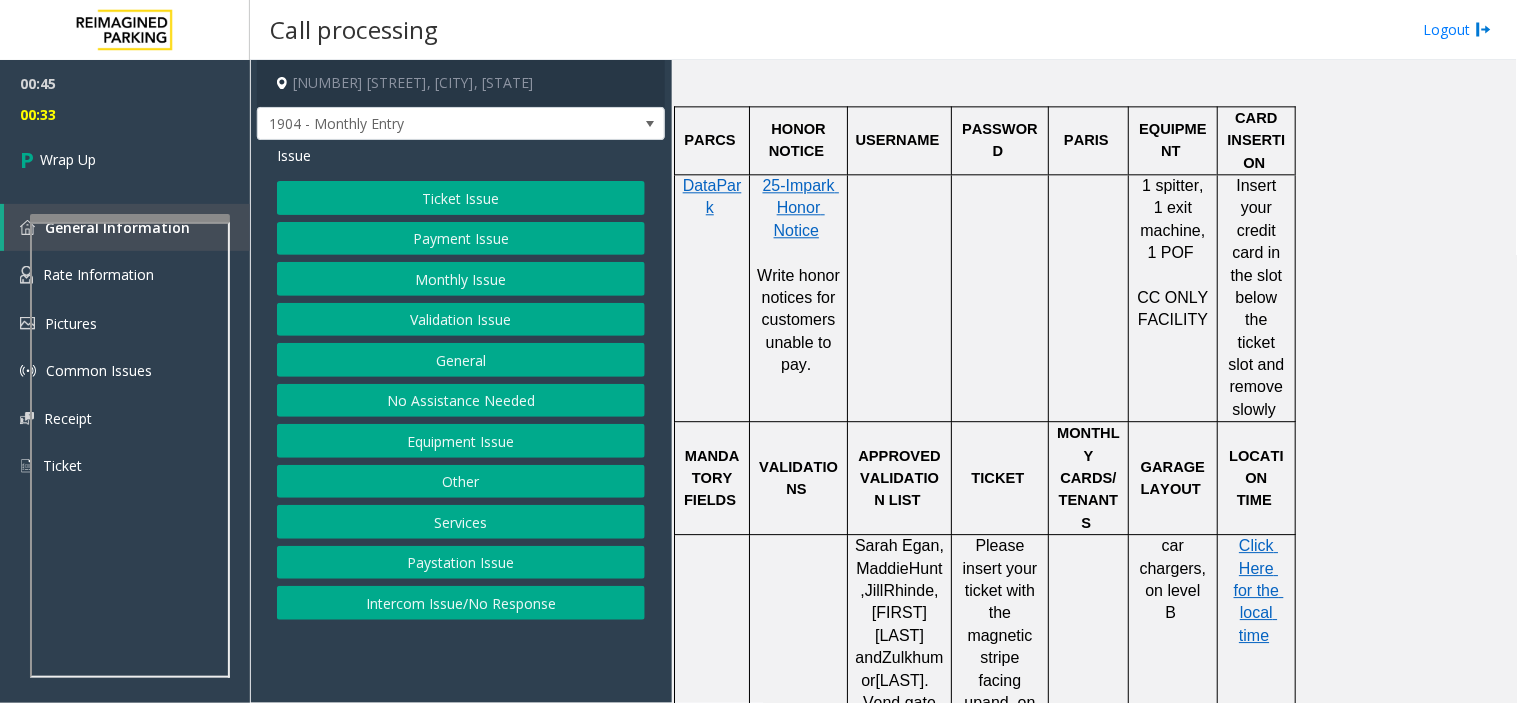click on "Equipment Issue" 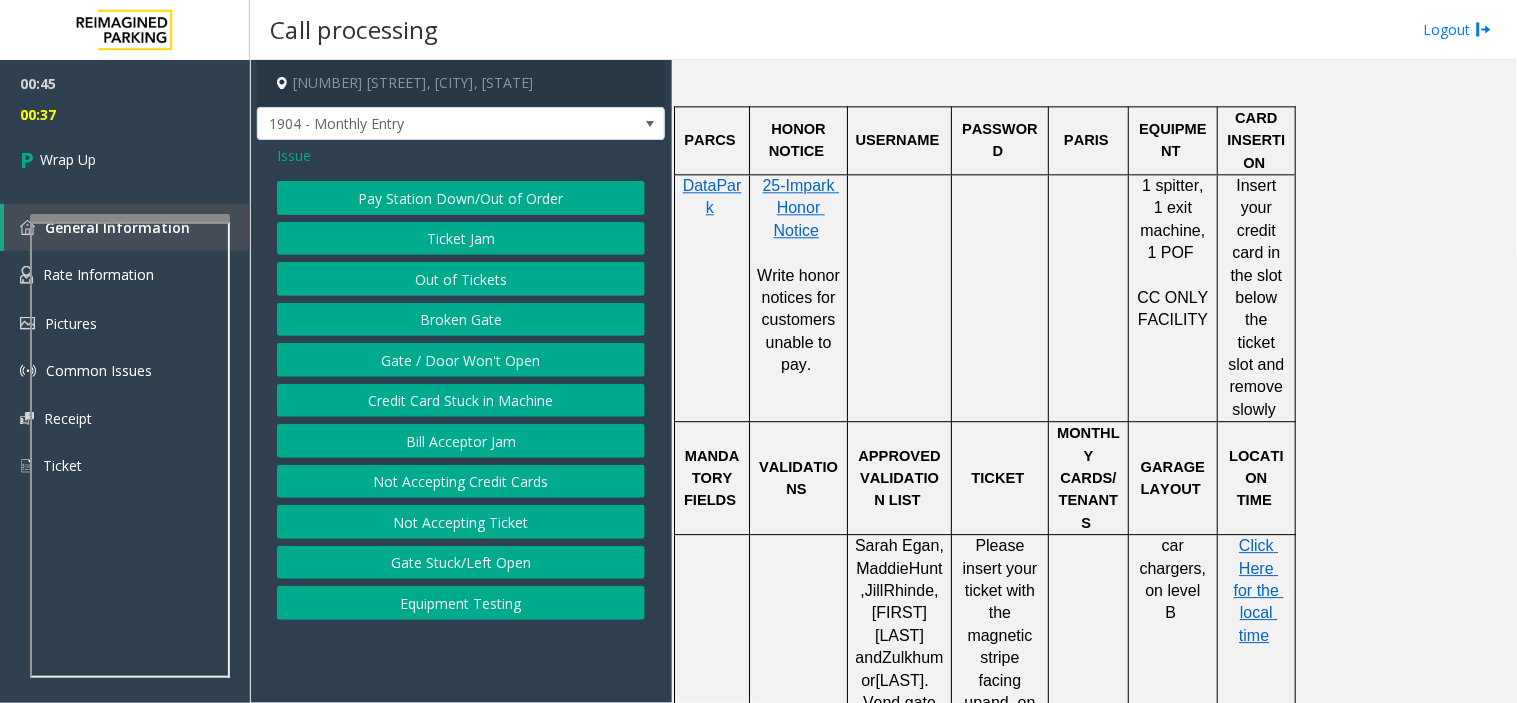 click on "Issue" 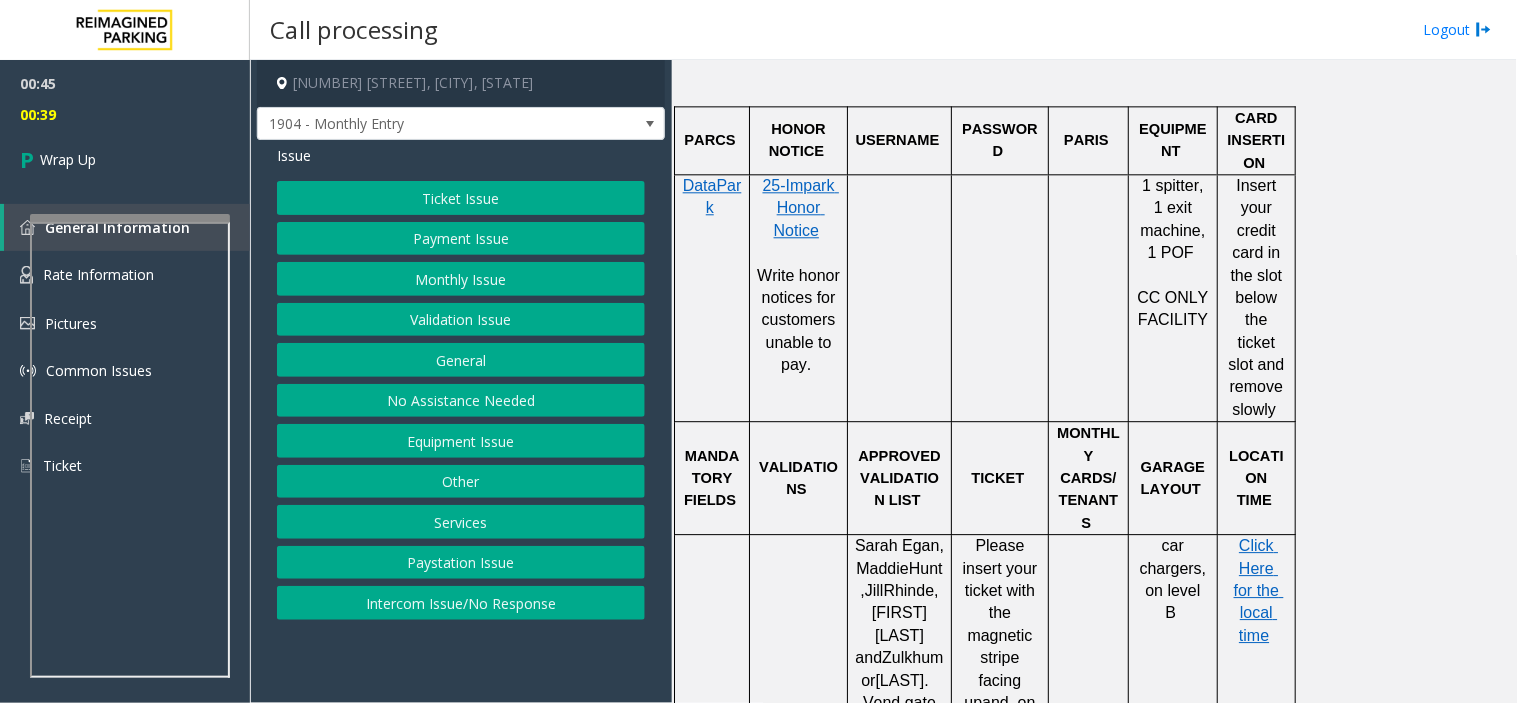 click on "General" 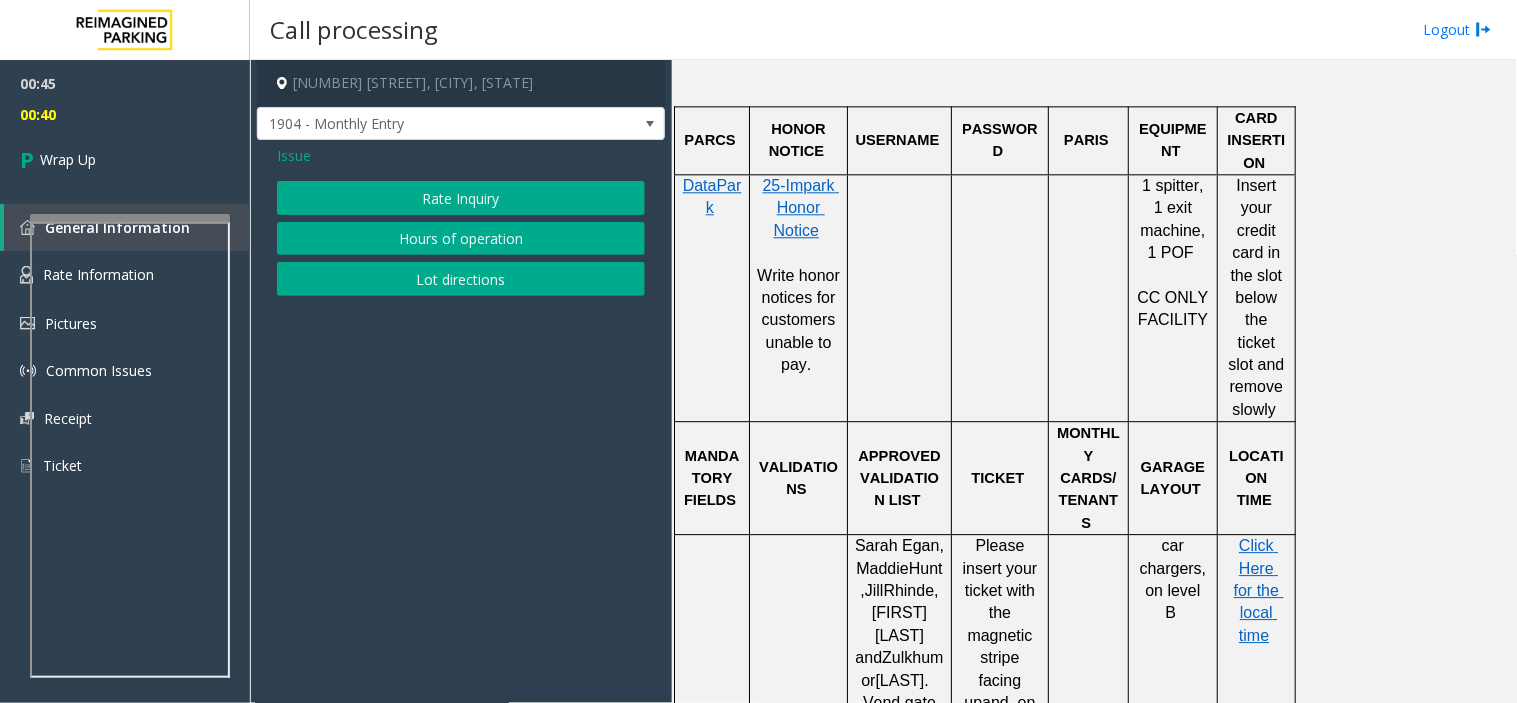 click on "Rate Inquiry" 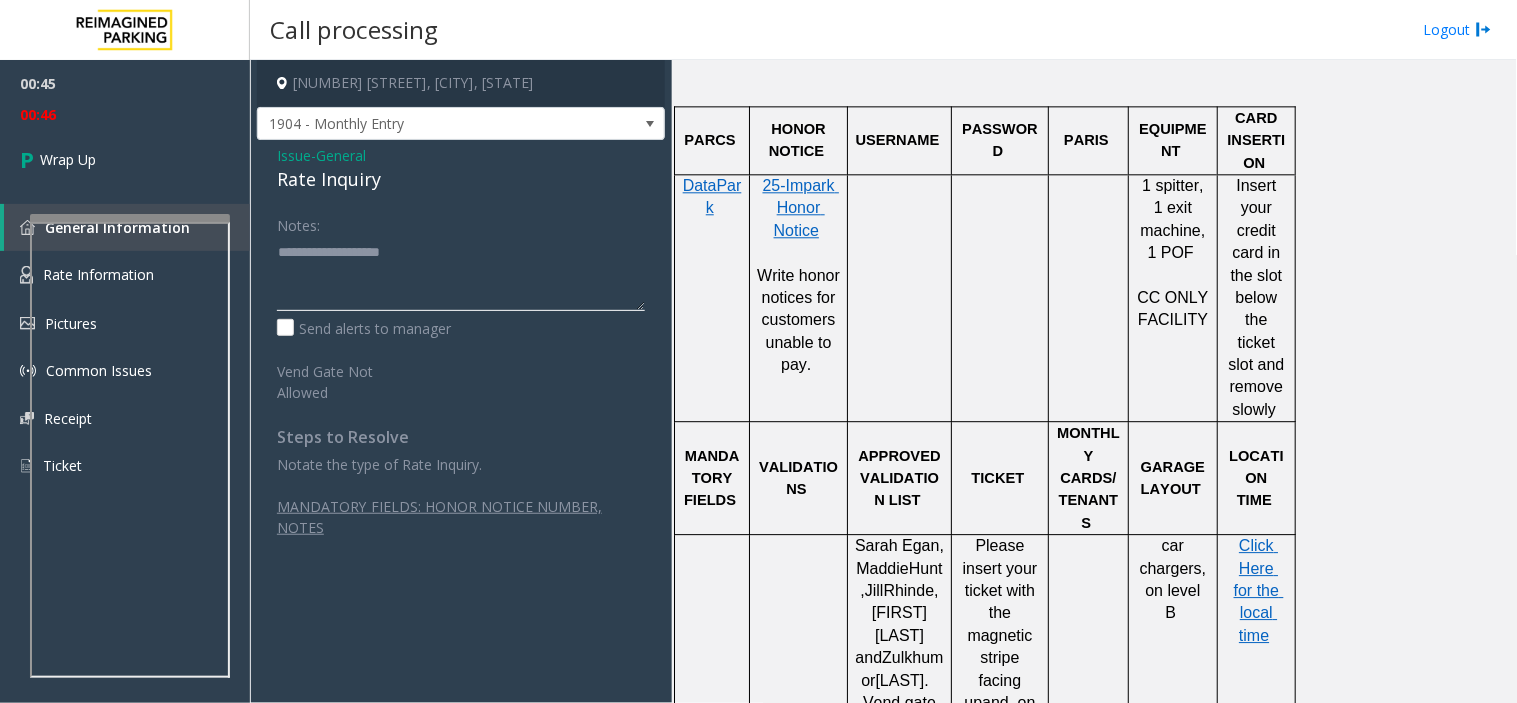 click 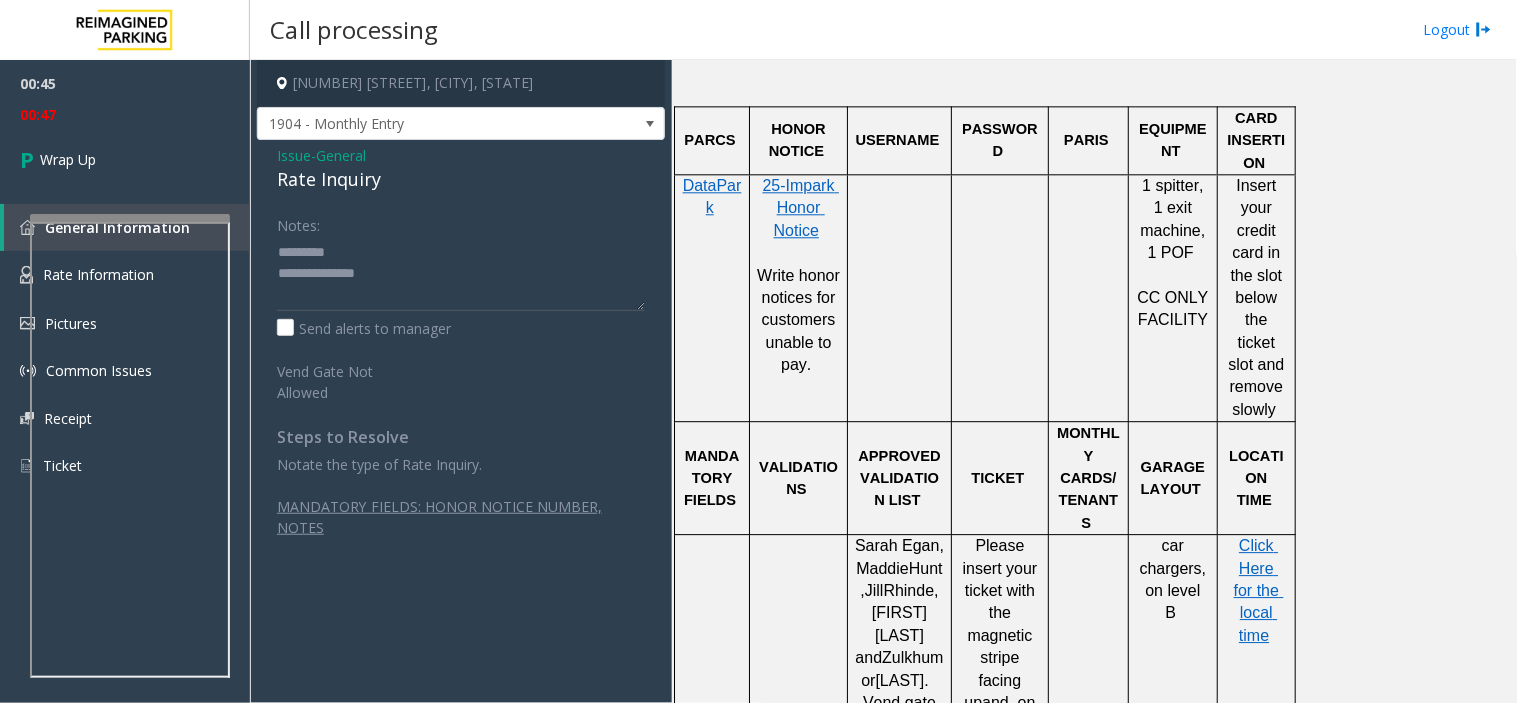 click on "Rate Inquiry" 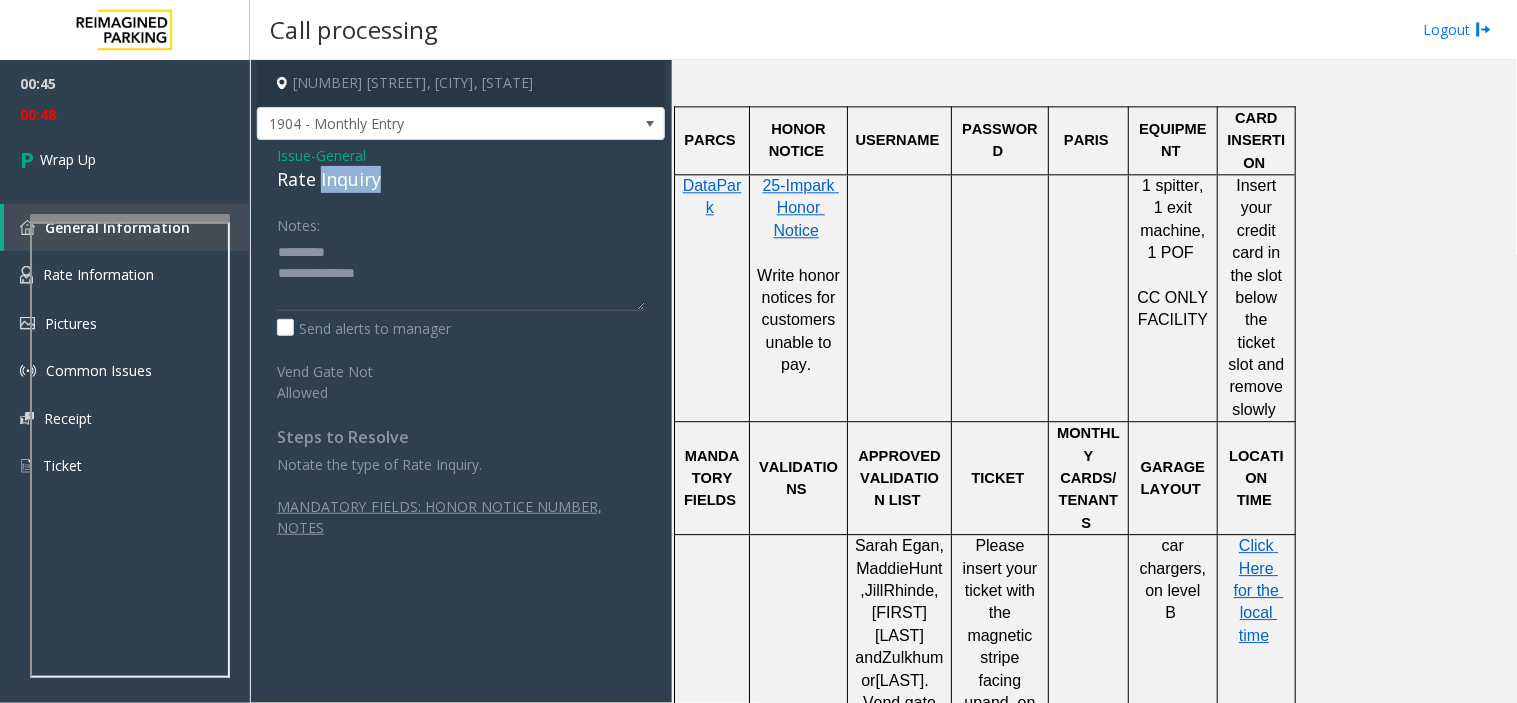 click on "Rate Inquiry" 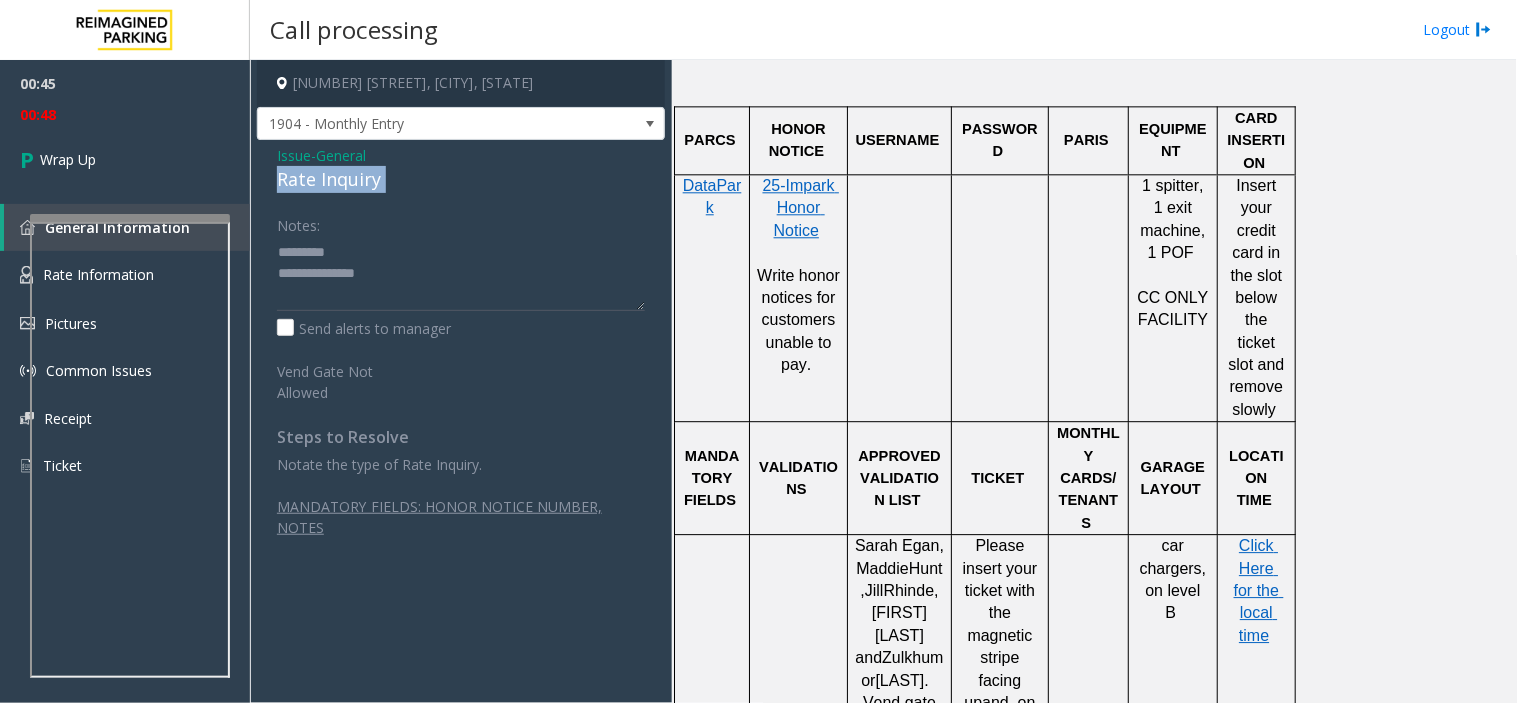 click on "Rate Inquiry" 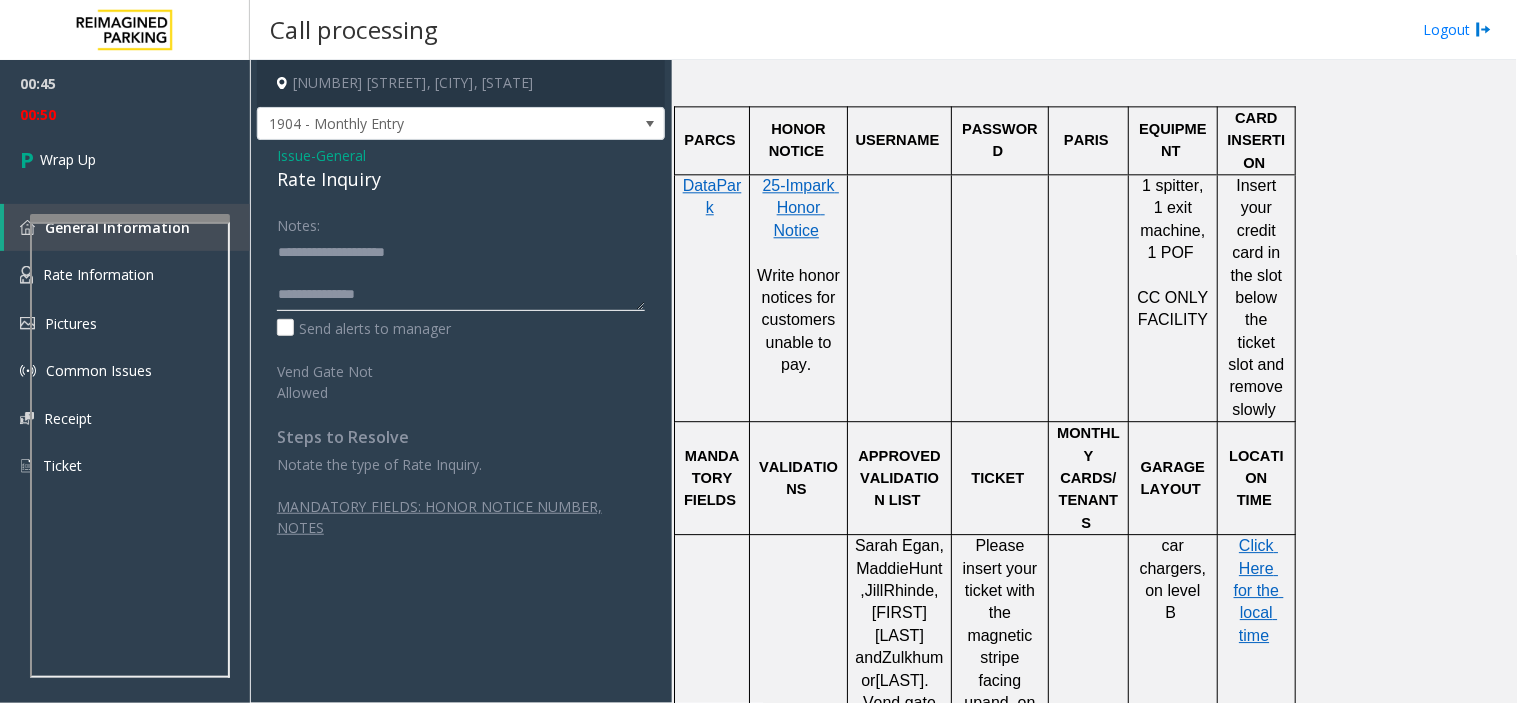 click 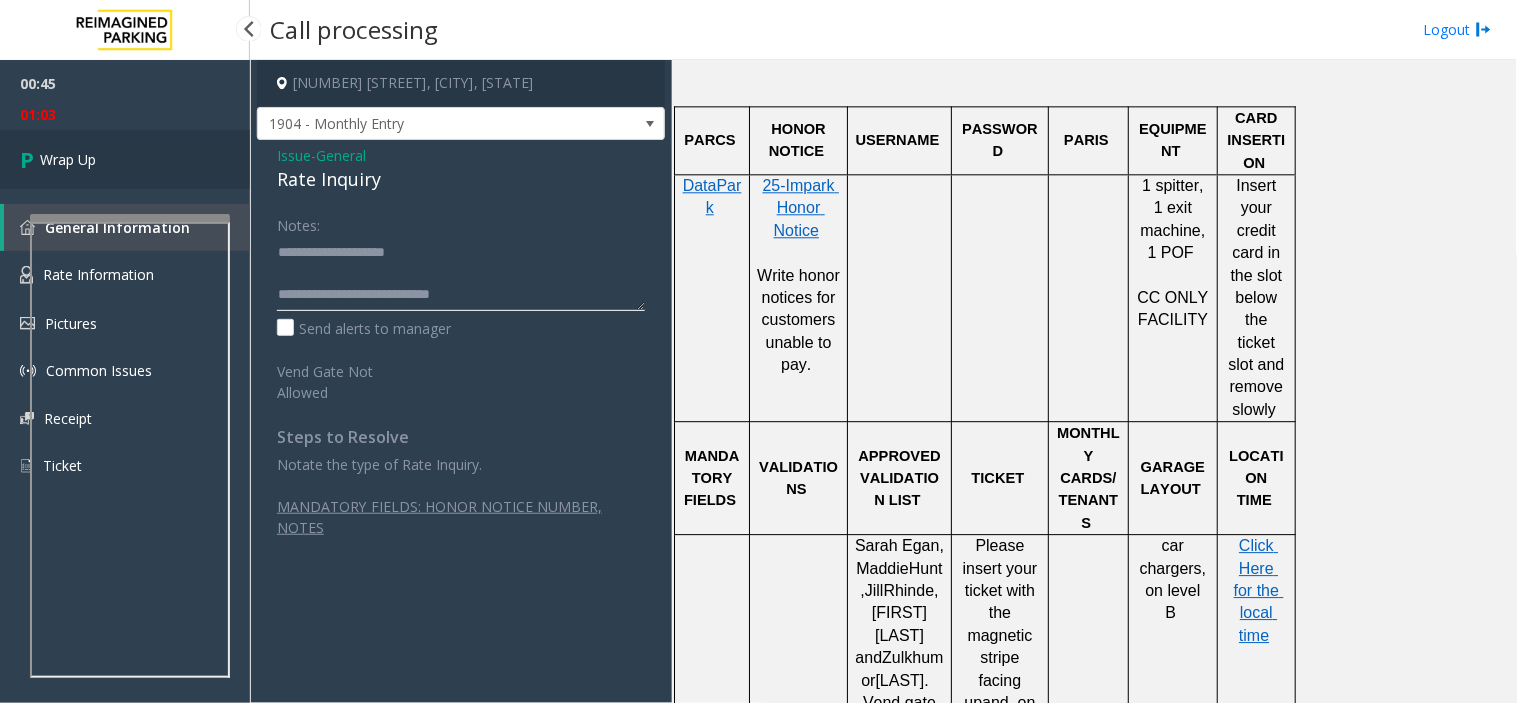 type on "**********" 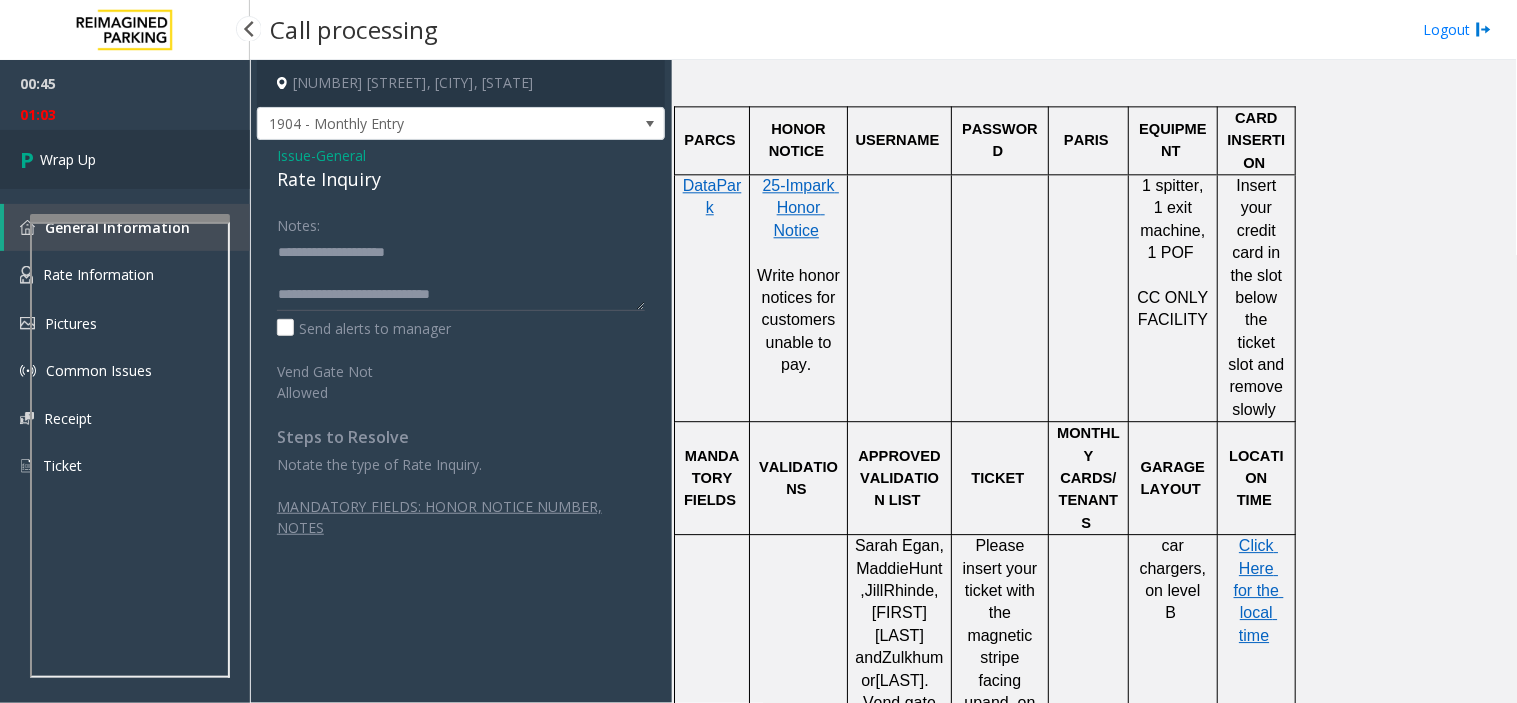 click on "Wrap Up" at bounding box center (125, 159) 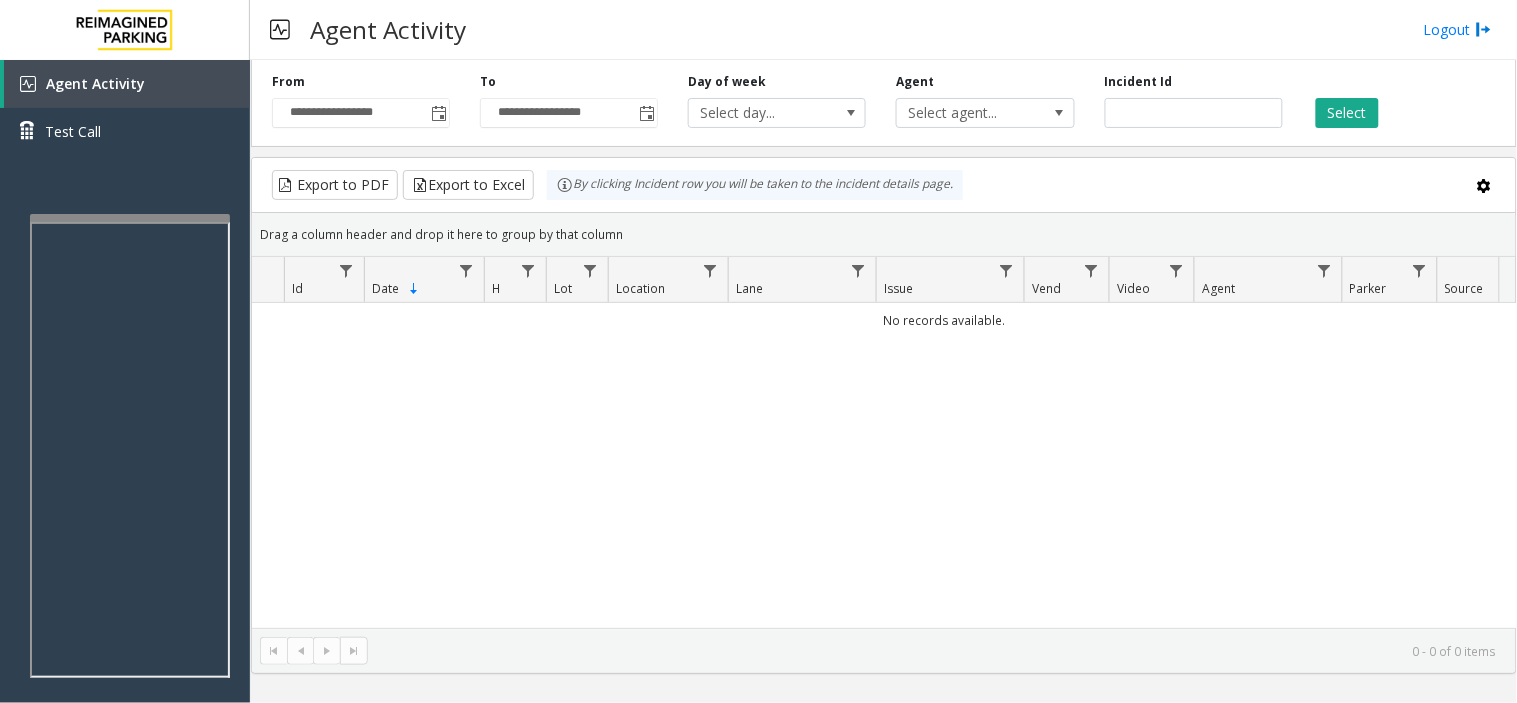 click on "Agent Activity Logout" at bounding box center (883, 30) 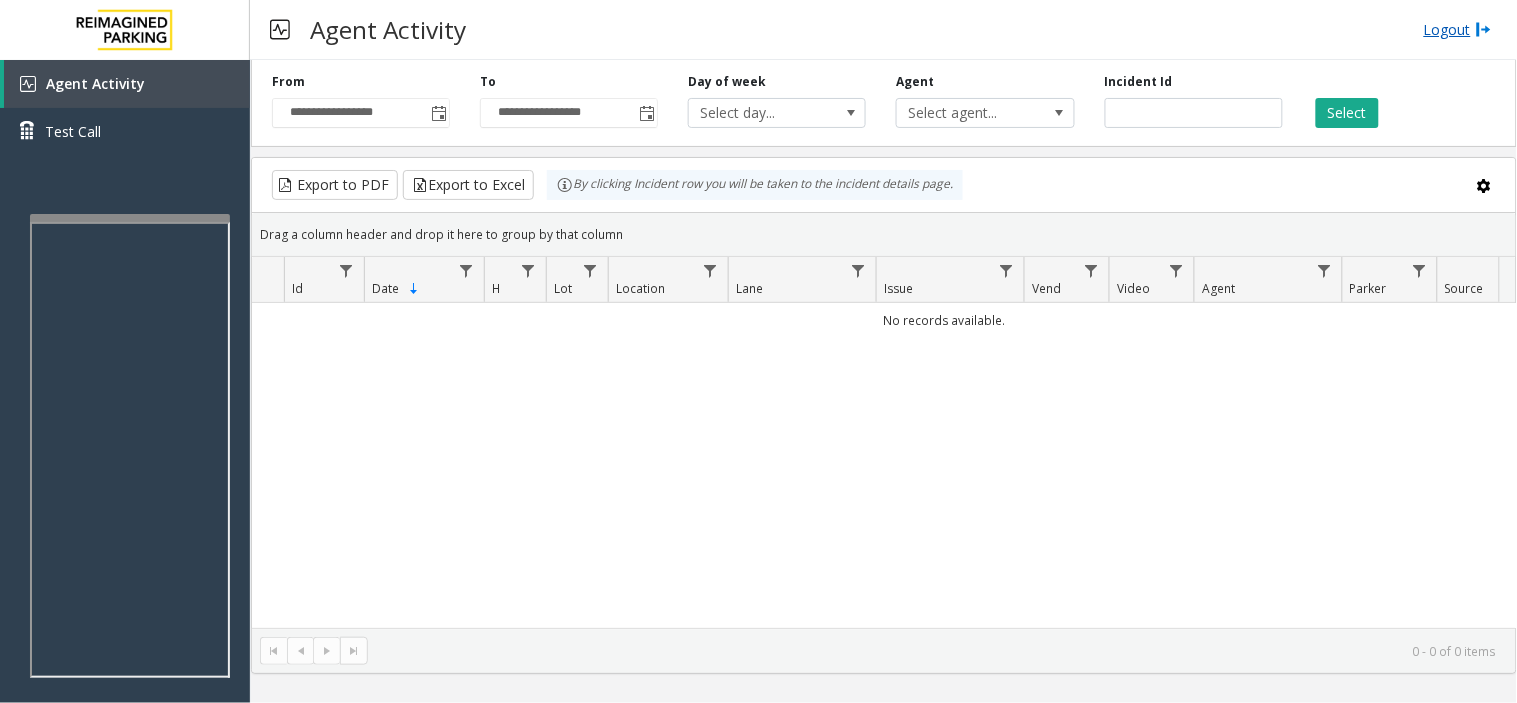 click on "Agent Activity Logout" at bounding box center [883, 30] 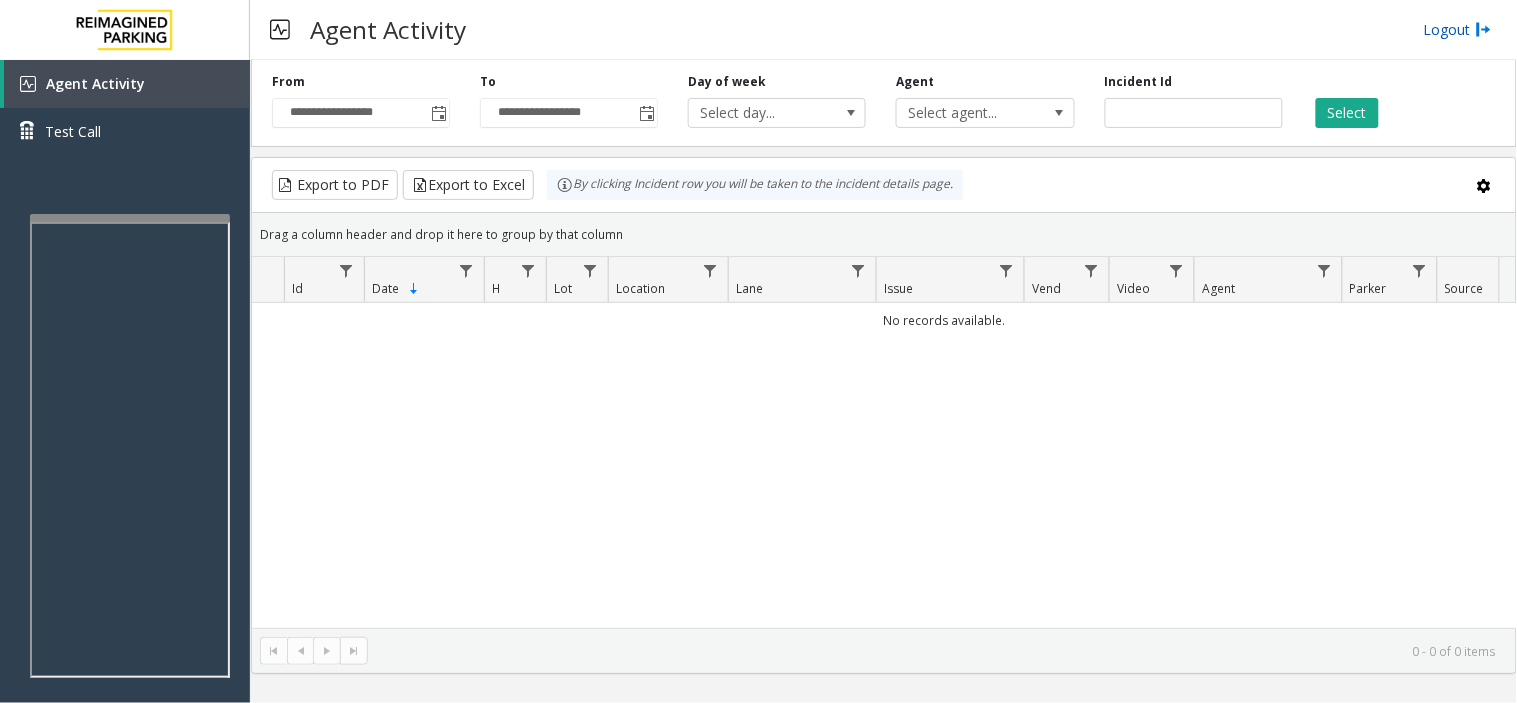 click on "Logout" at bounding box center (1458, 29) 